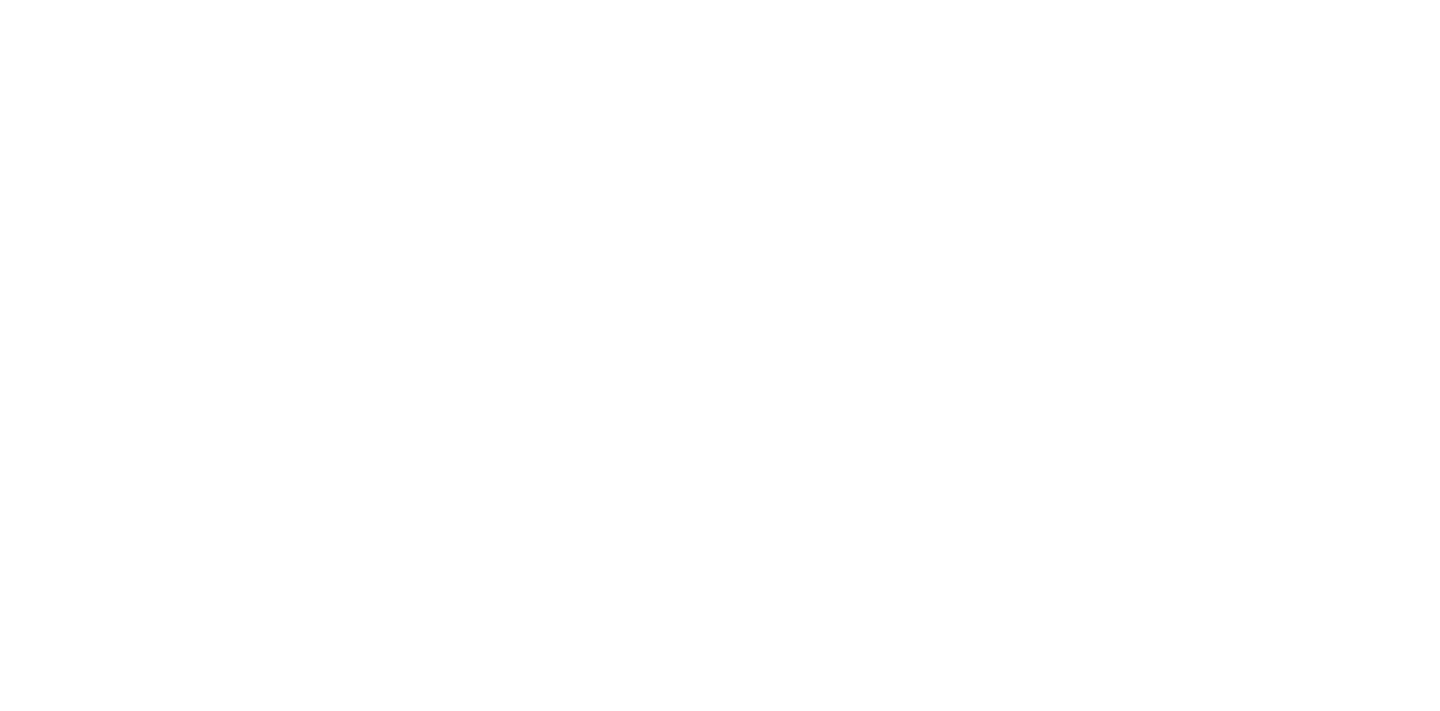 scroll, scrollTop: 0, scrollLeft: 0, axis: both 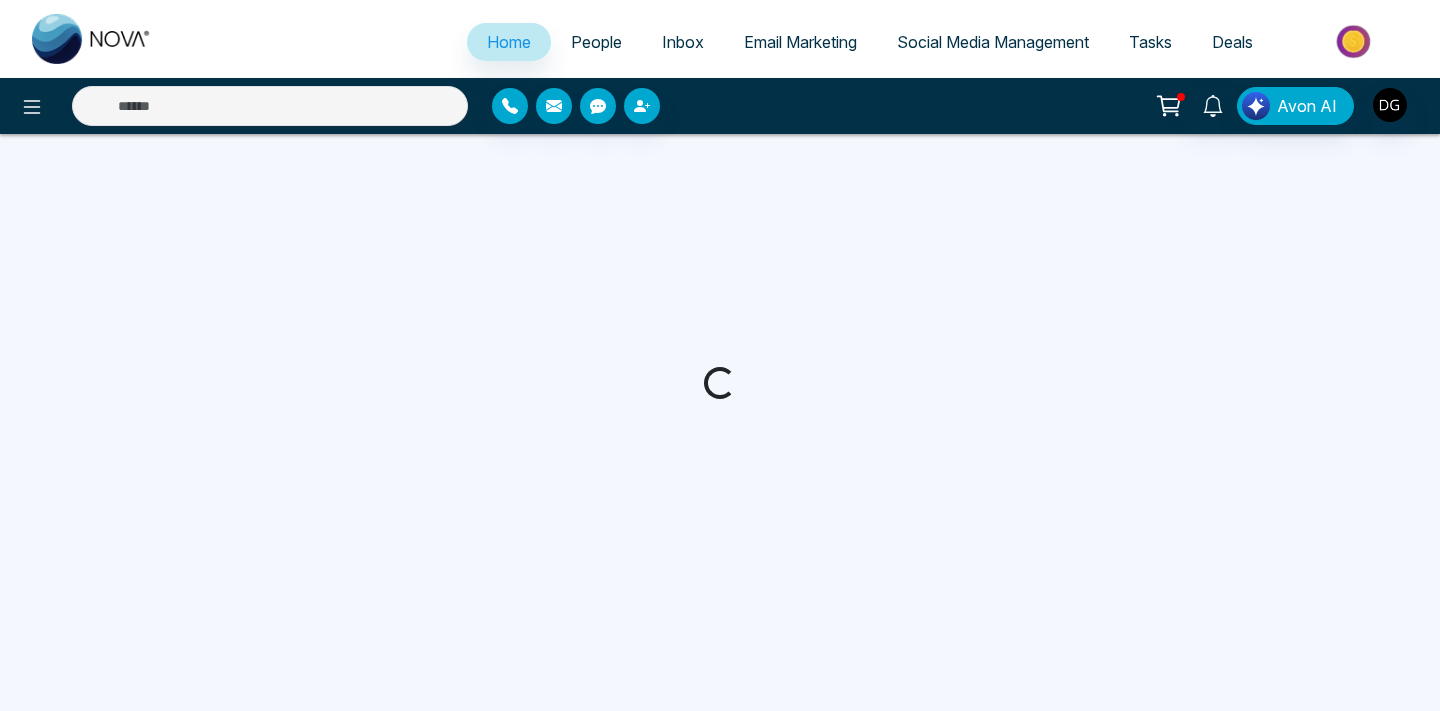 select on "*" 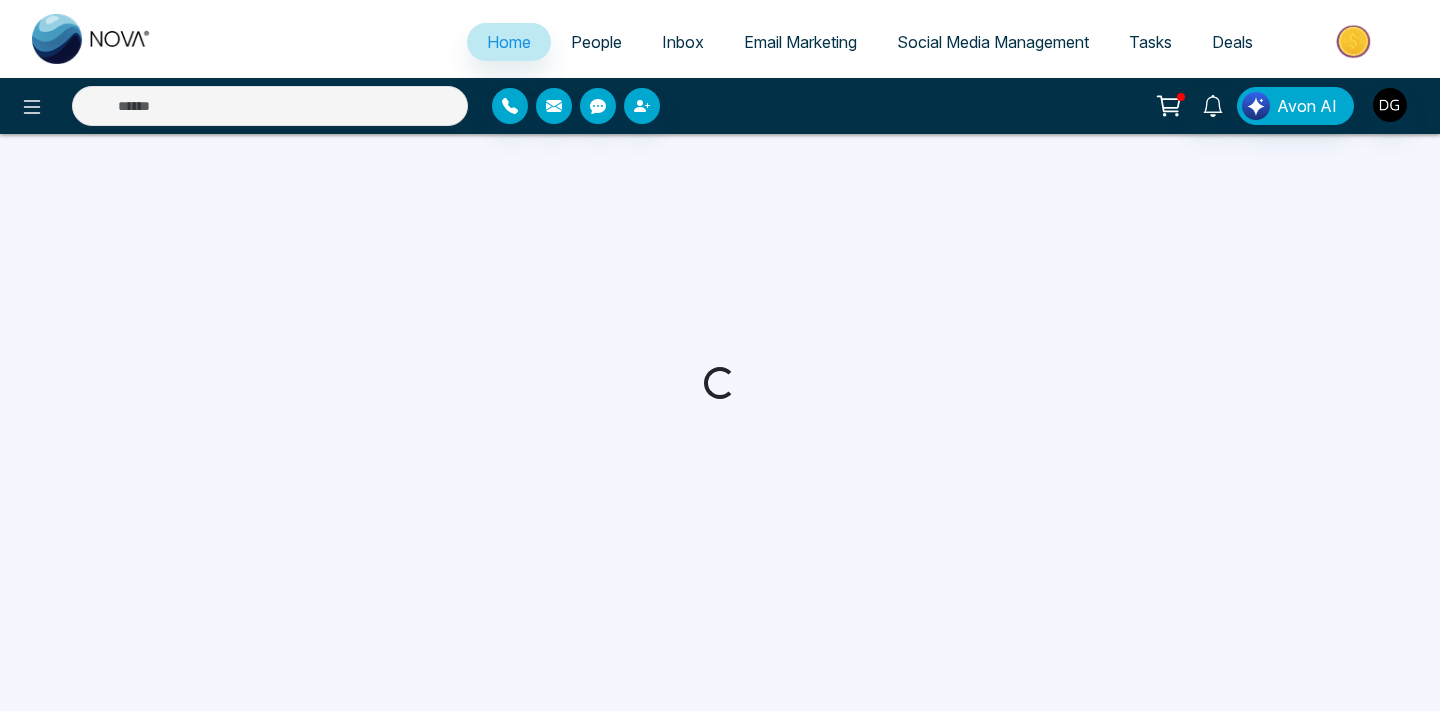 select on "*" 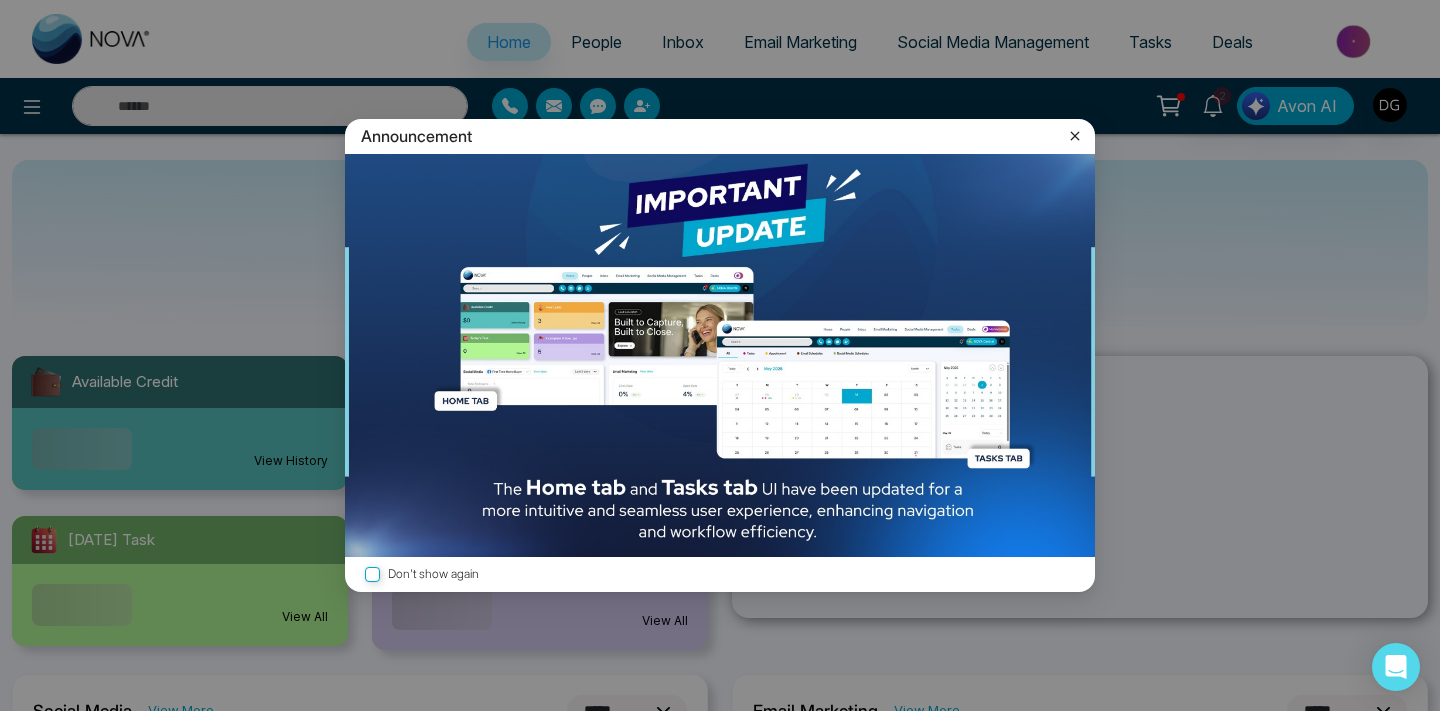 click on "Announcement   Don't show again" at bounding box center (720, 355) 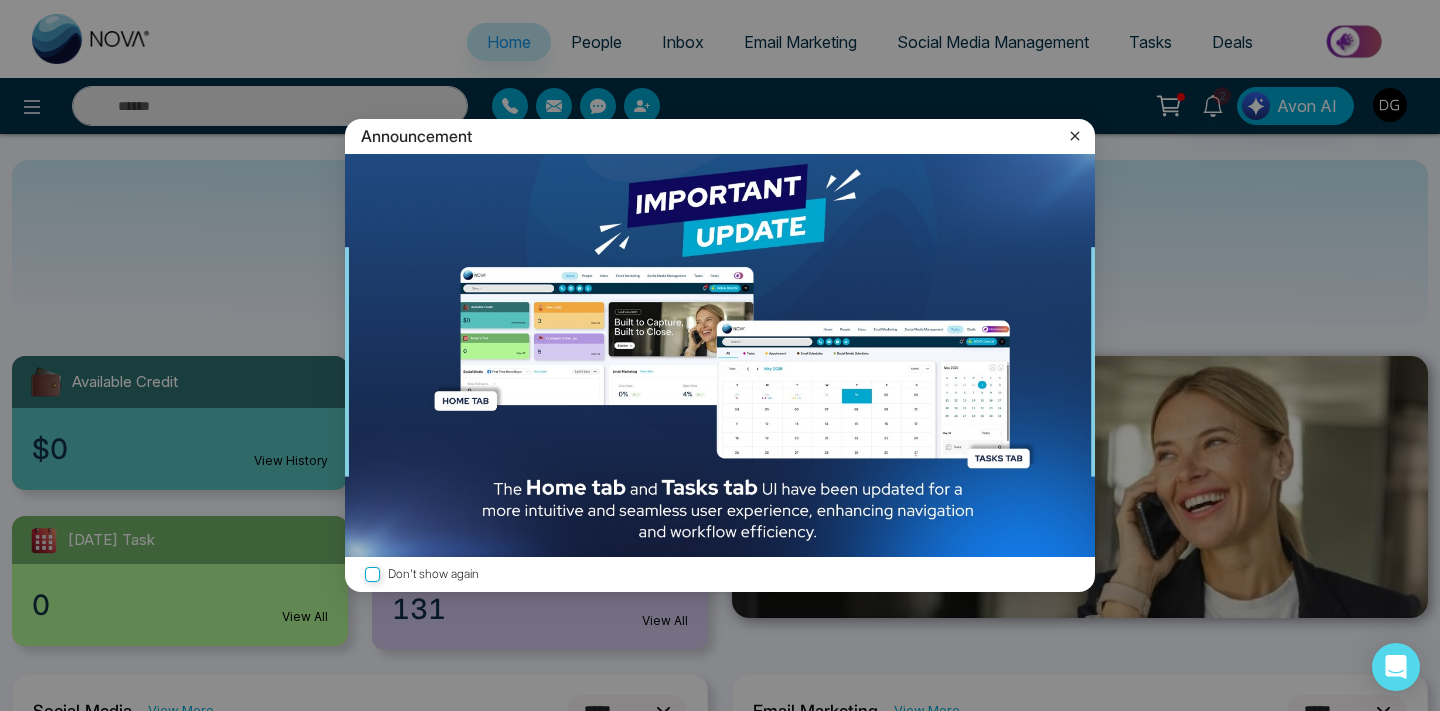 click 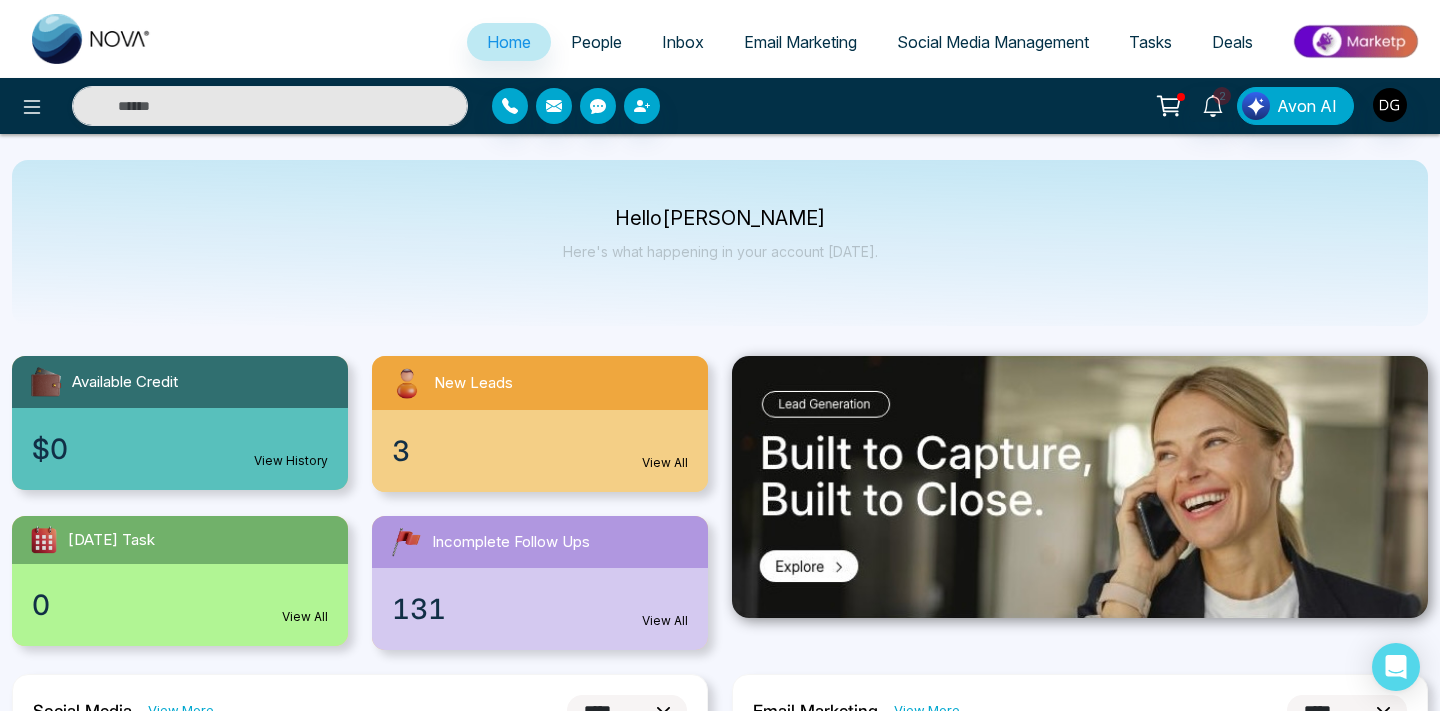 click on "People" at bounding box center (596, 42) 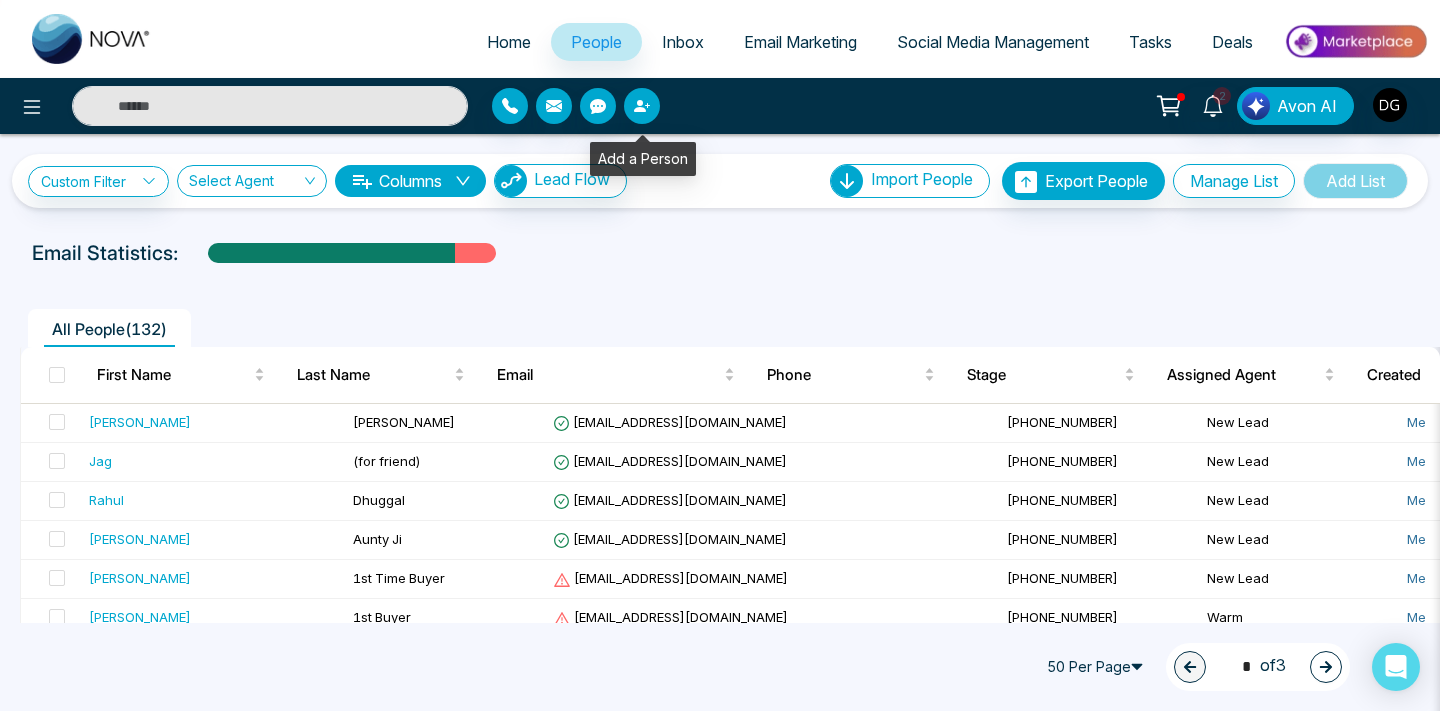 click at bounding box center (642, 106) 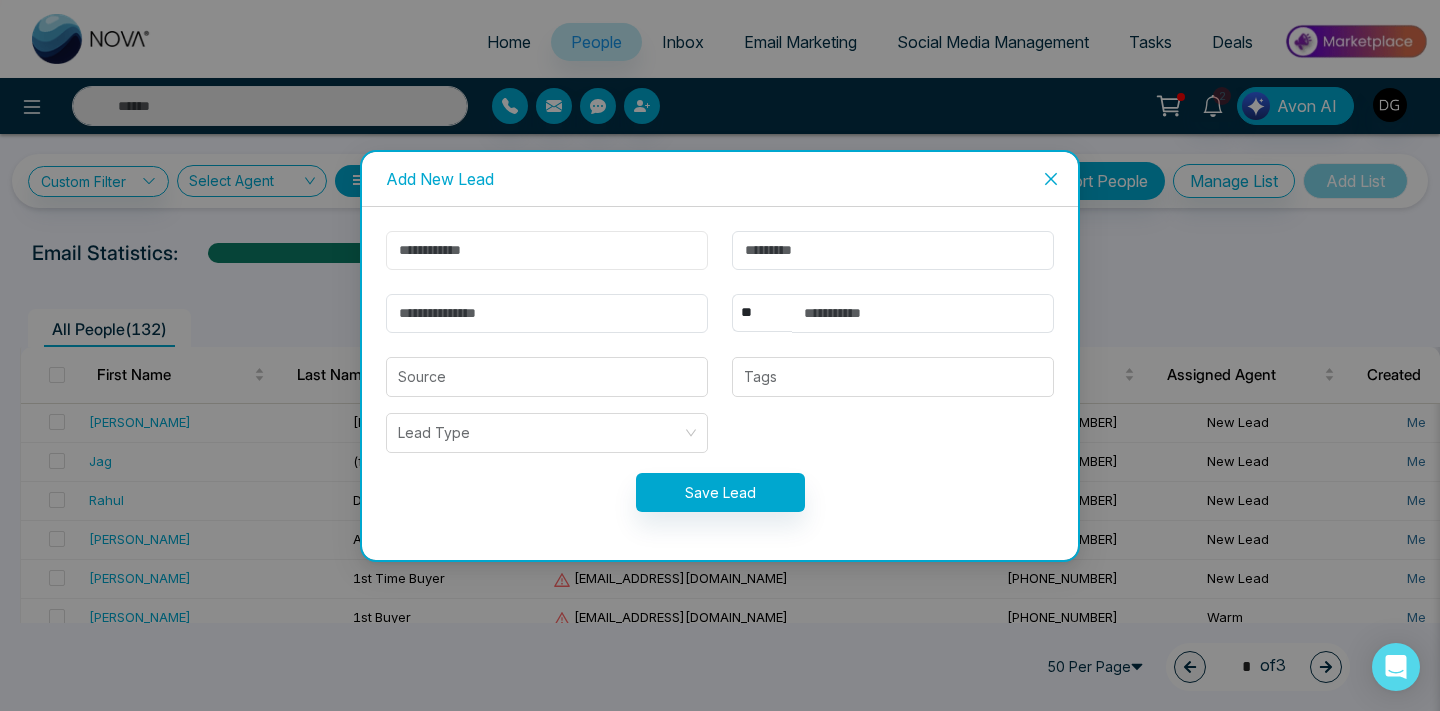 click at bounding box center [547, 250] 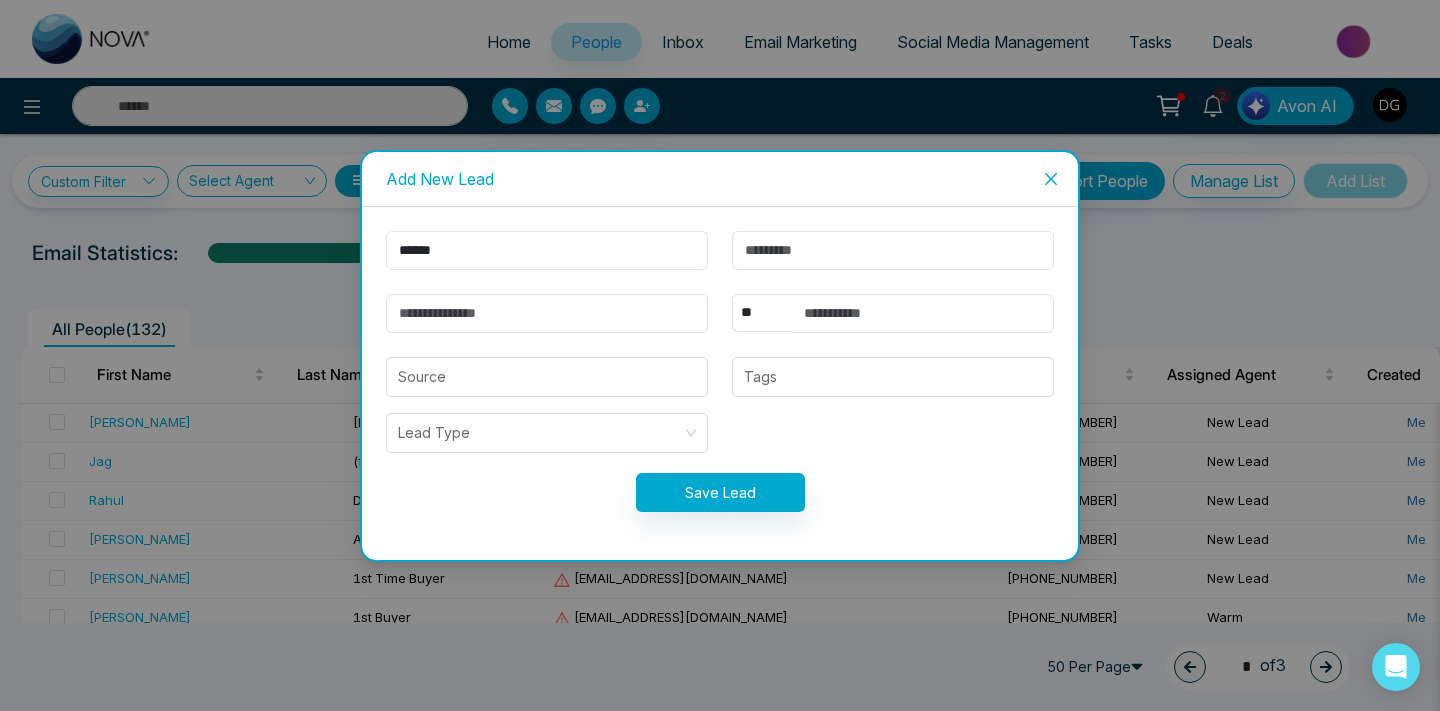 type on "*****" 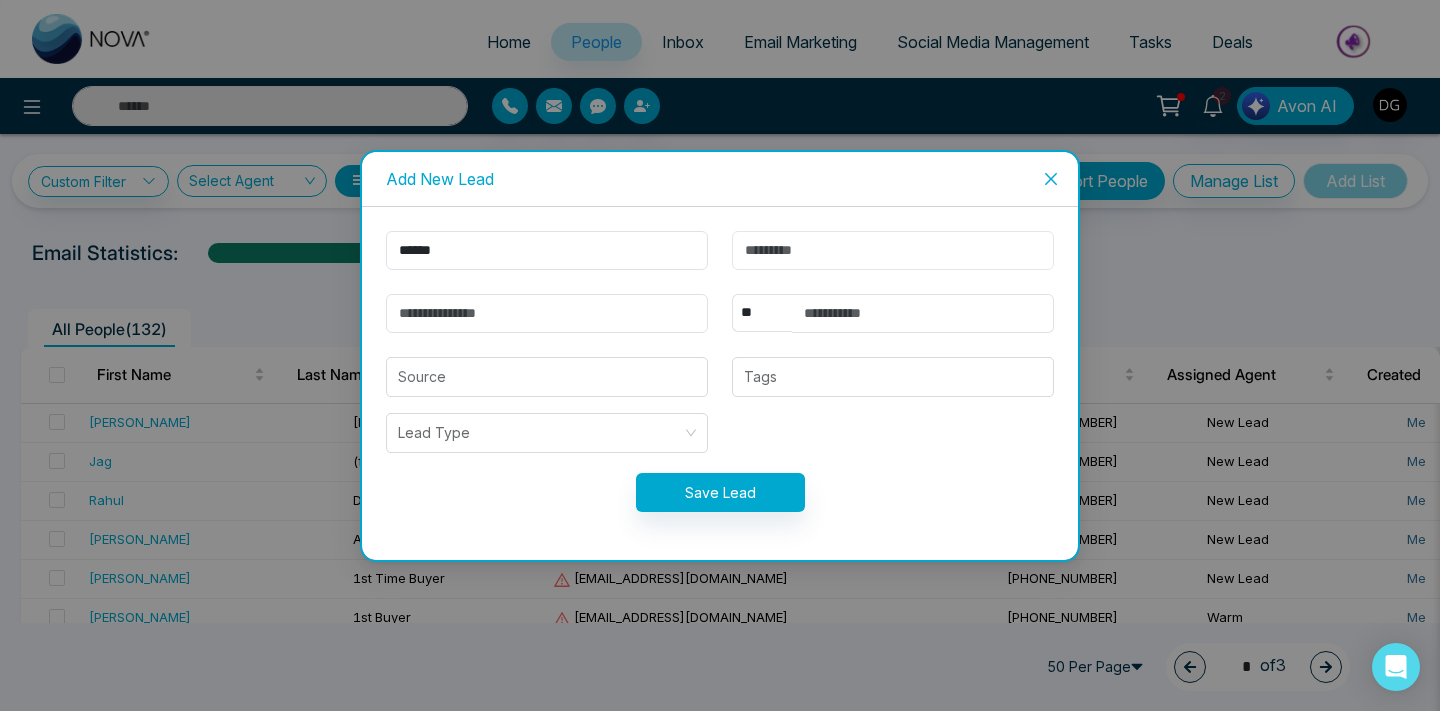 click at bounding box center (893, 250) 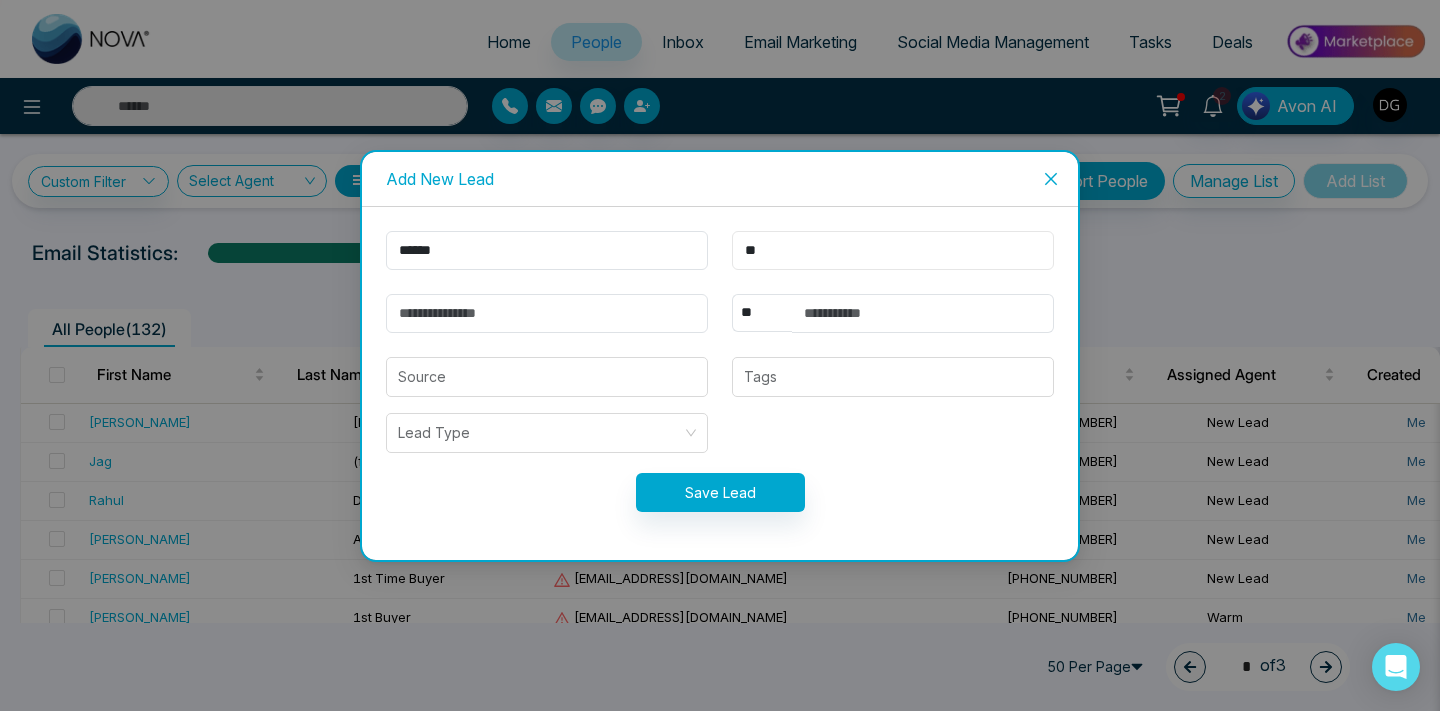 type on "*" 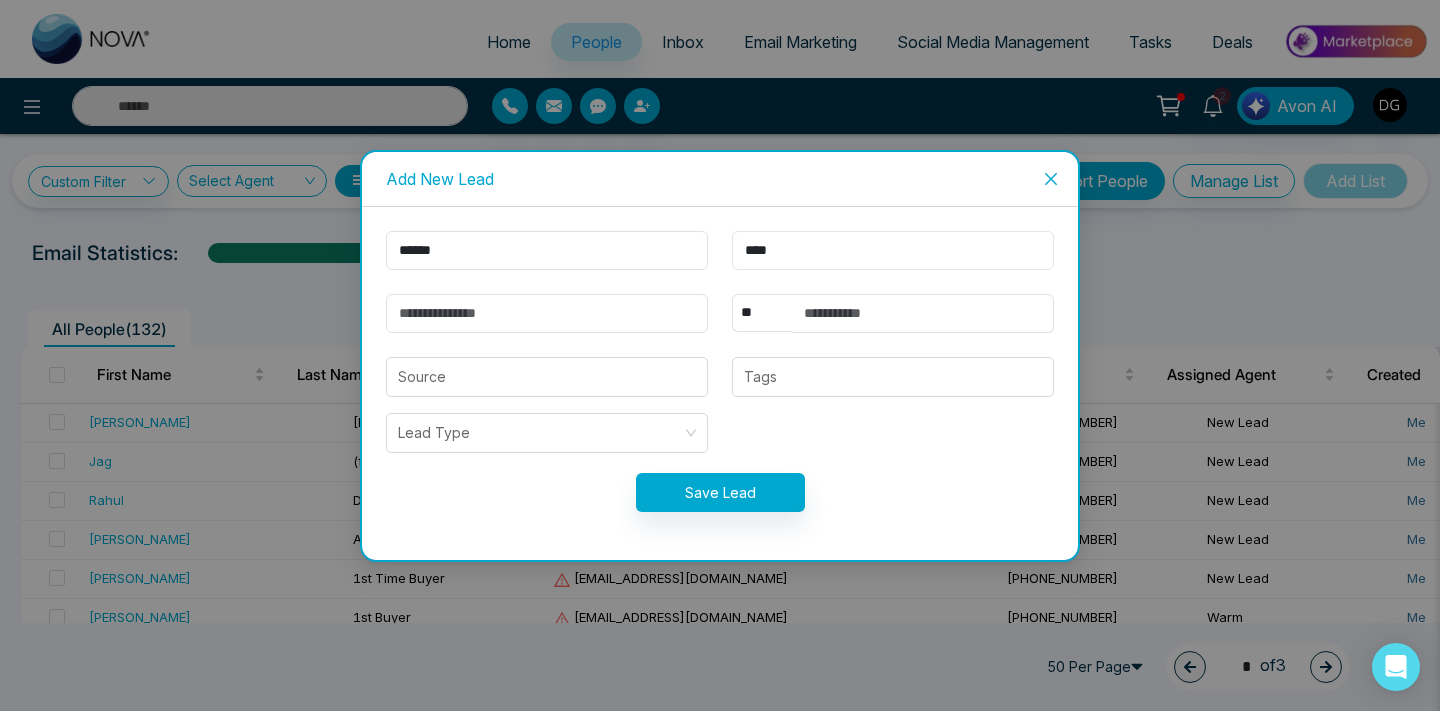 type on "****" 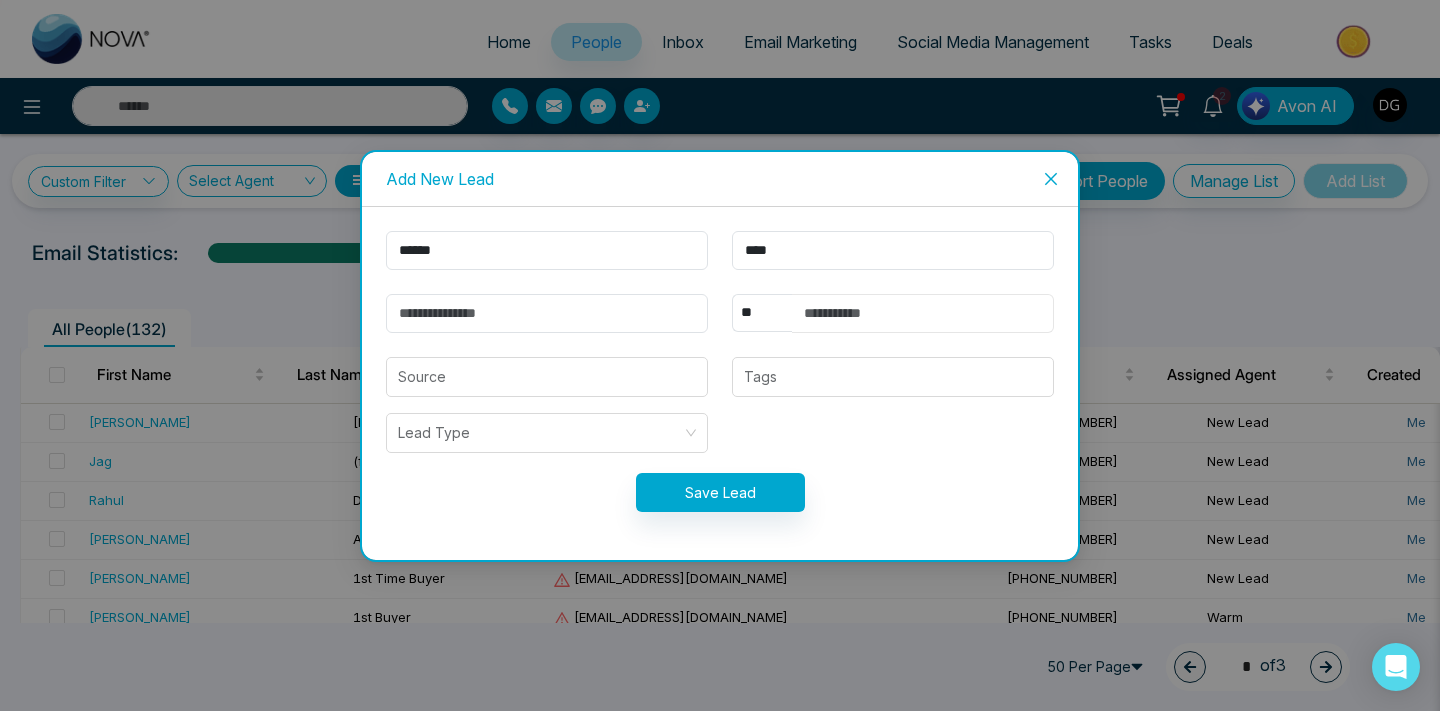 click at bounding box center [923, 313] 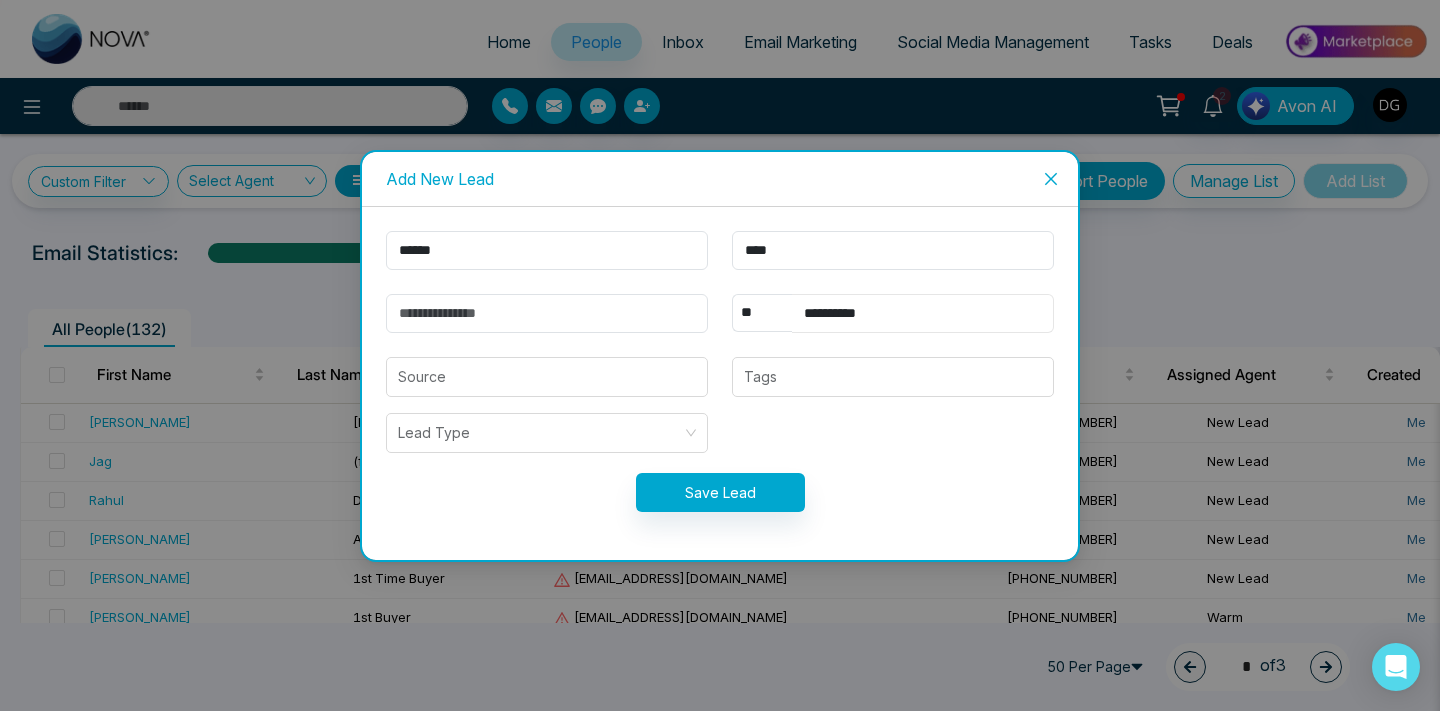 type on "**********" 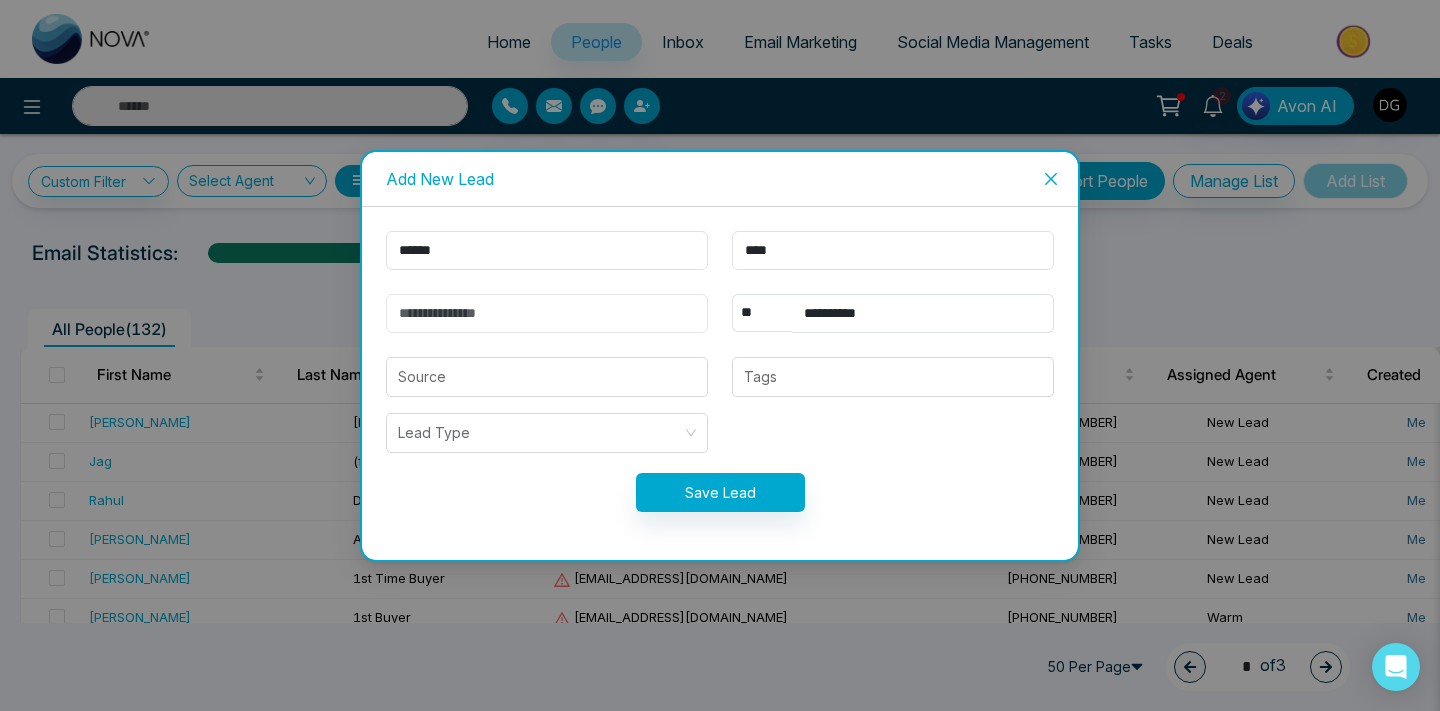click at bounding box center [547, 313] 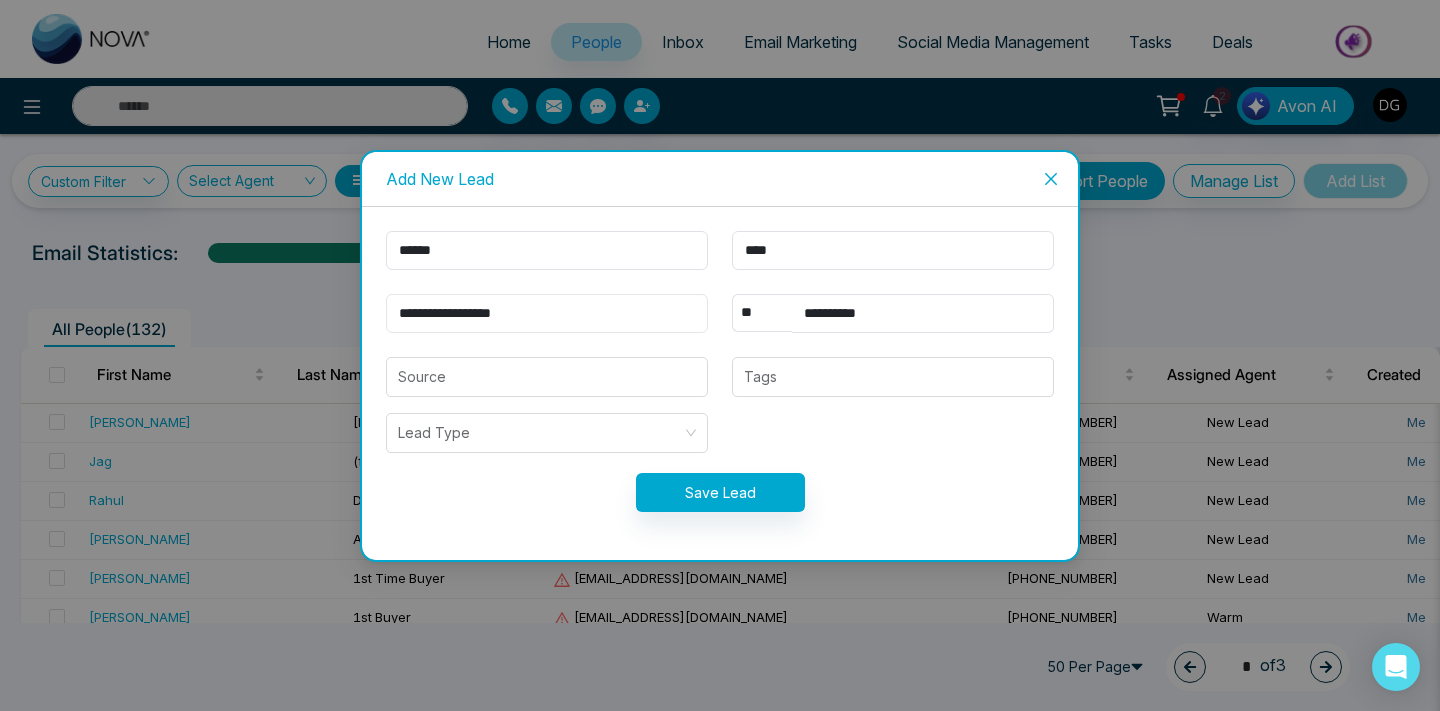 click on "**********" at bounding box center (547, 313) 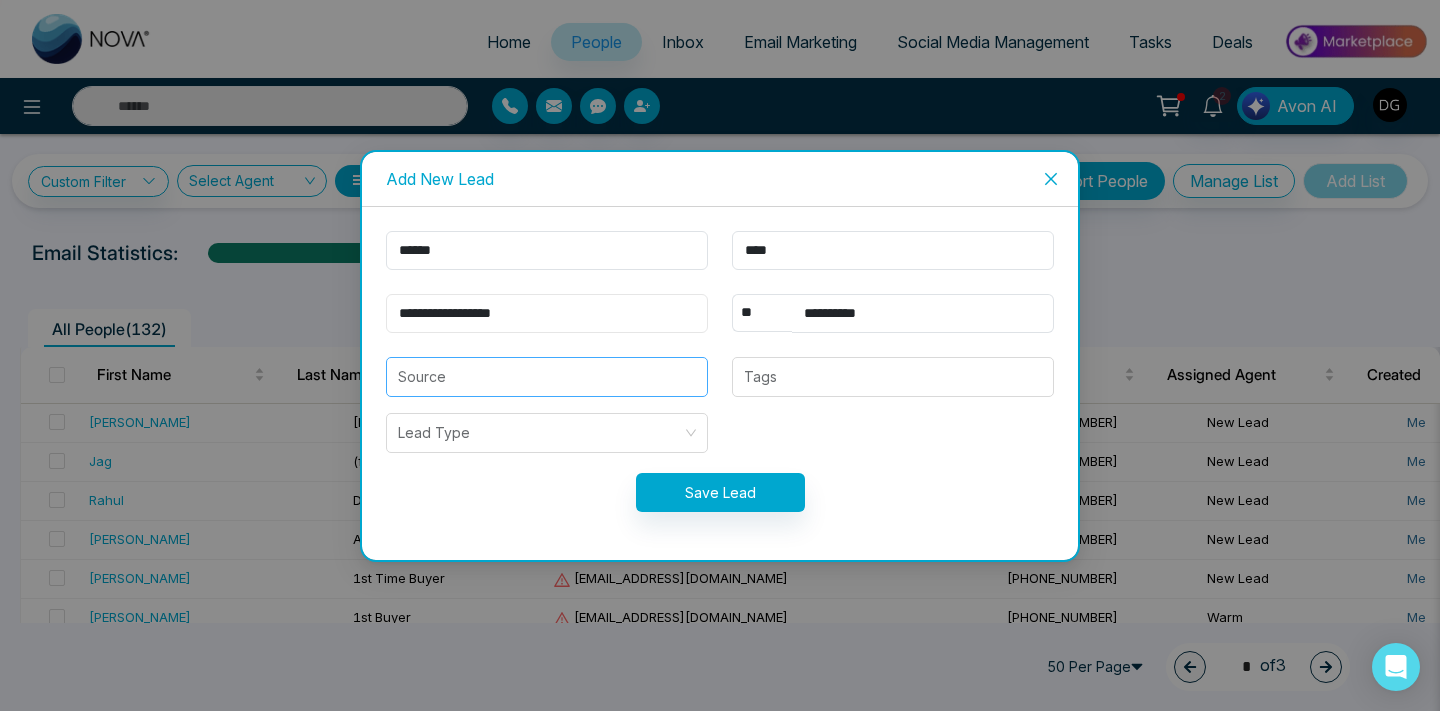 type on "**********" 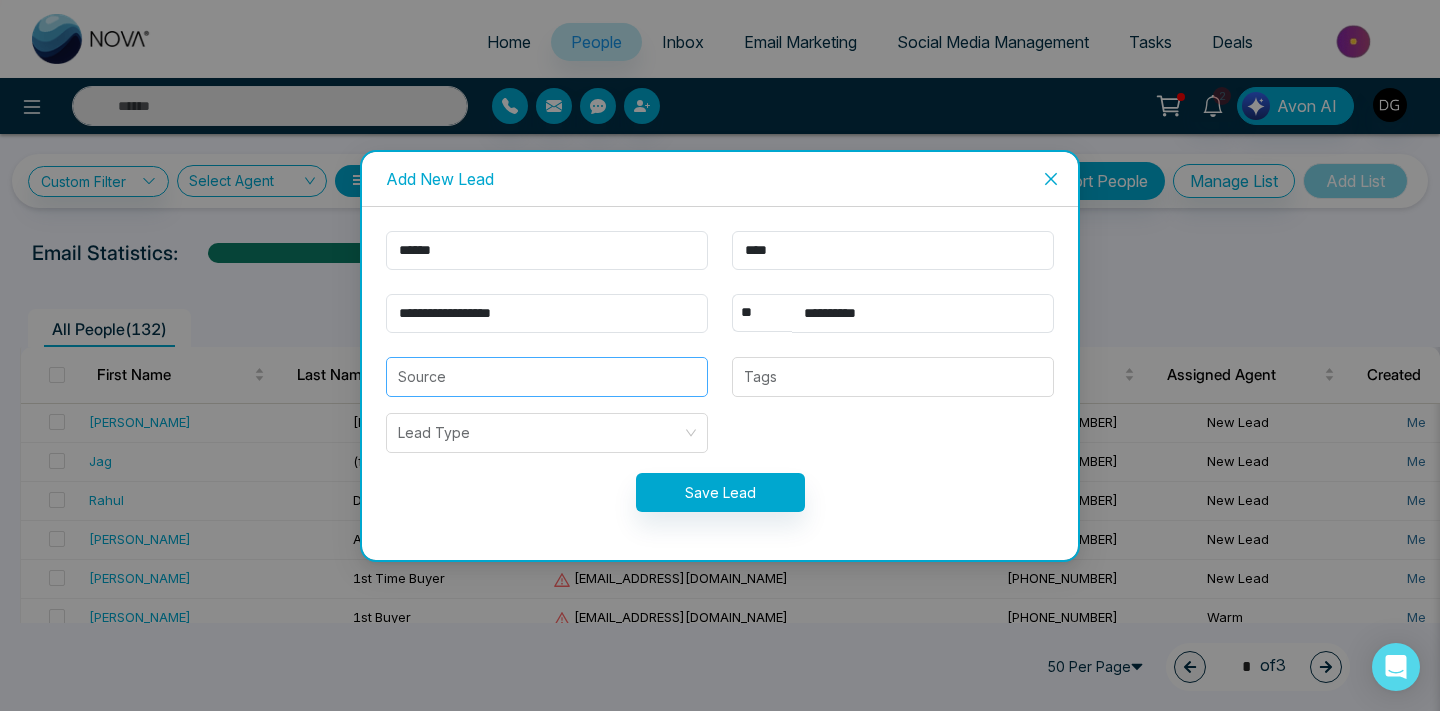 click at bounding box center [547, 377] 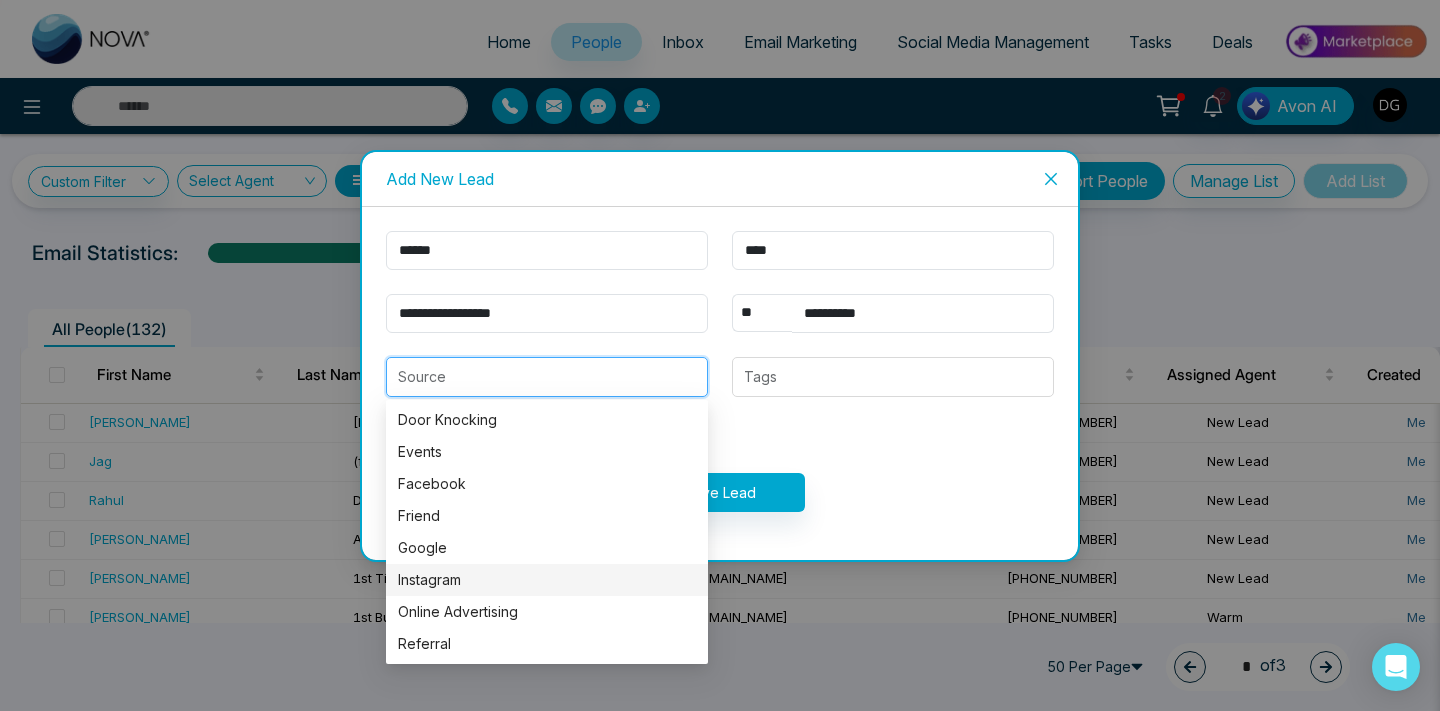click on "Instagram" at bounding box center [547, 580] 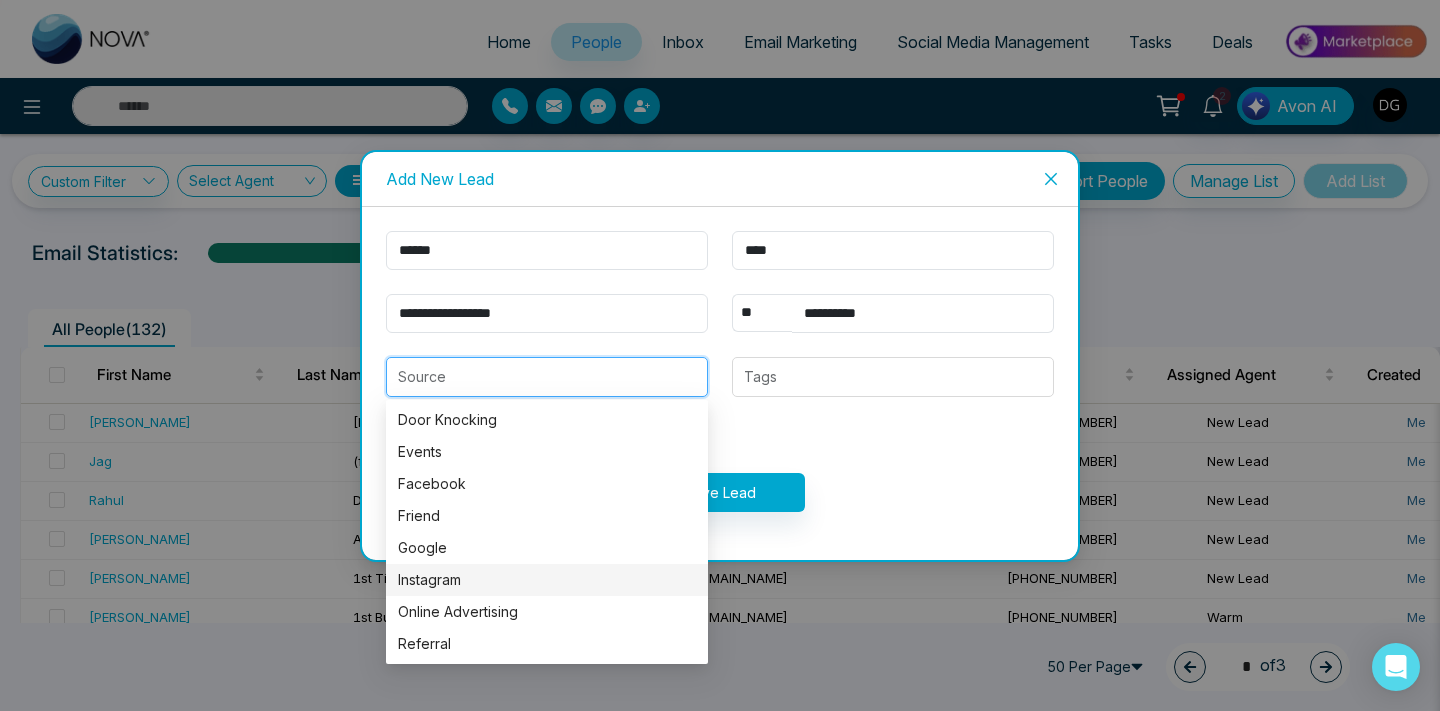 type on "*********" 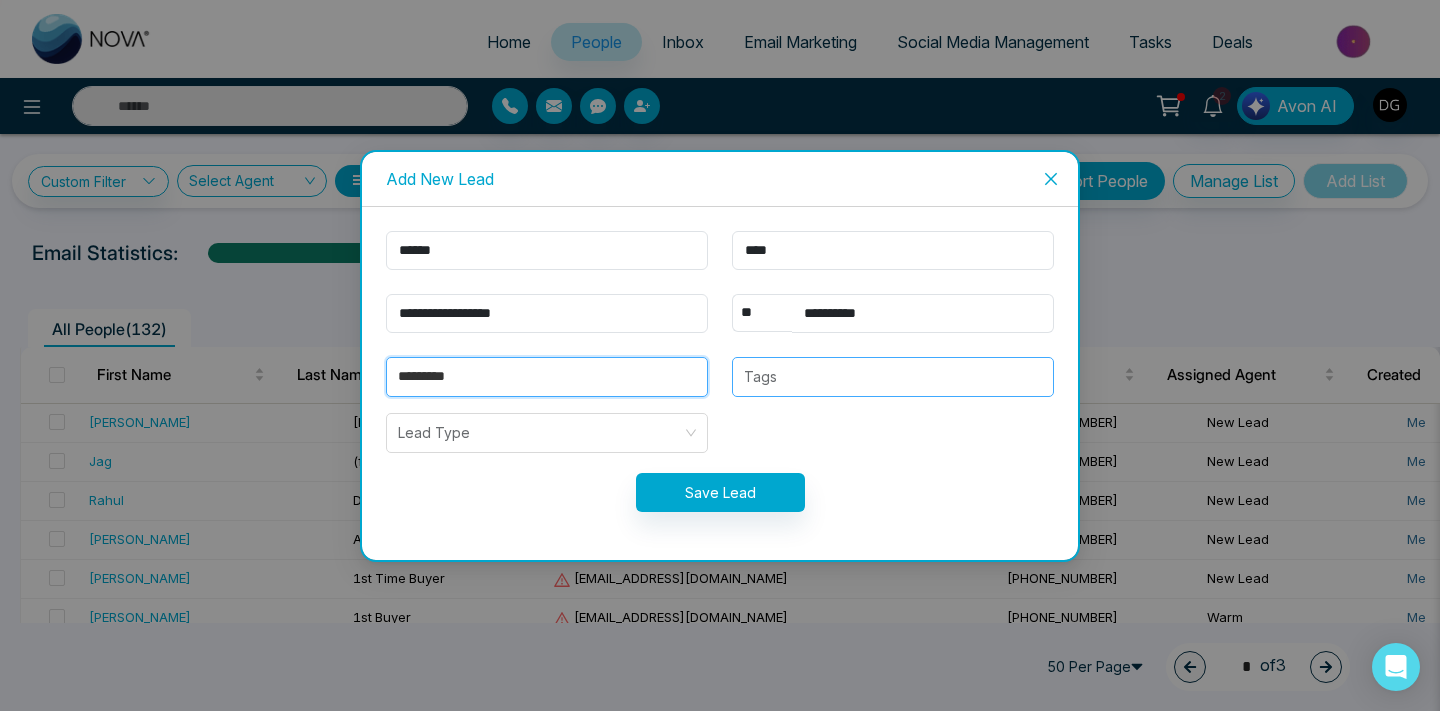 click at bounding box center (893, 377) 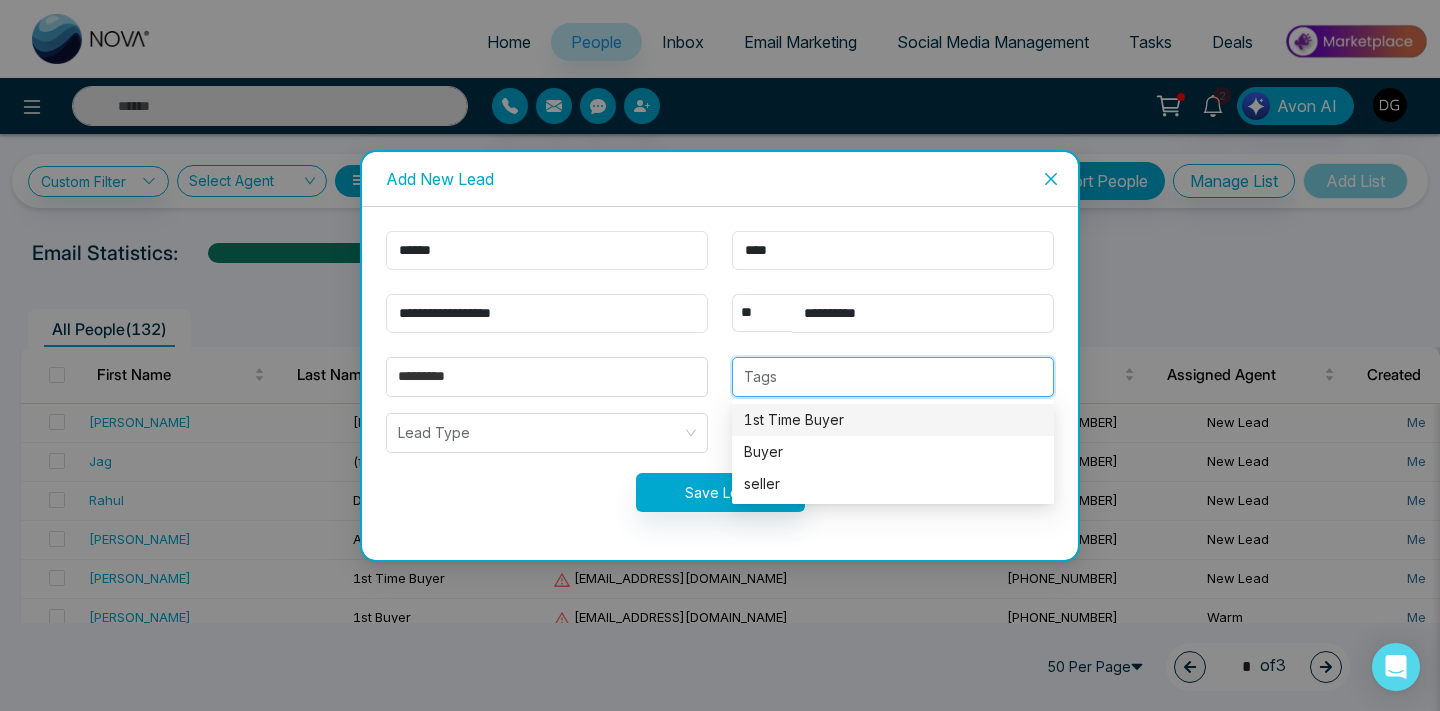 click on "1st Time Buyer" at bounding box center [893, 420] 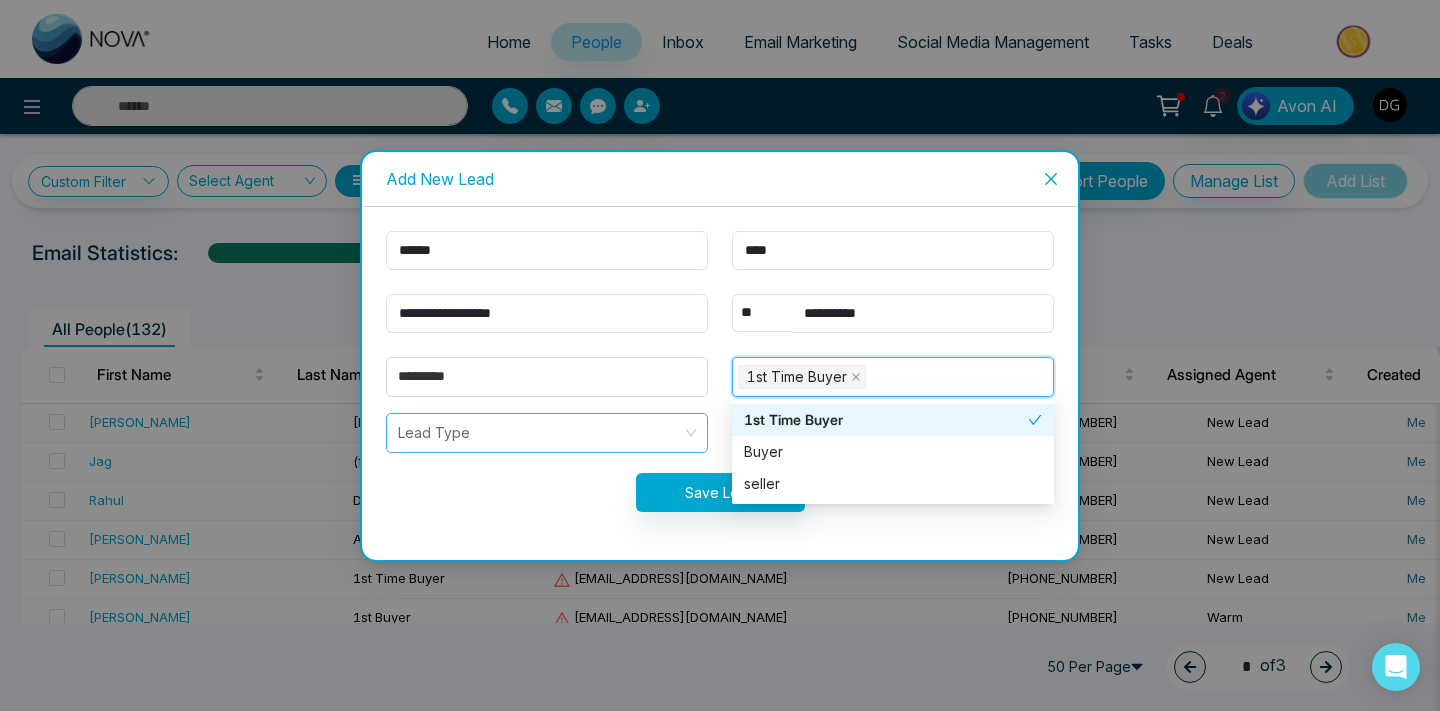click at bounding box center (540, 433) 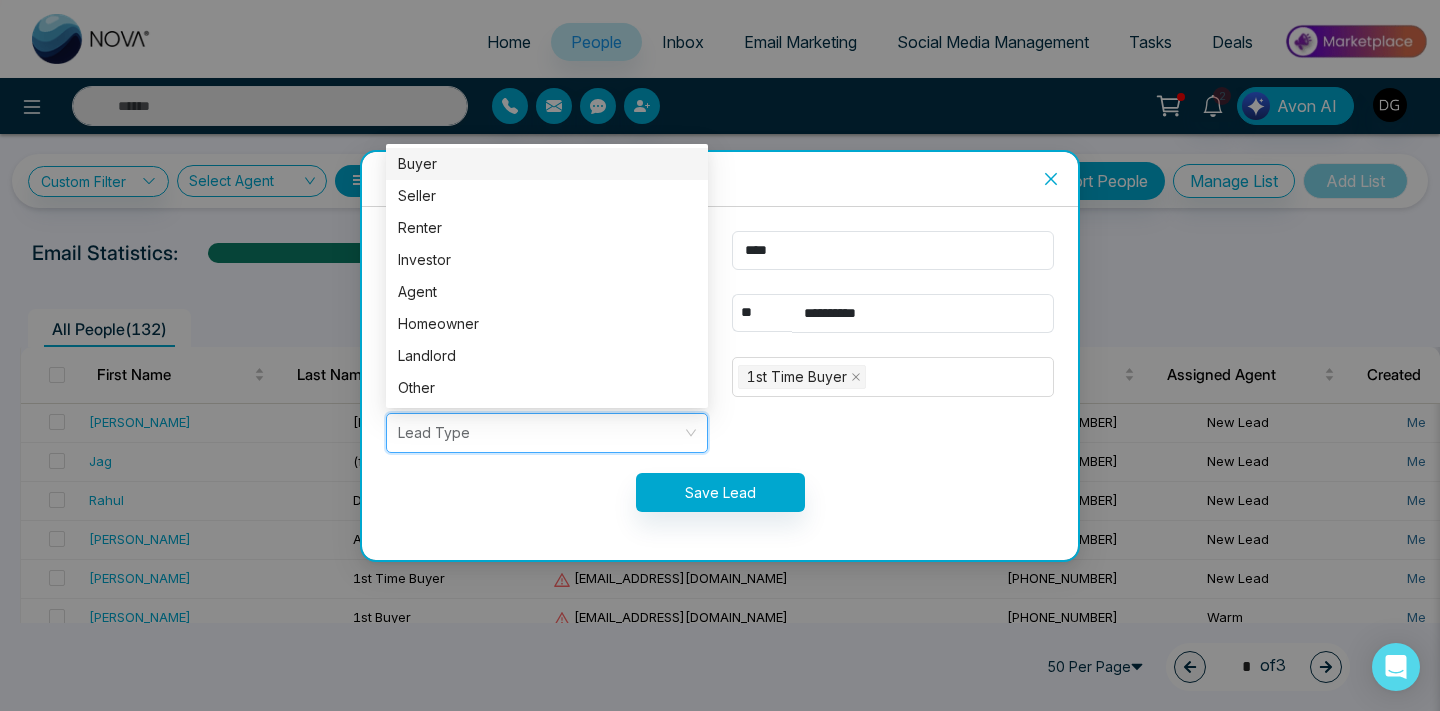 click on "Buyer" at bounding box center (547, 164) 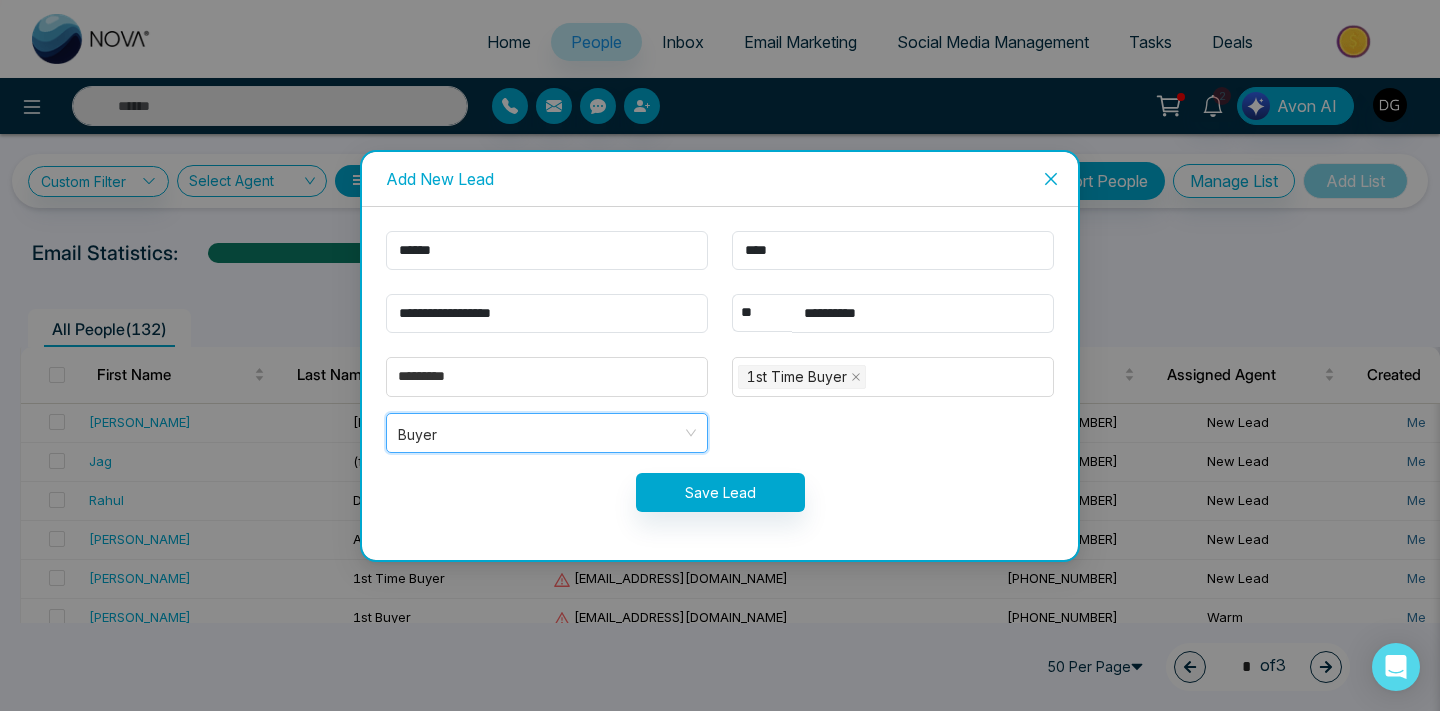 click on "**********" at bounding box center (720, 383) 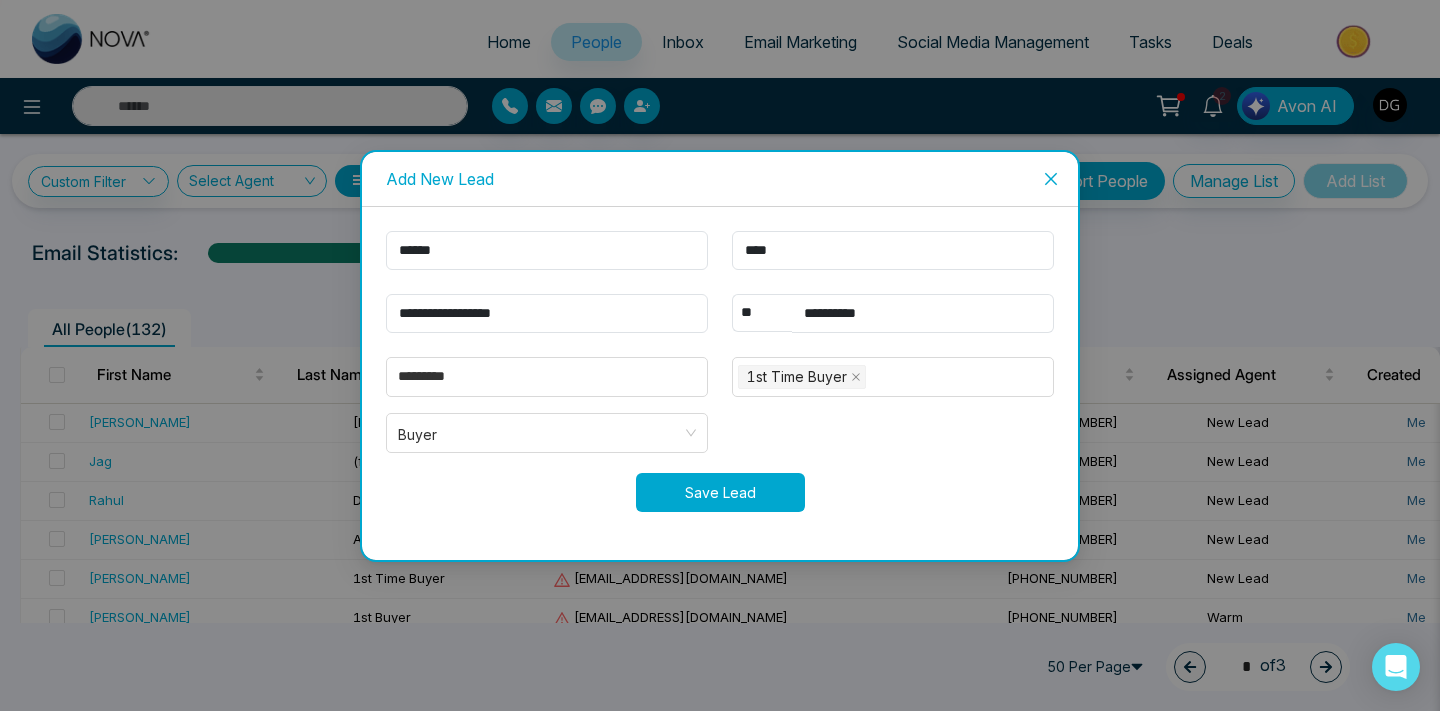 click on "Save Lead" at bounding box center (720, 492) 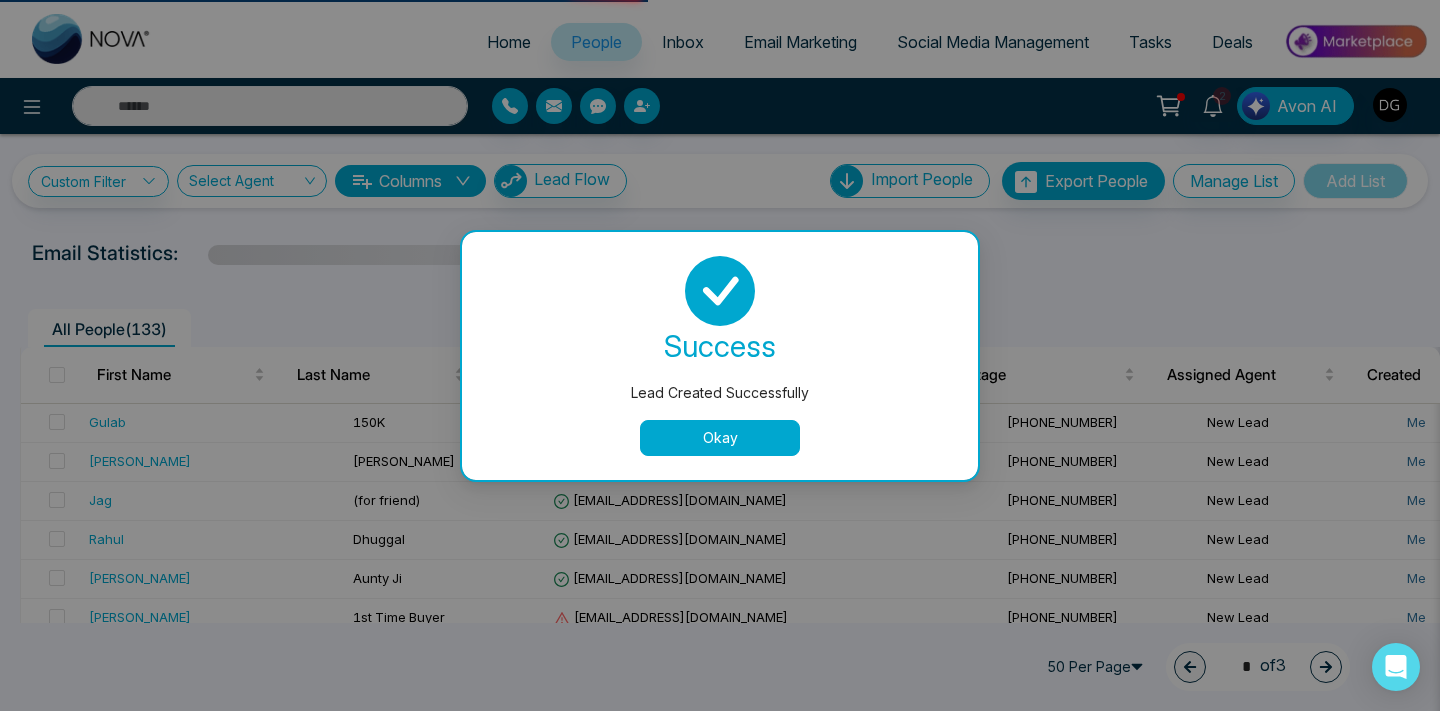 click on "Okay" at bounding box center (720, 438) 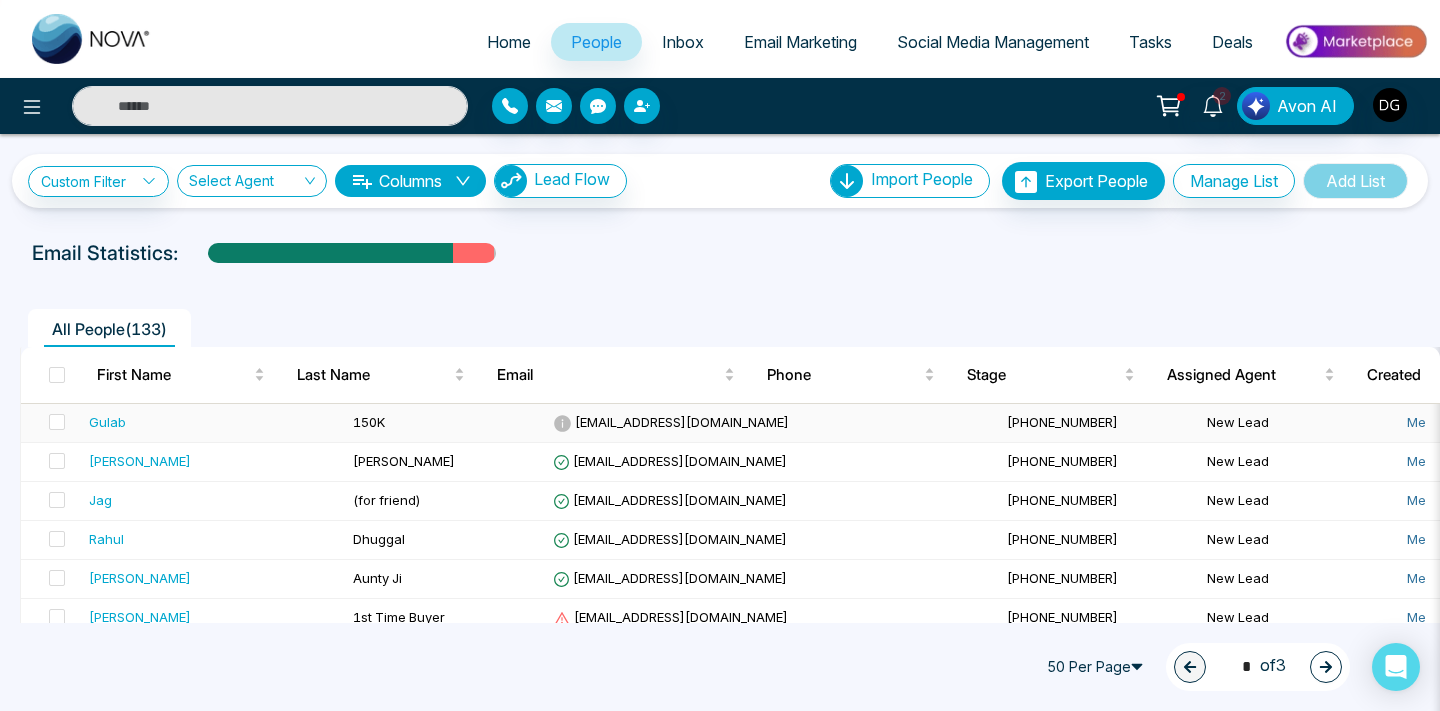 click on "150K" at bounding box center [445, 423] 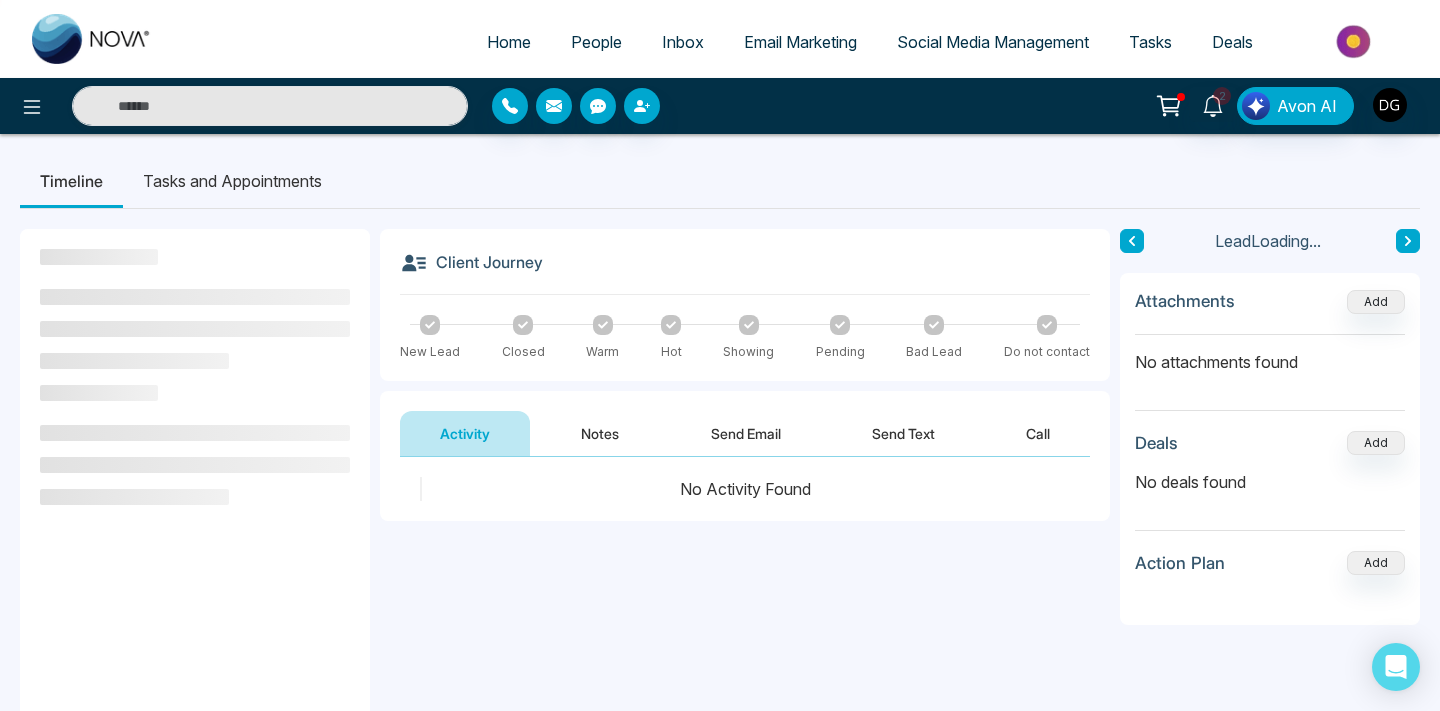 click on "**********" at bounding box center [745, 584] 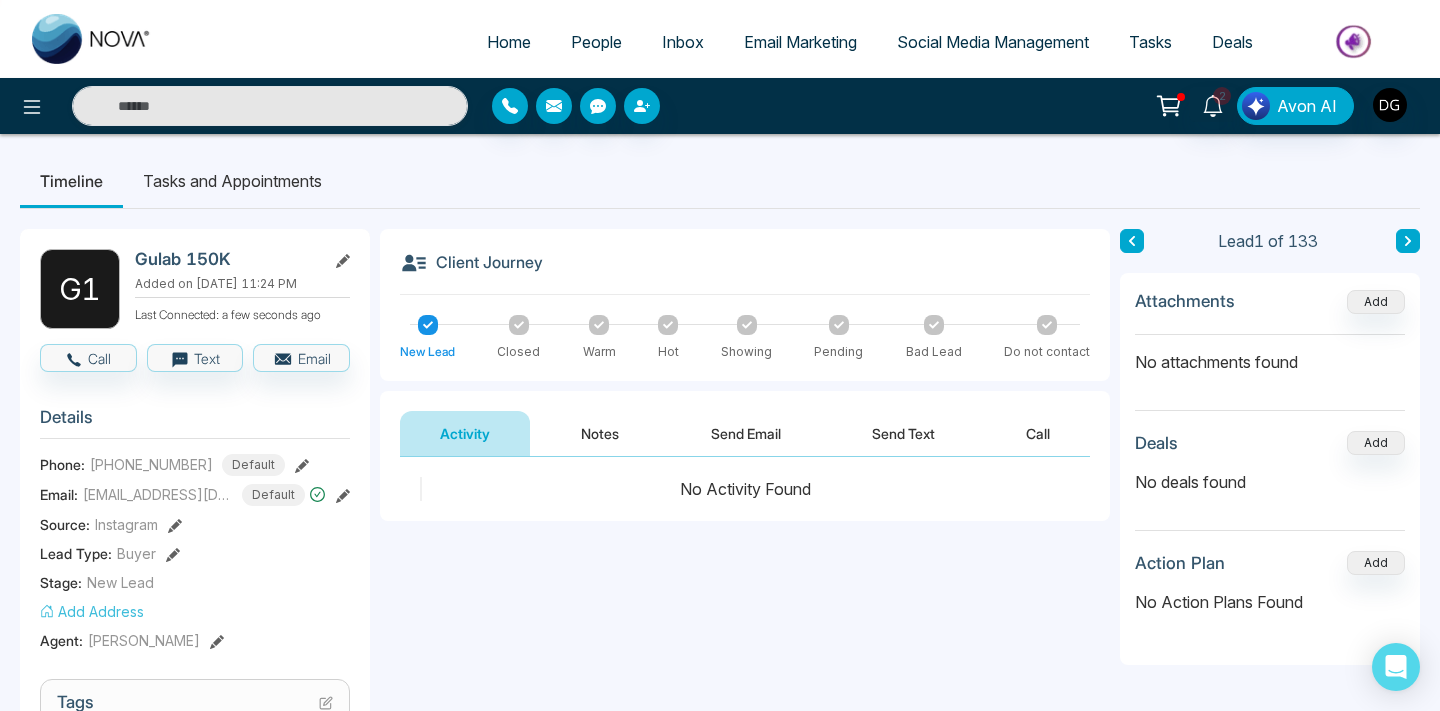 click on "Notes" at bounding box center (600, 433) 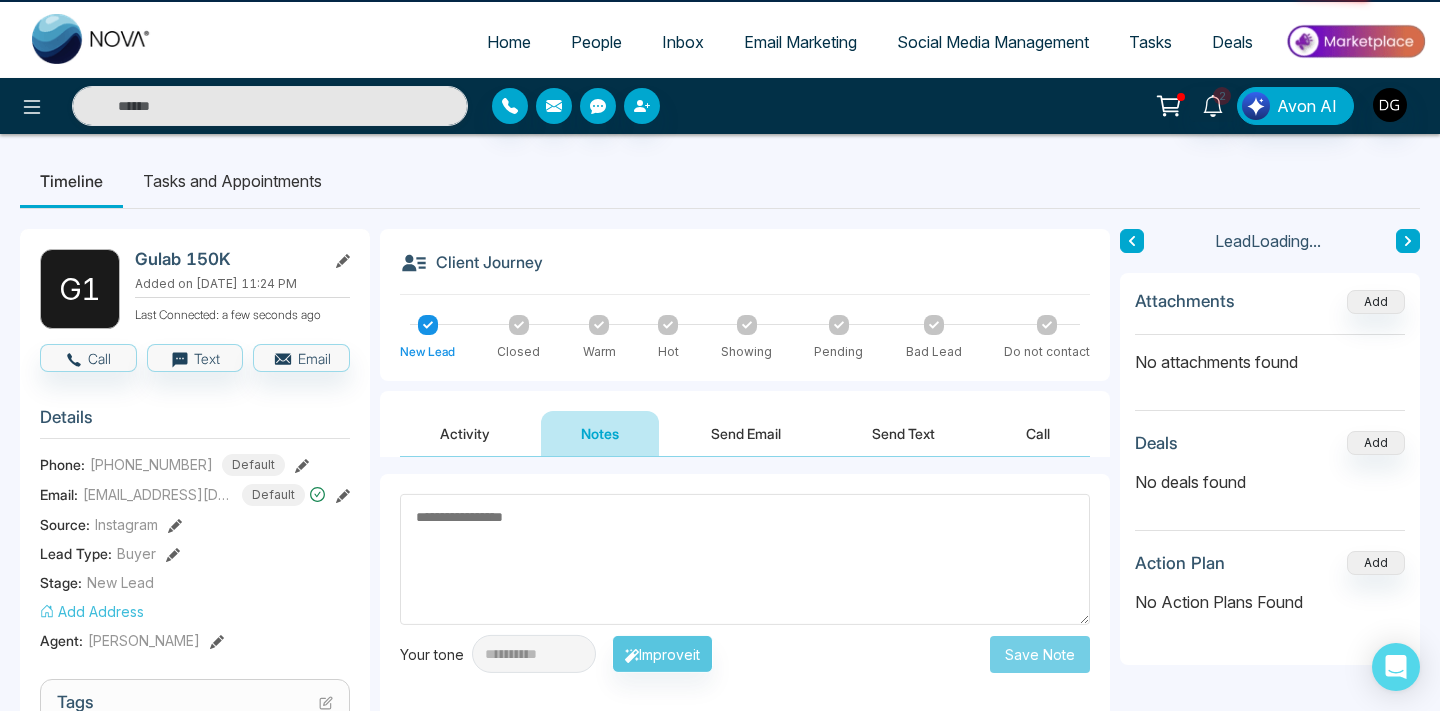 click at bounding box center (745, 559) 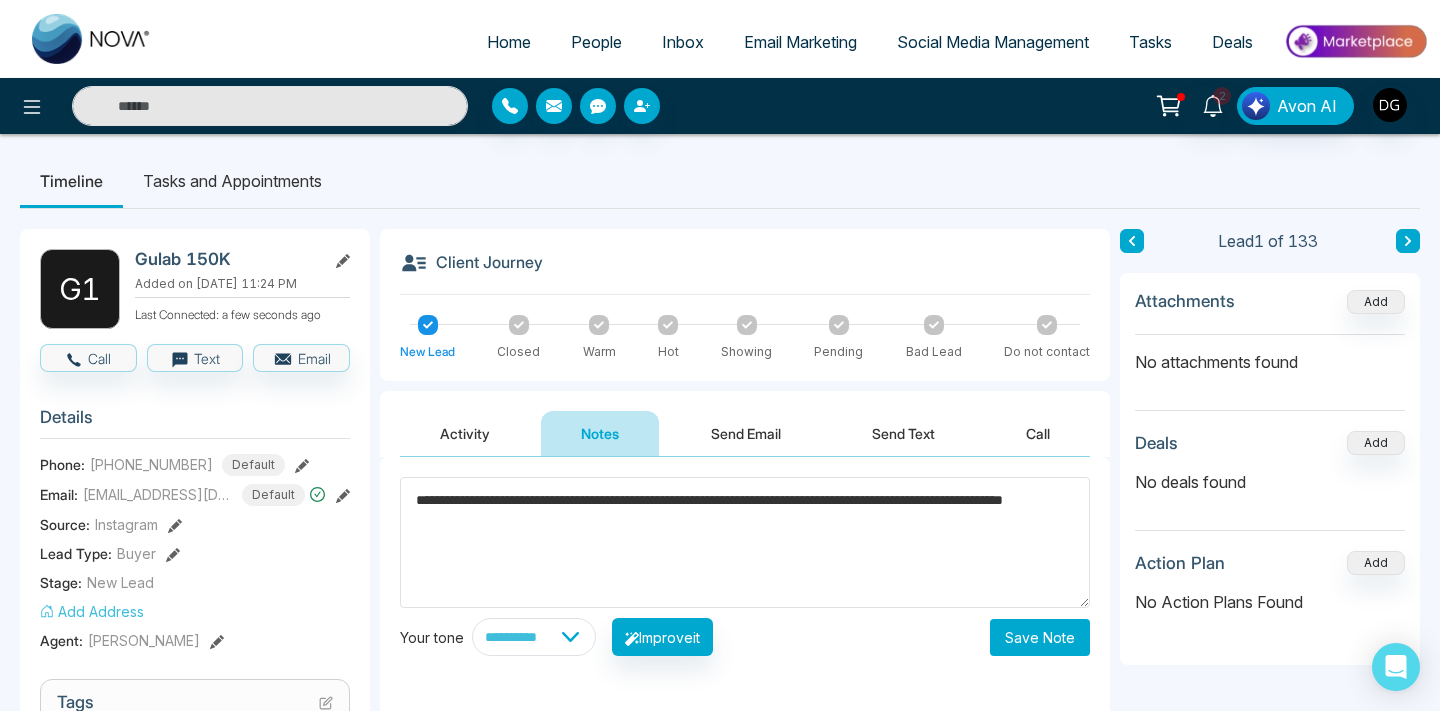type on "**********" 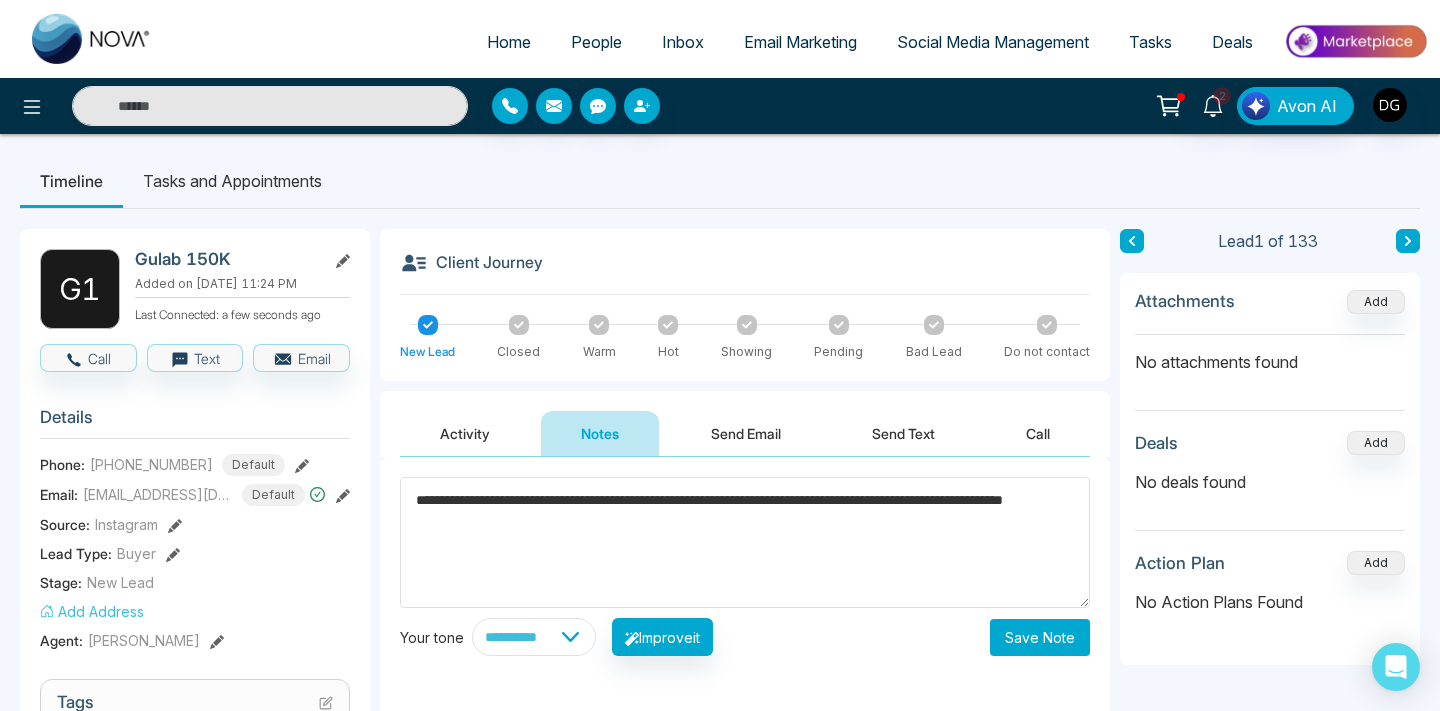 click on "Save Note" at bounding box center [1040, 637] 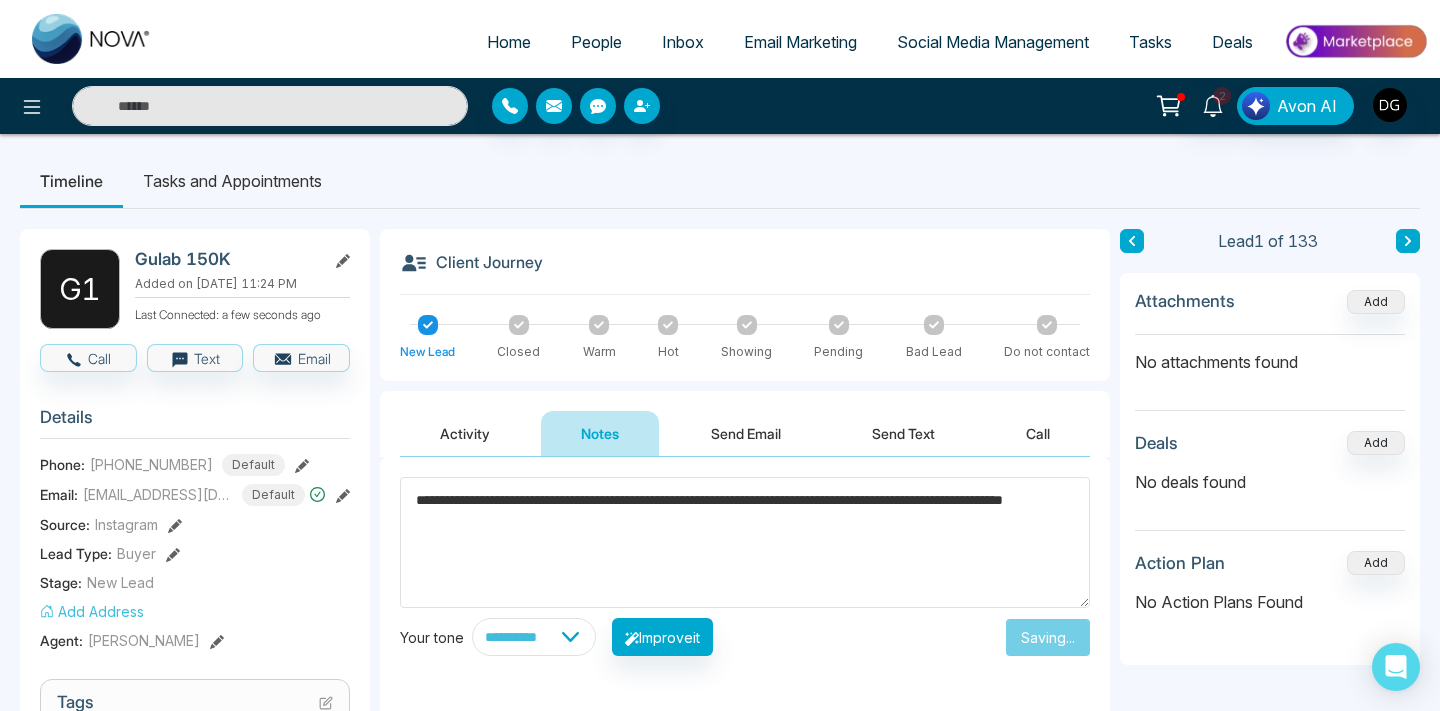 type 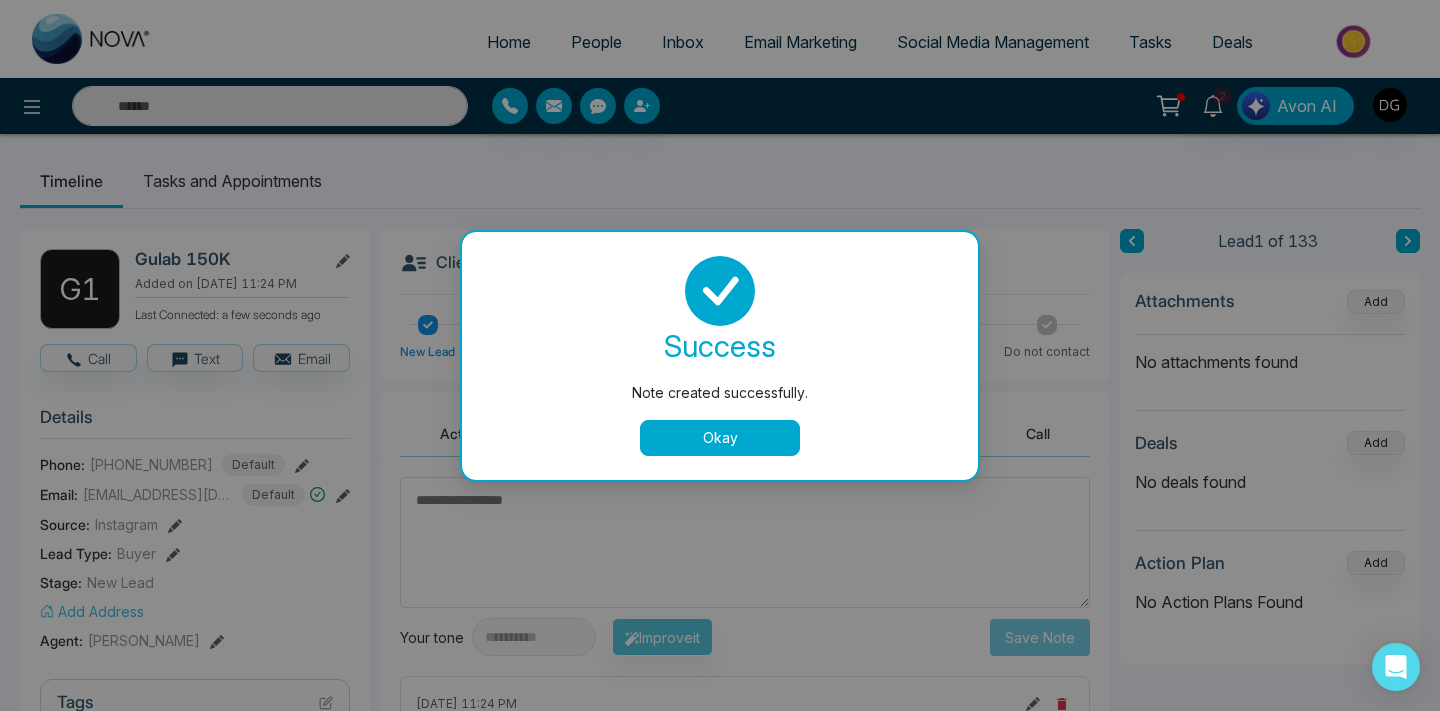 click on "Okay" at bounding box center (720, 438) 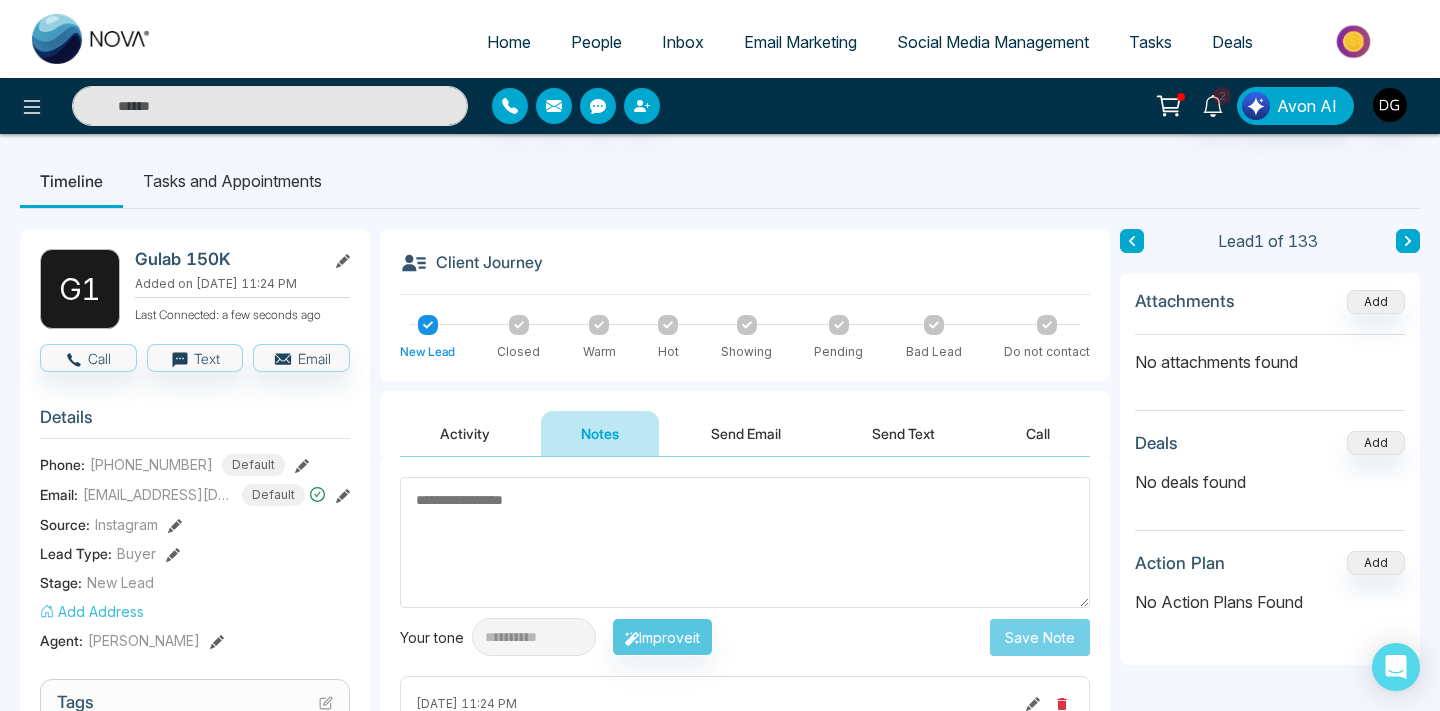click on "People" at bounding box center [596, 42] 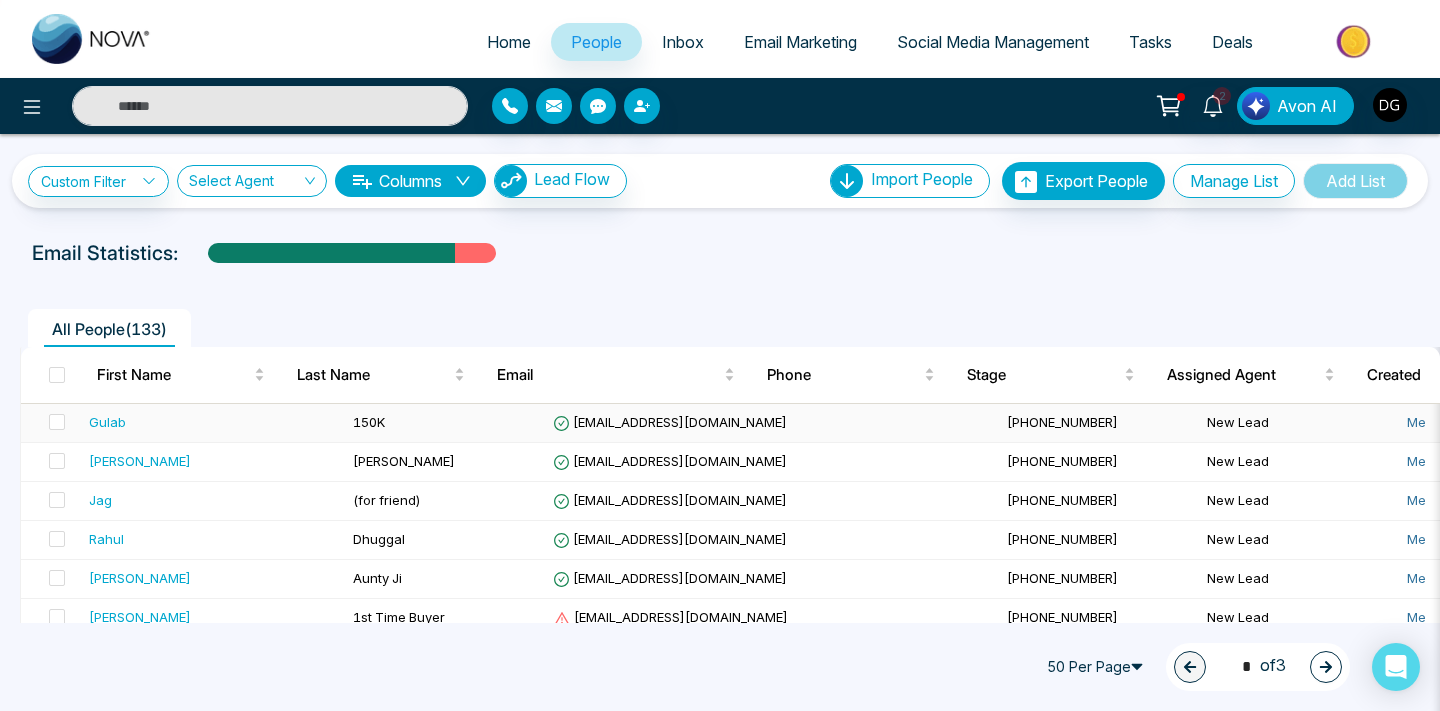 click on "150K" at bounding box center [445, 423] 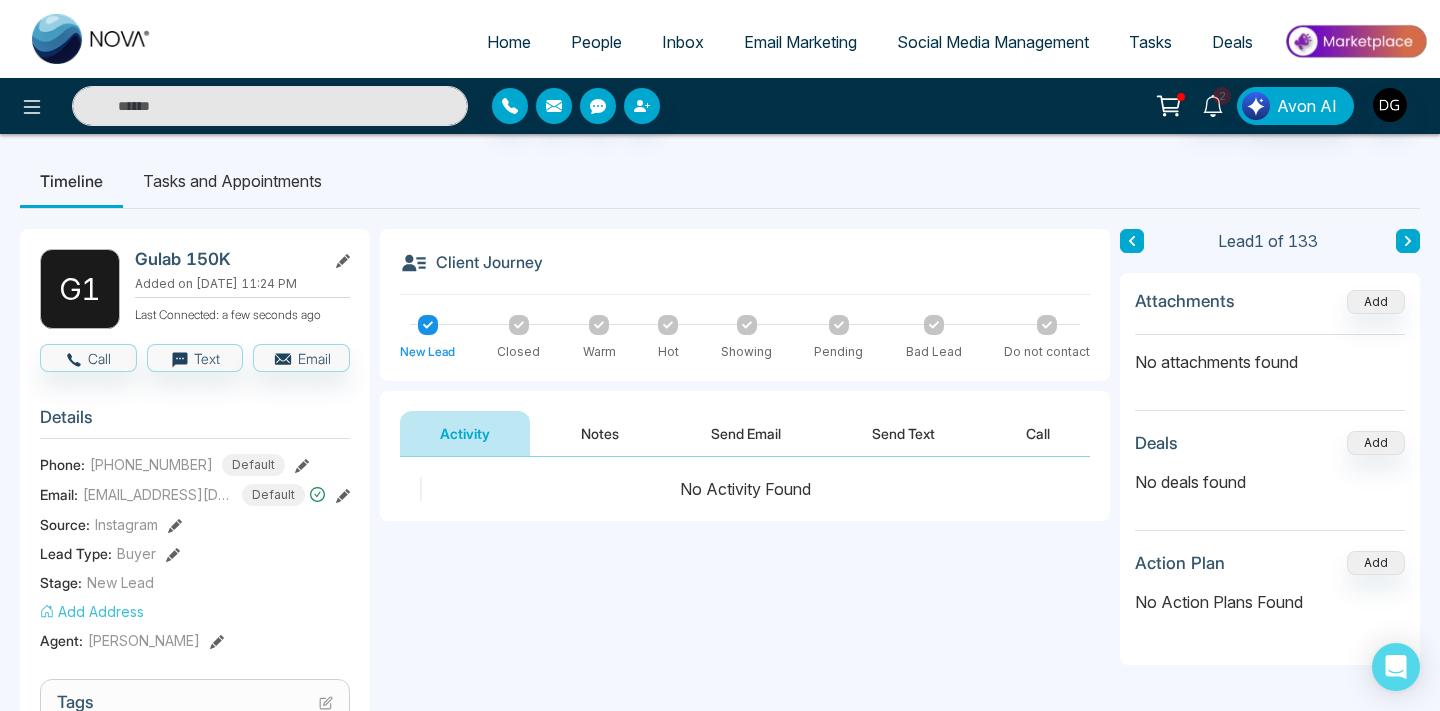 click 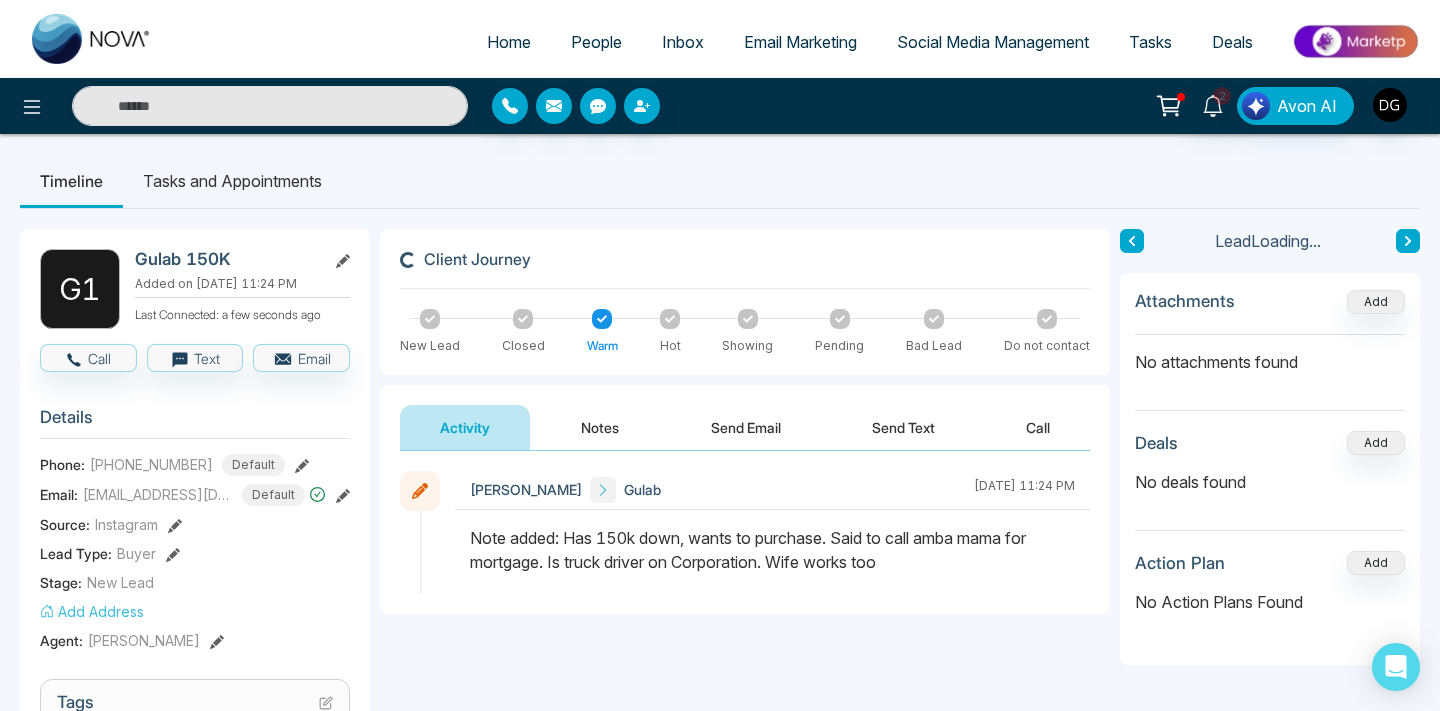 click on "People" at bounding box center [596, 42] 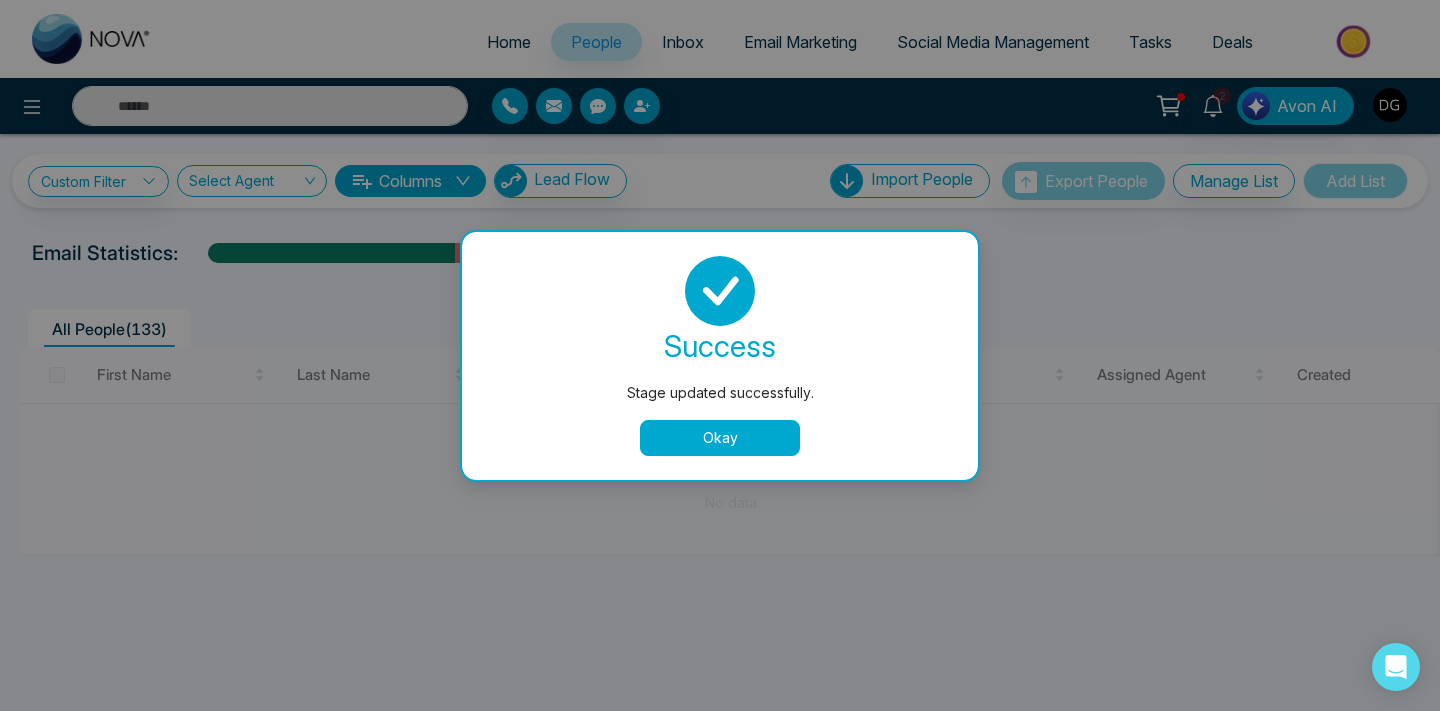 click on "Okay" at bounding box center (720, 438) 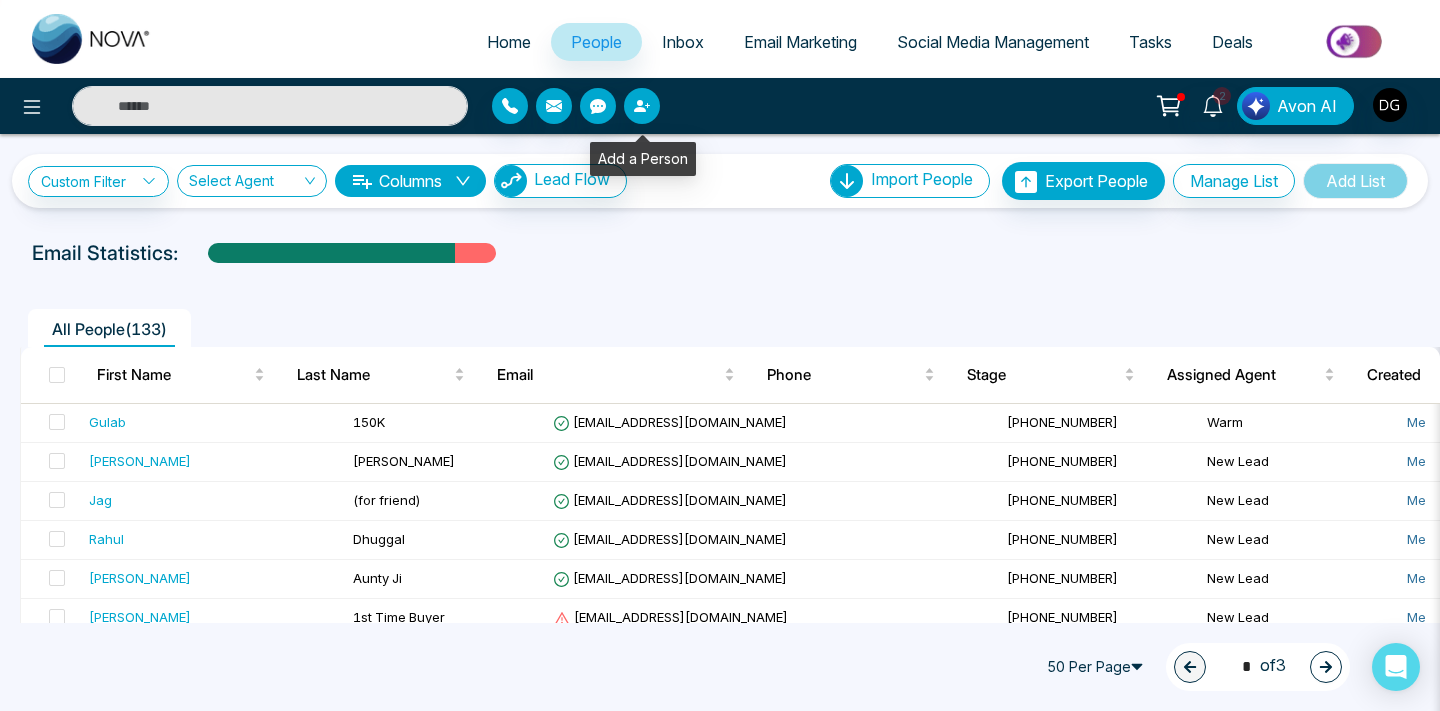 click 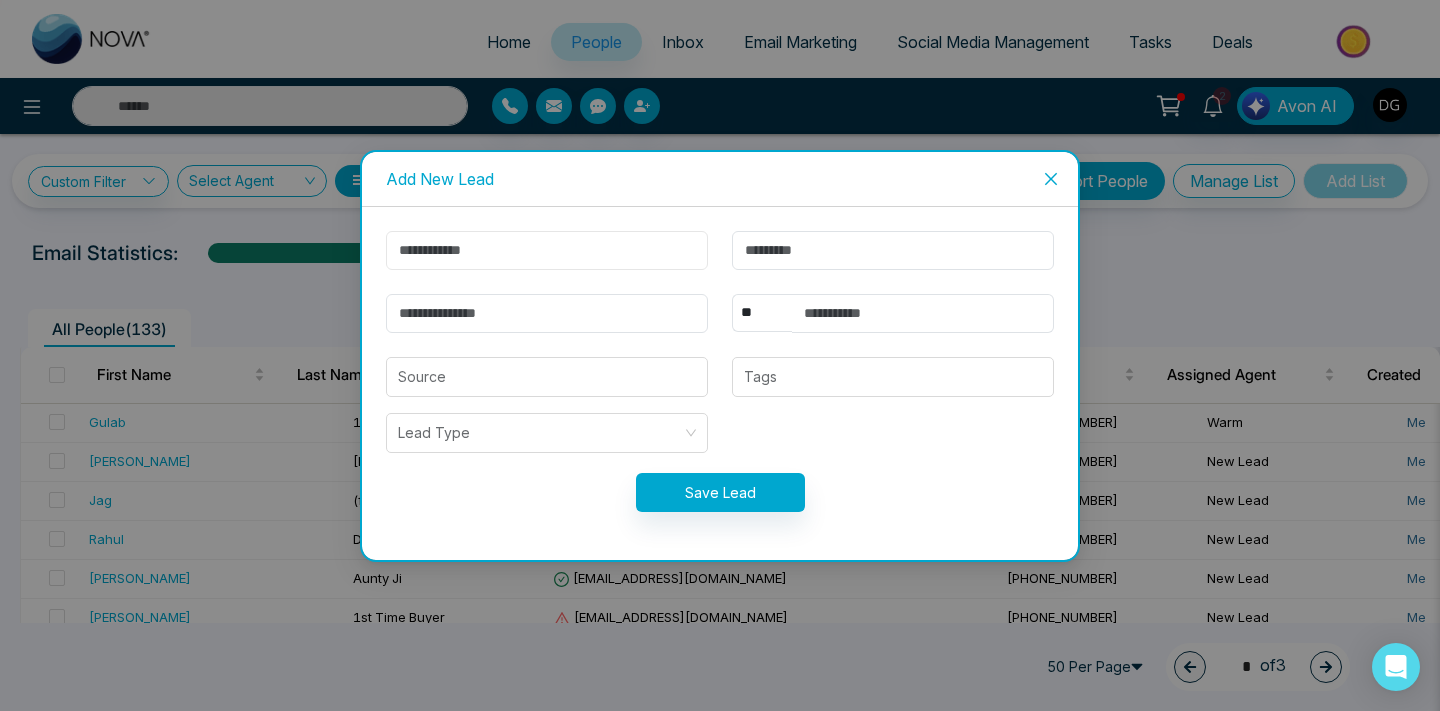 click at bounding box center [547, 250] 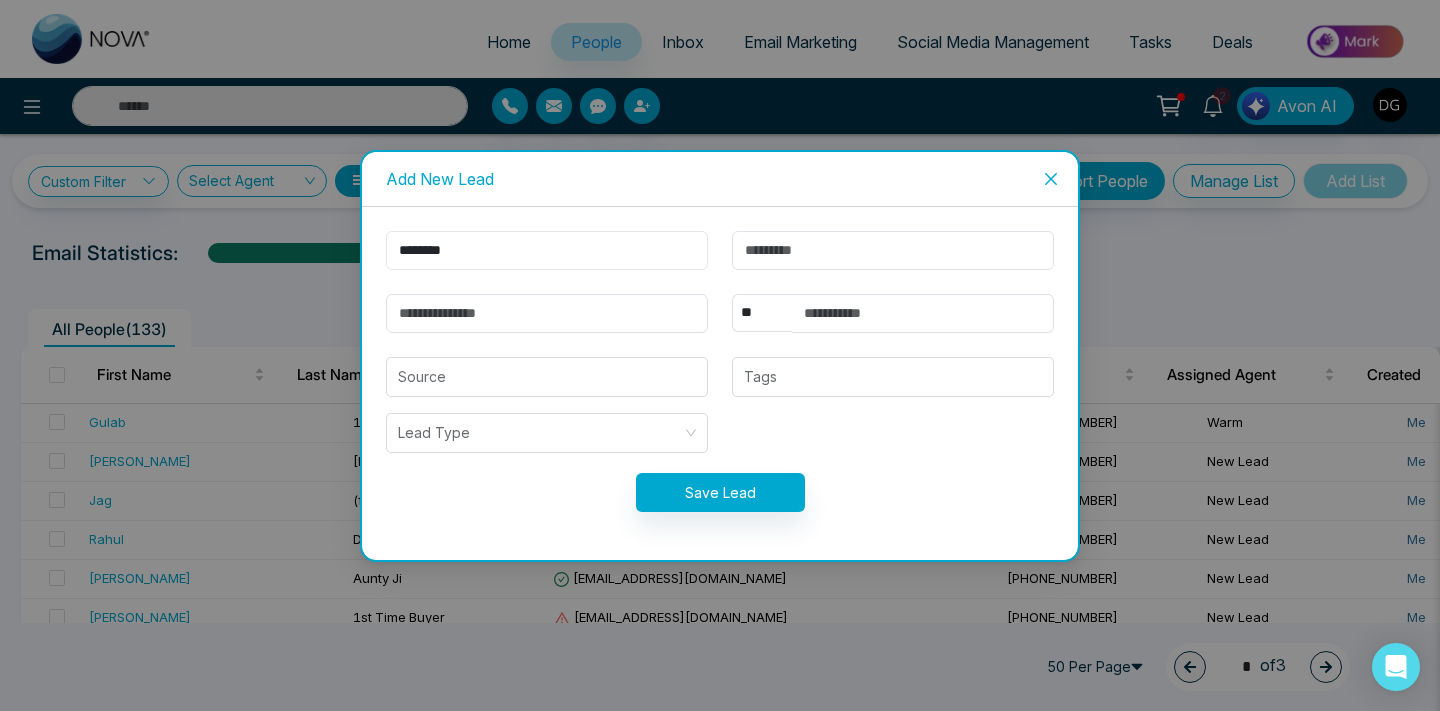 type on "********" 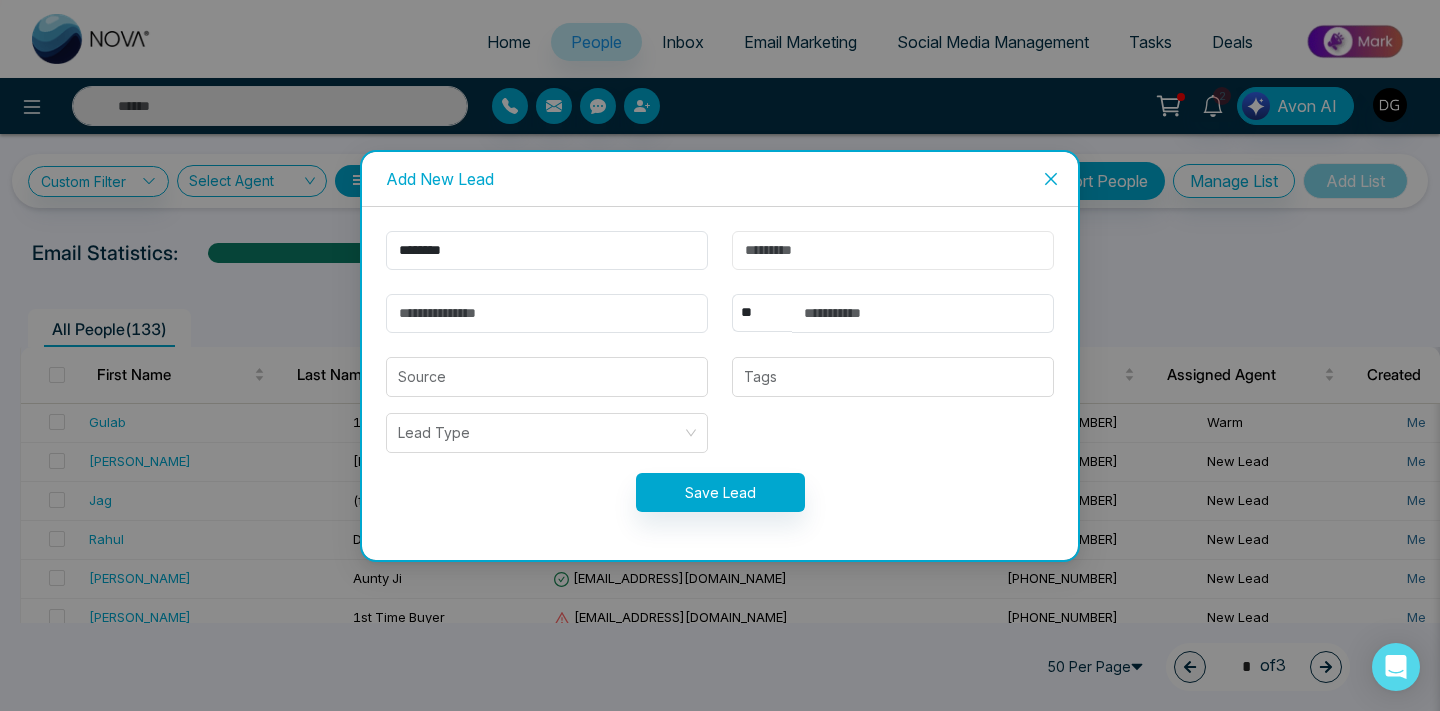 click at bounding box center (893, 250) 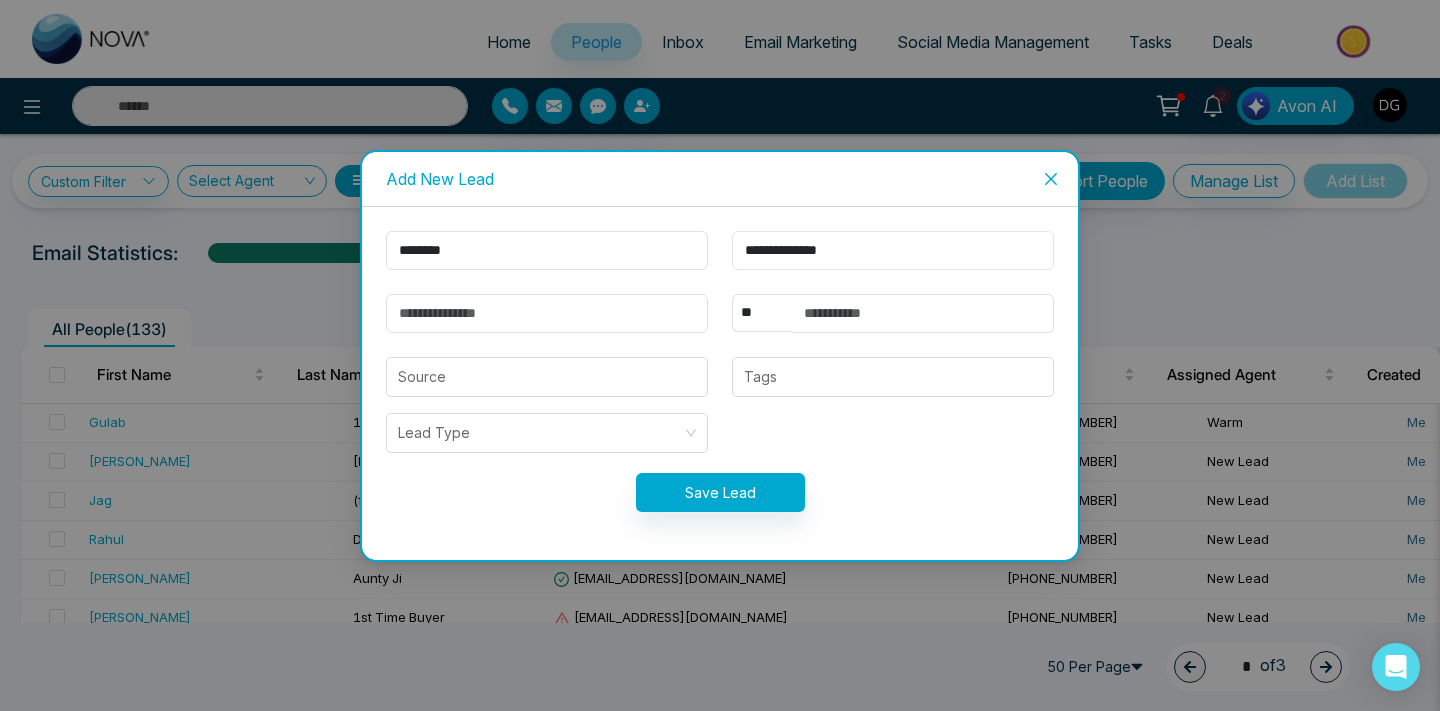 type on "**********" 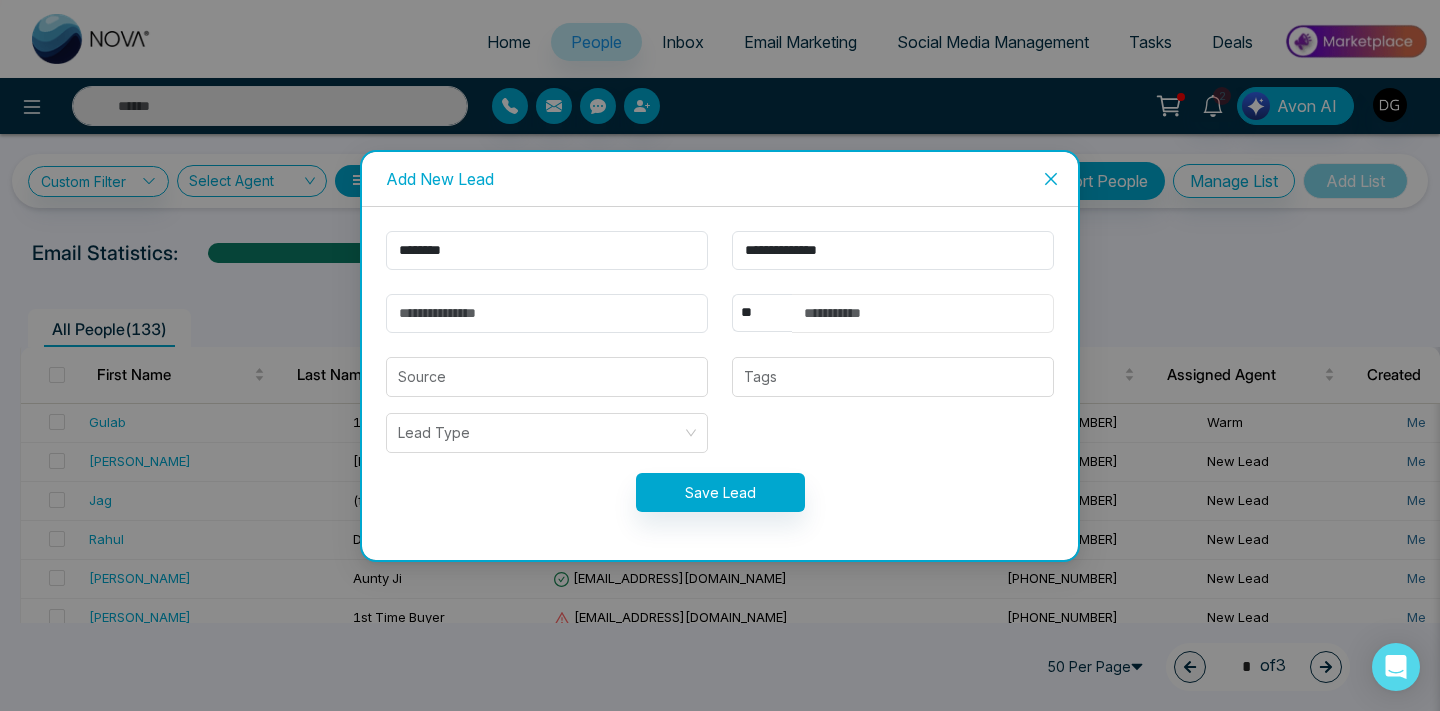 click at bounding box center (923, 313) 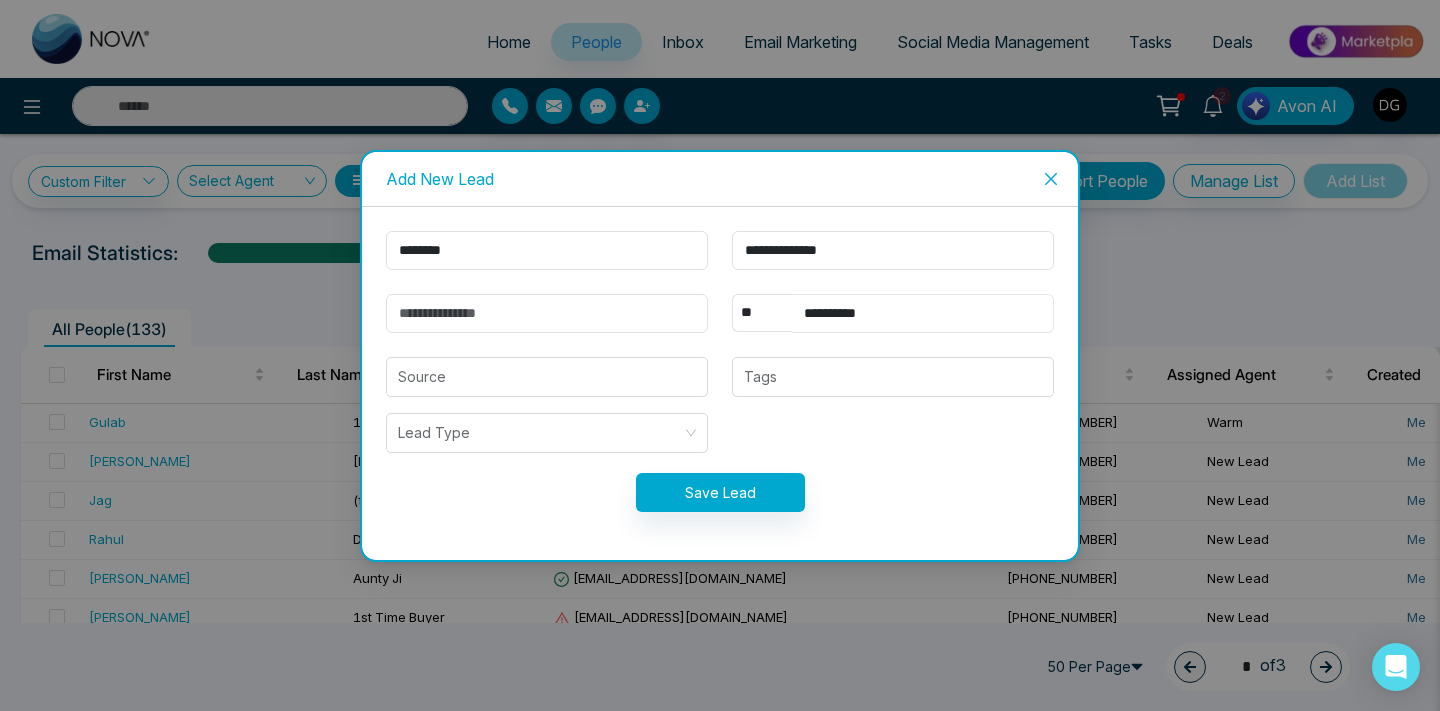 type on "**********" 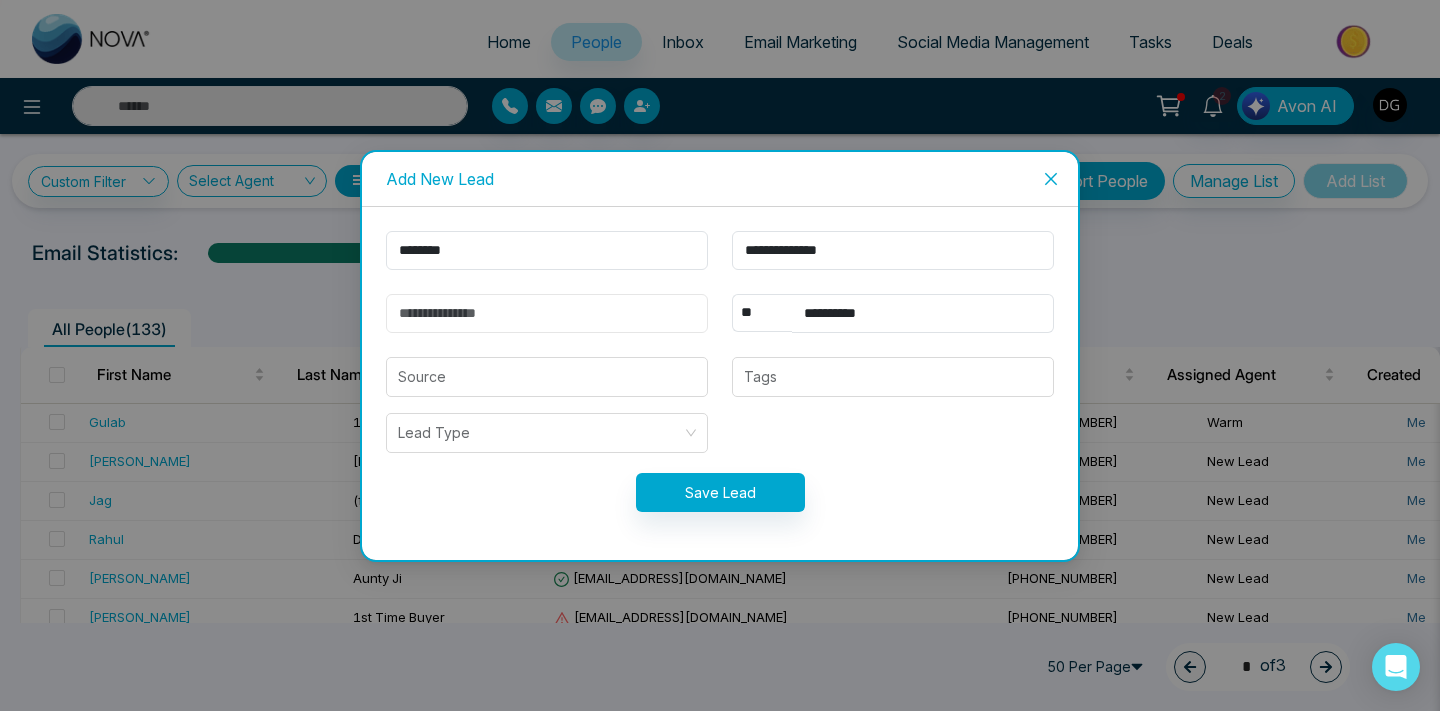 click at bounding box center (547, 313) 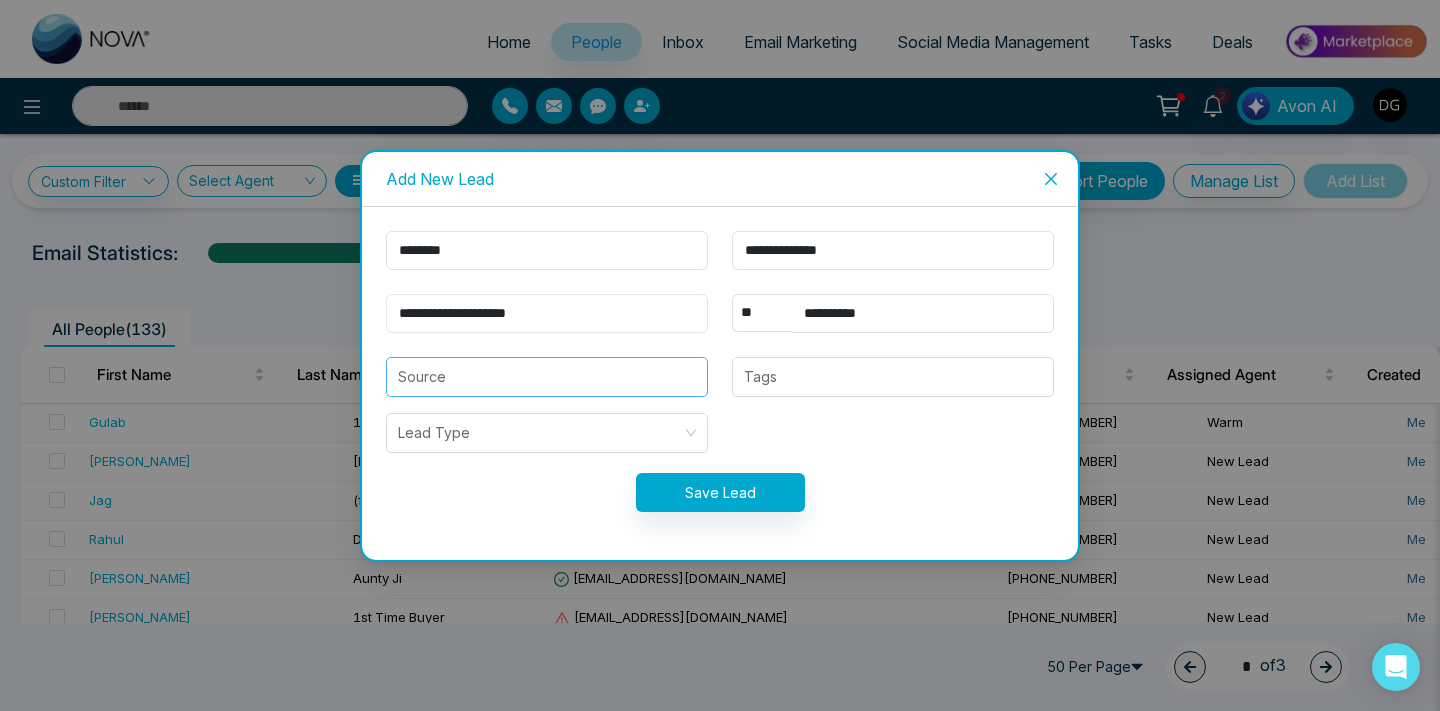 type on "**********" 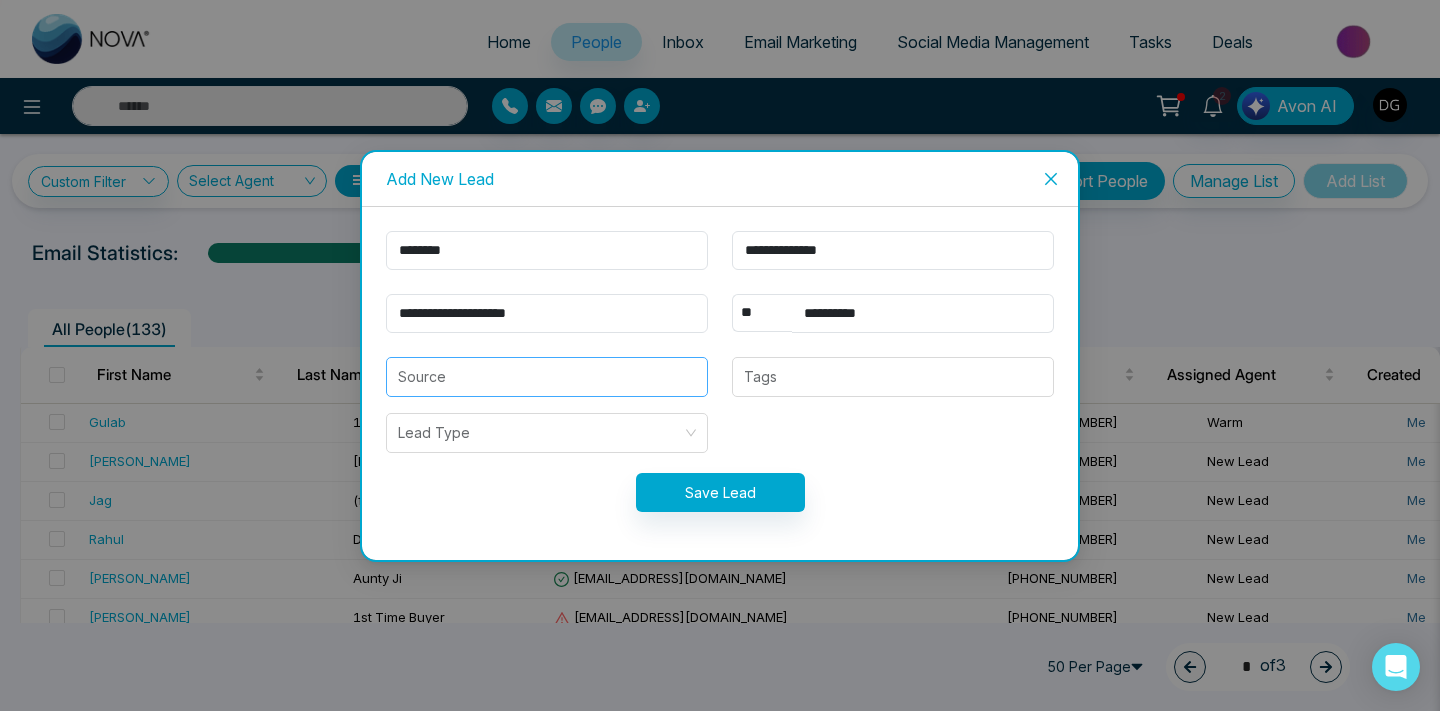 click at bounding box center (547, 377) 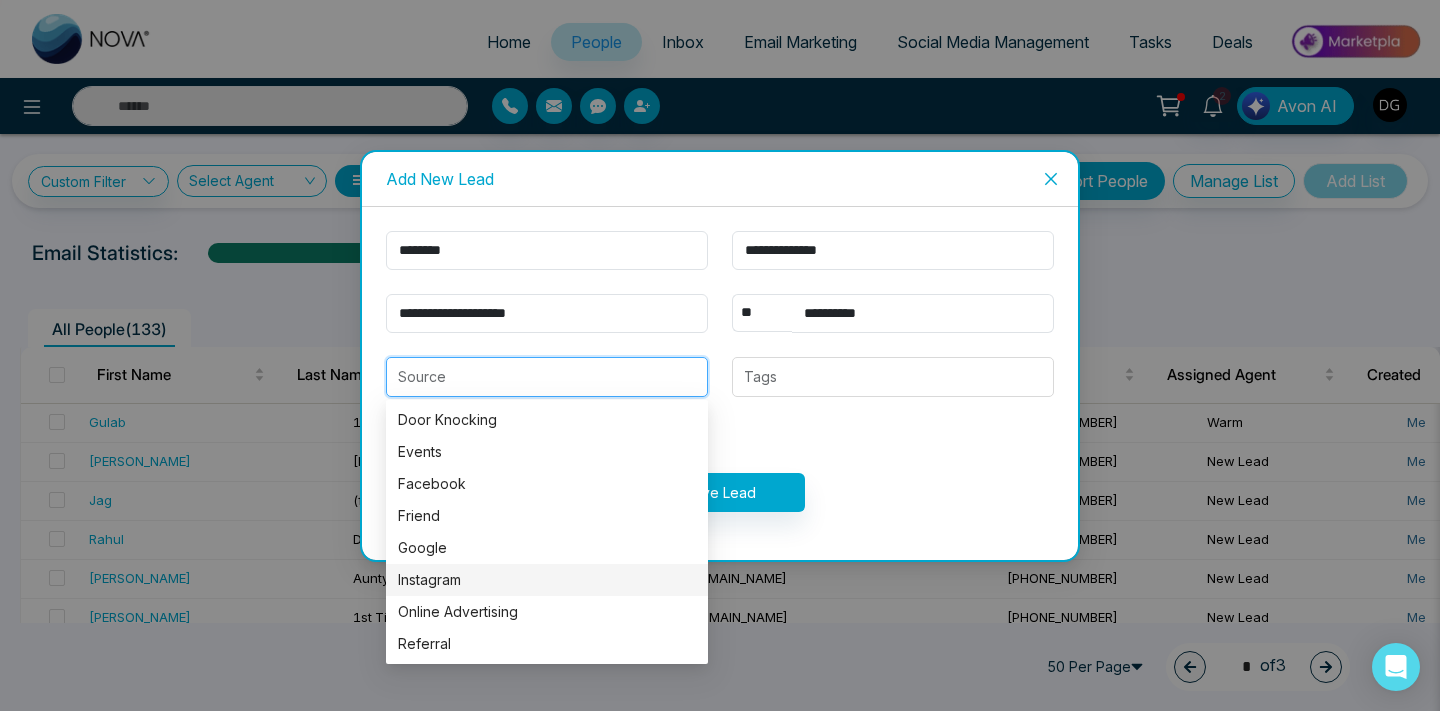 click on "Instagram" at bounding box center [547, 580] 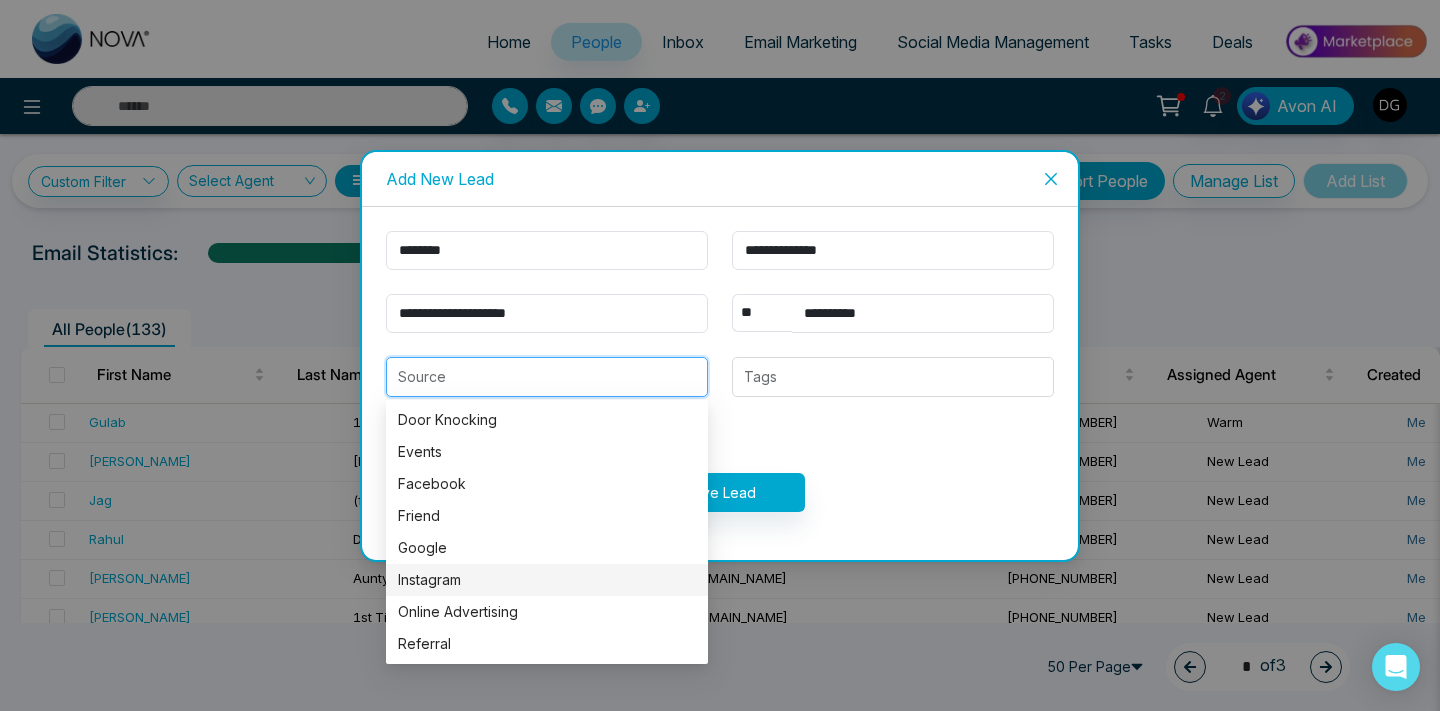 type on "*********" 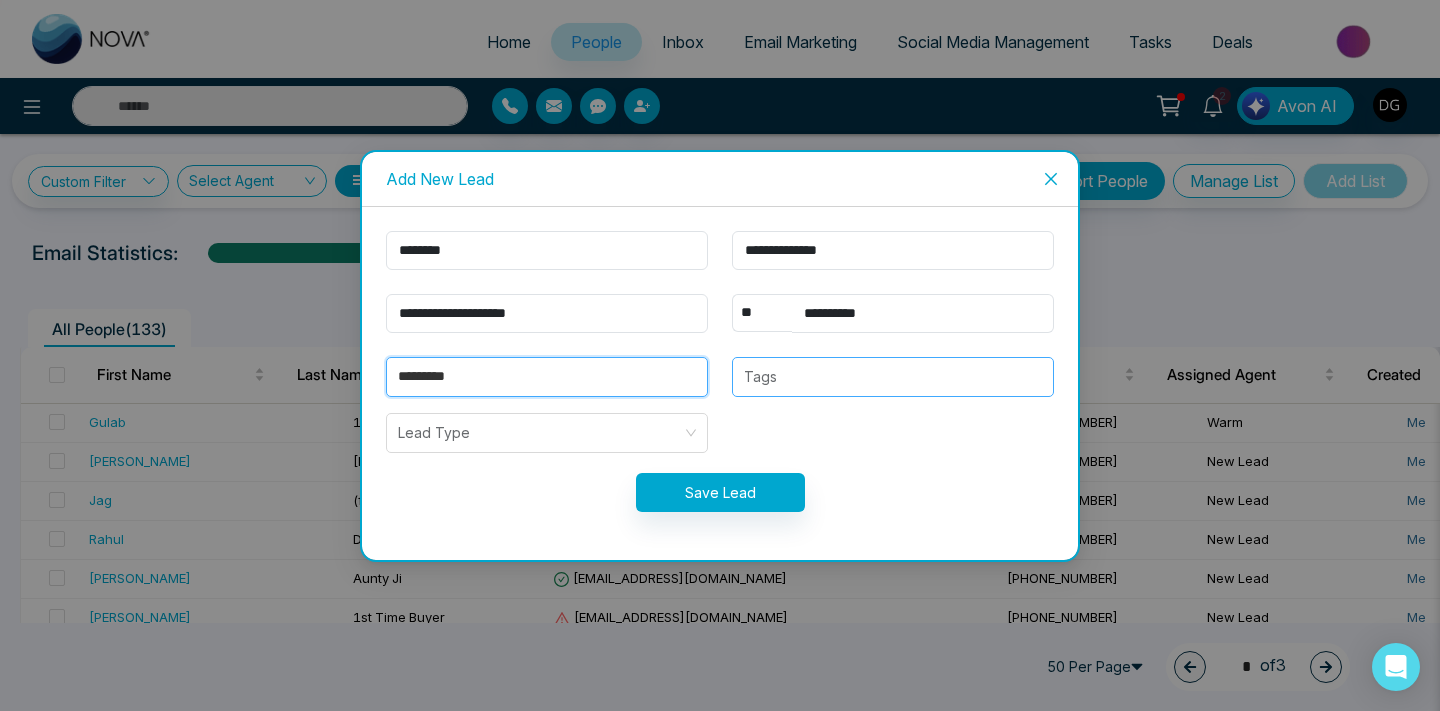 click at bounding box center (893, 377) 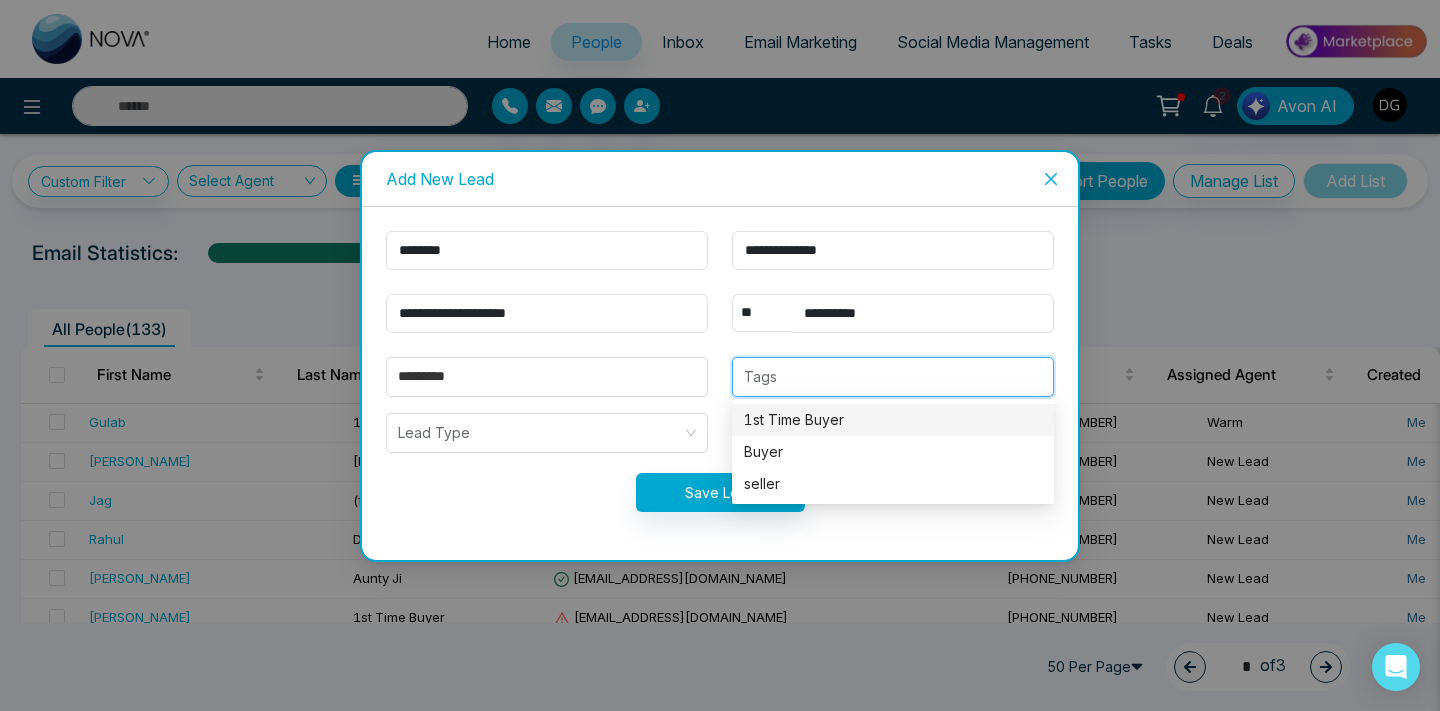 click on "1st Time Buyer" at bounding box center (893, 420) 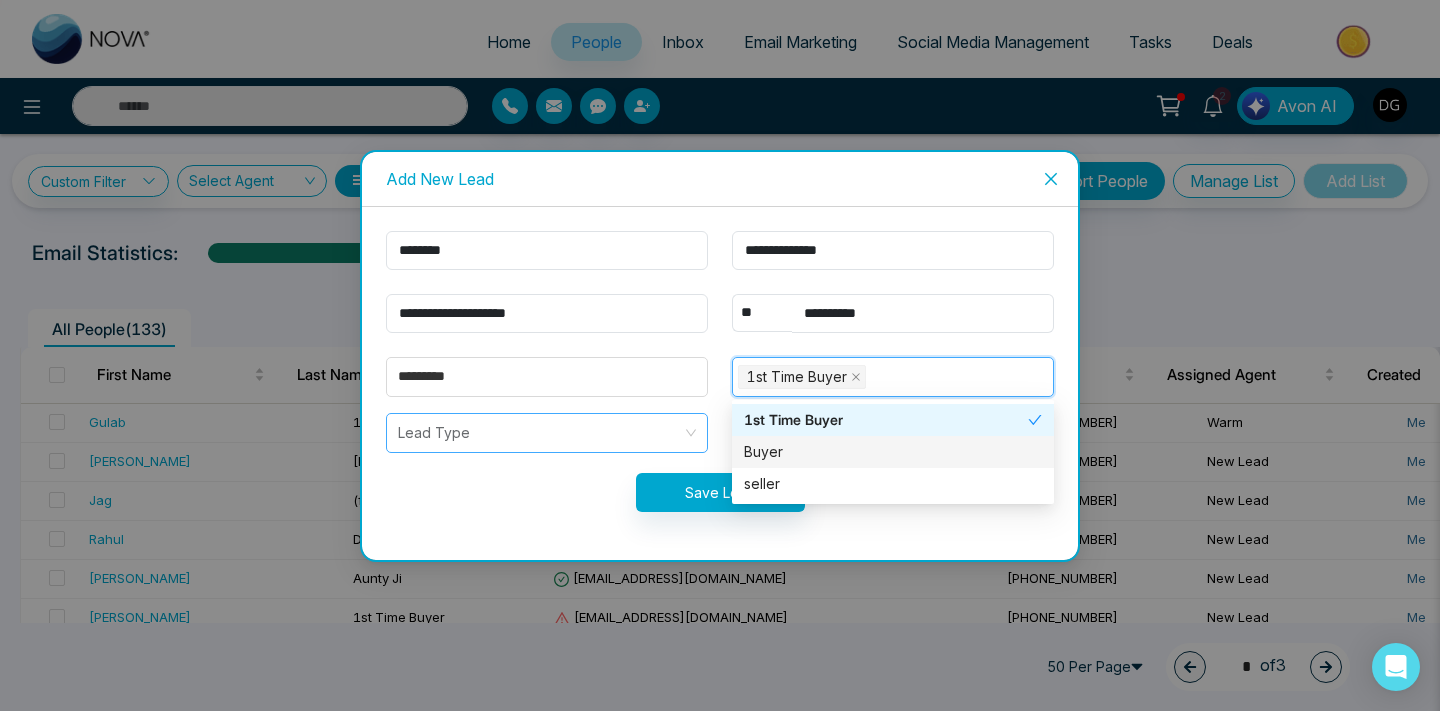 click at bounding box center [540, 433] 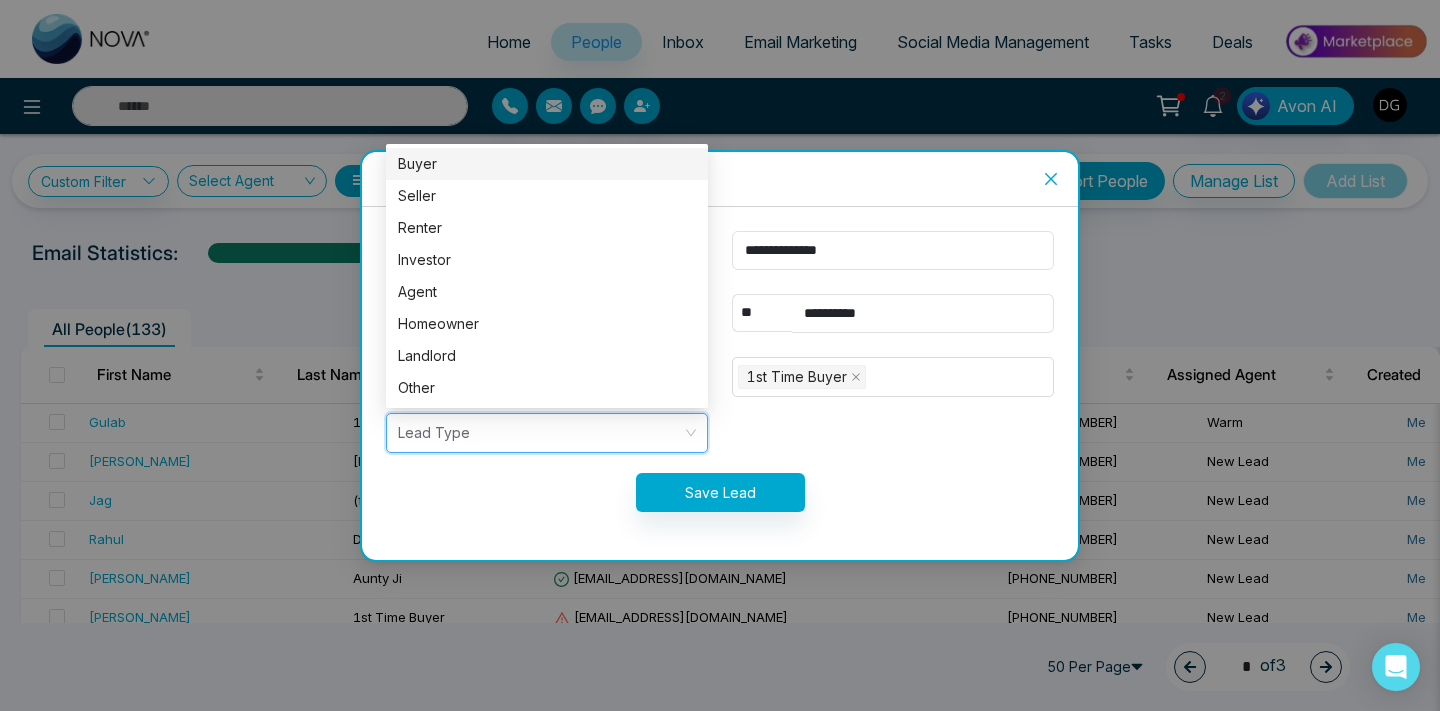 click on "Buyer" at bounding box center (547, 164) 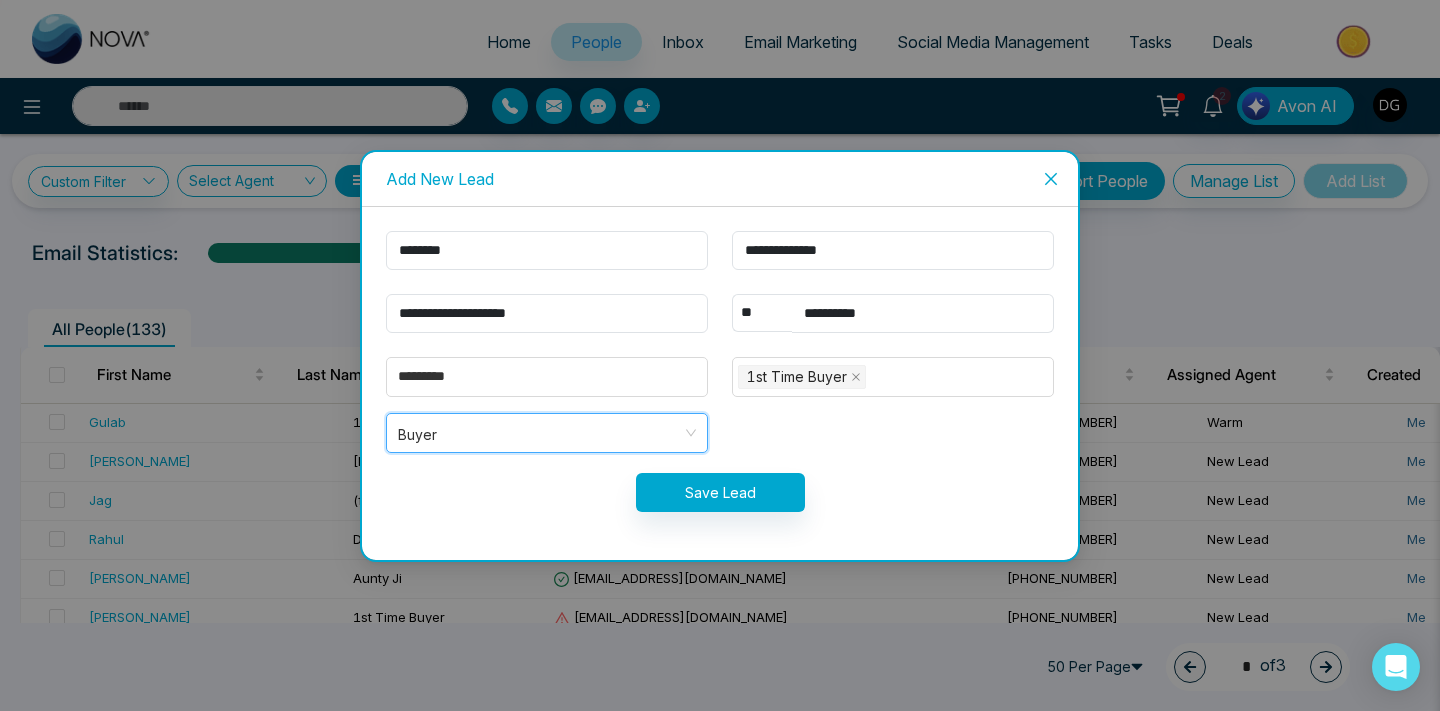 click on "**********" at bounding box center [720, 383] 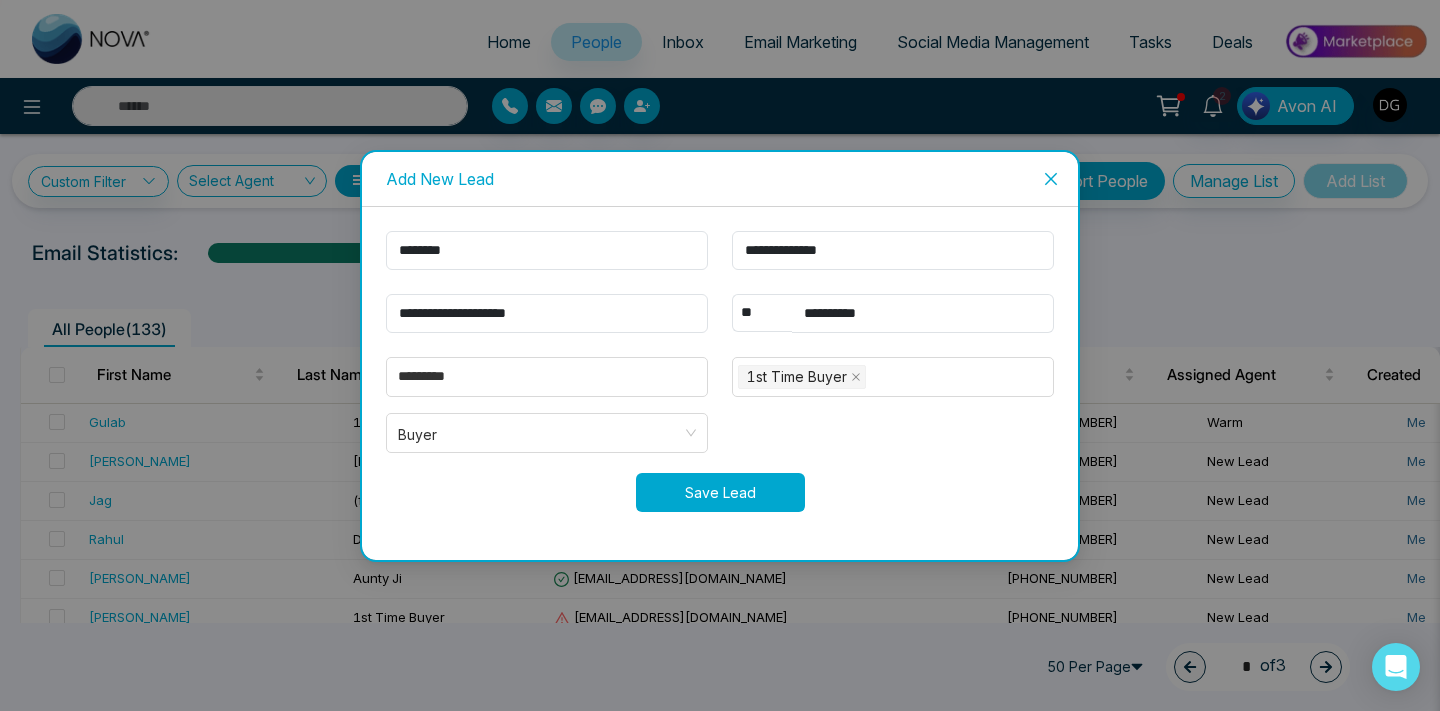 click on "Save Lead" at bounding box center [720, 492] 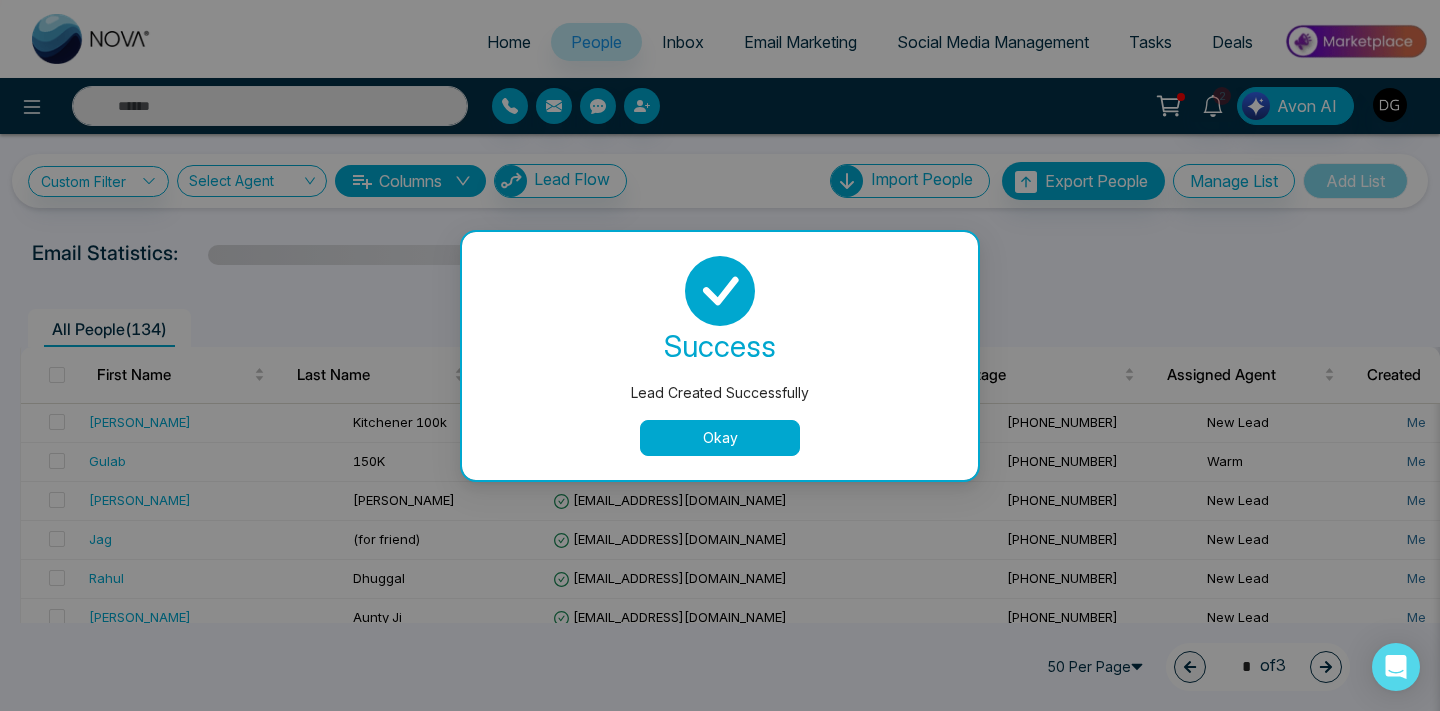 click on "Okay" at bounding box center (720, 438) 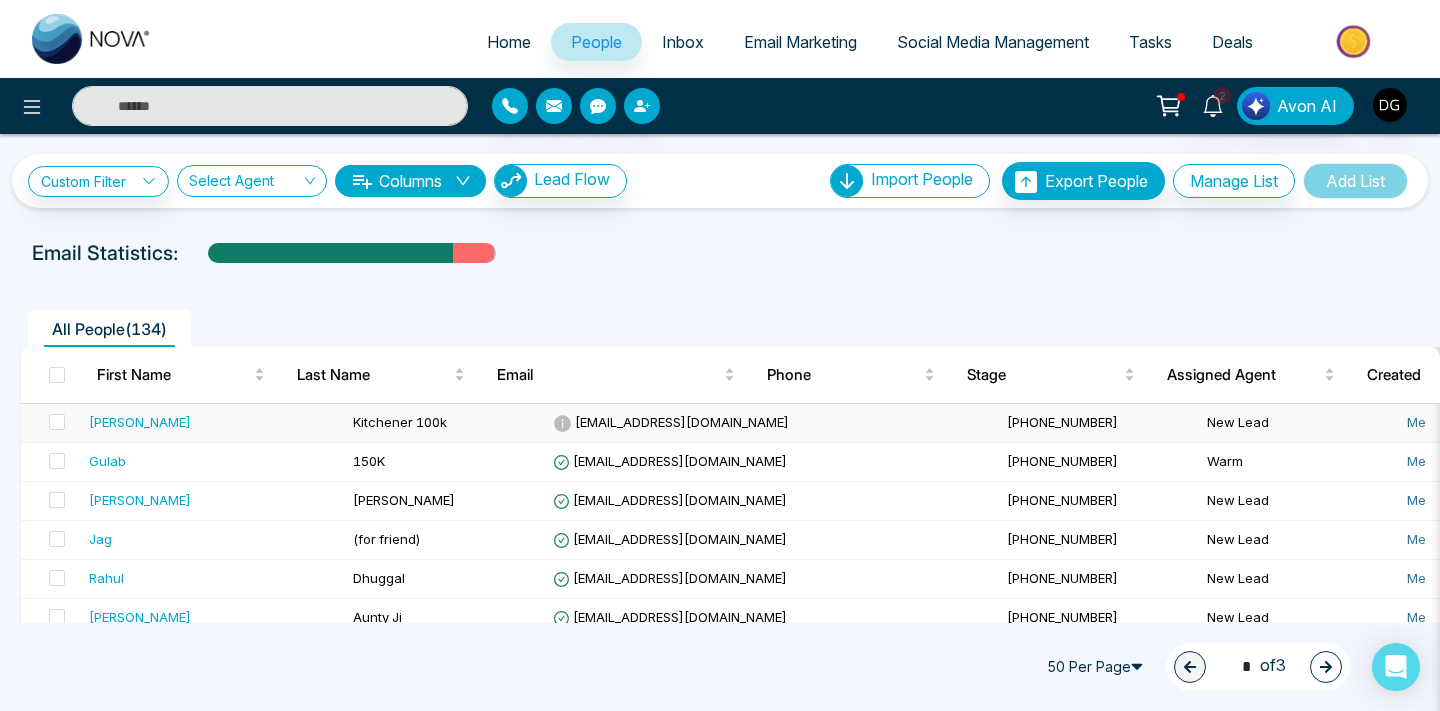 click on "[EMAIL_ADDRESS][DOMAIN_NAME]" at bounding box center [671, 422] 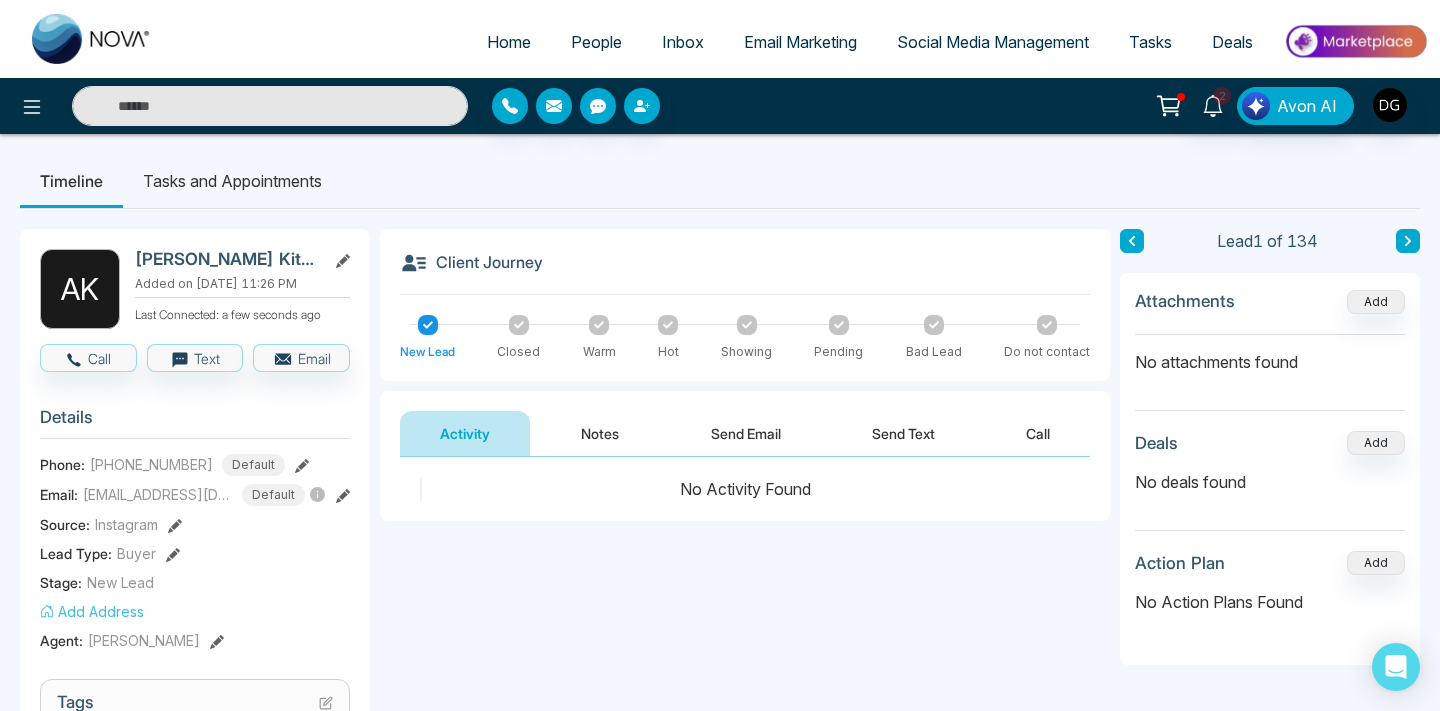 click on "Notes" at bounding box center [600, 433] 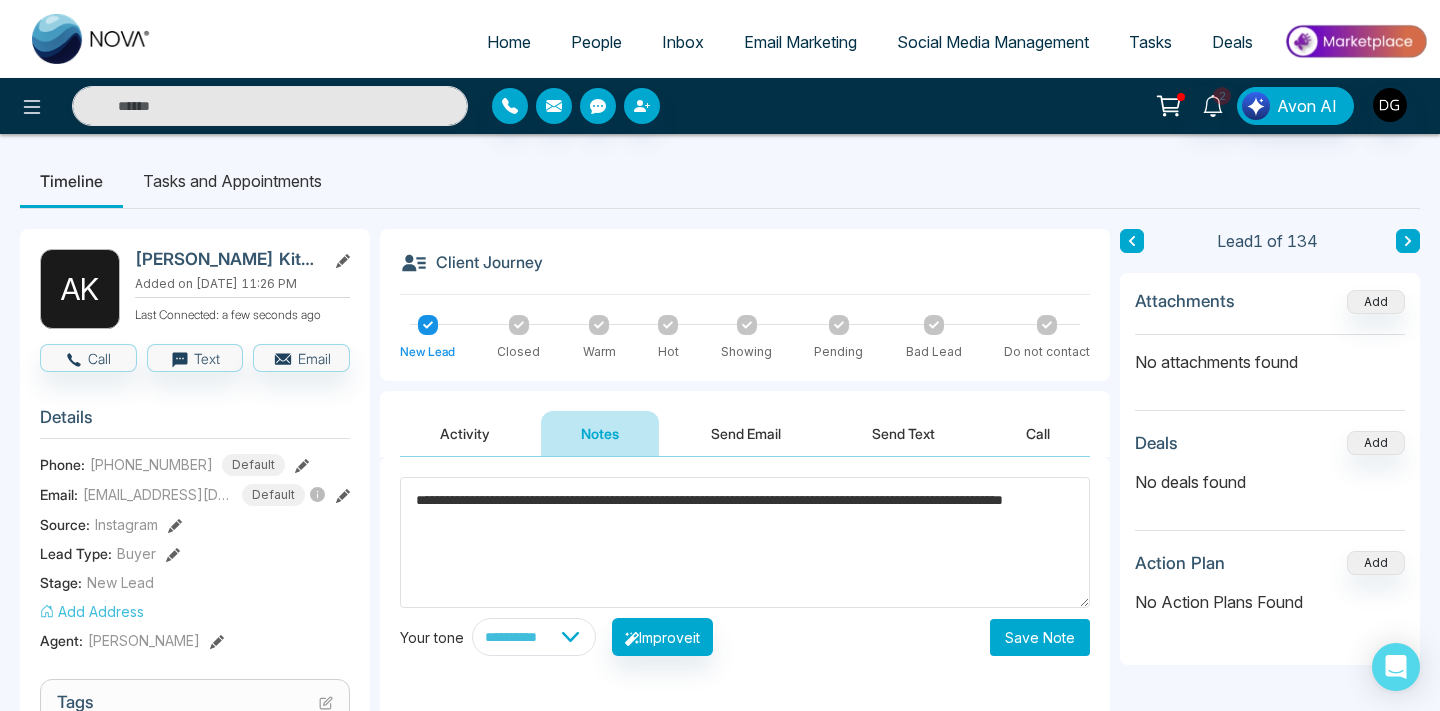 type on "**********" 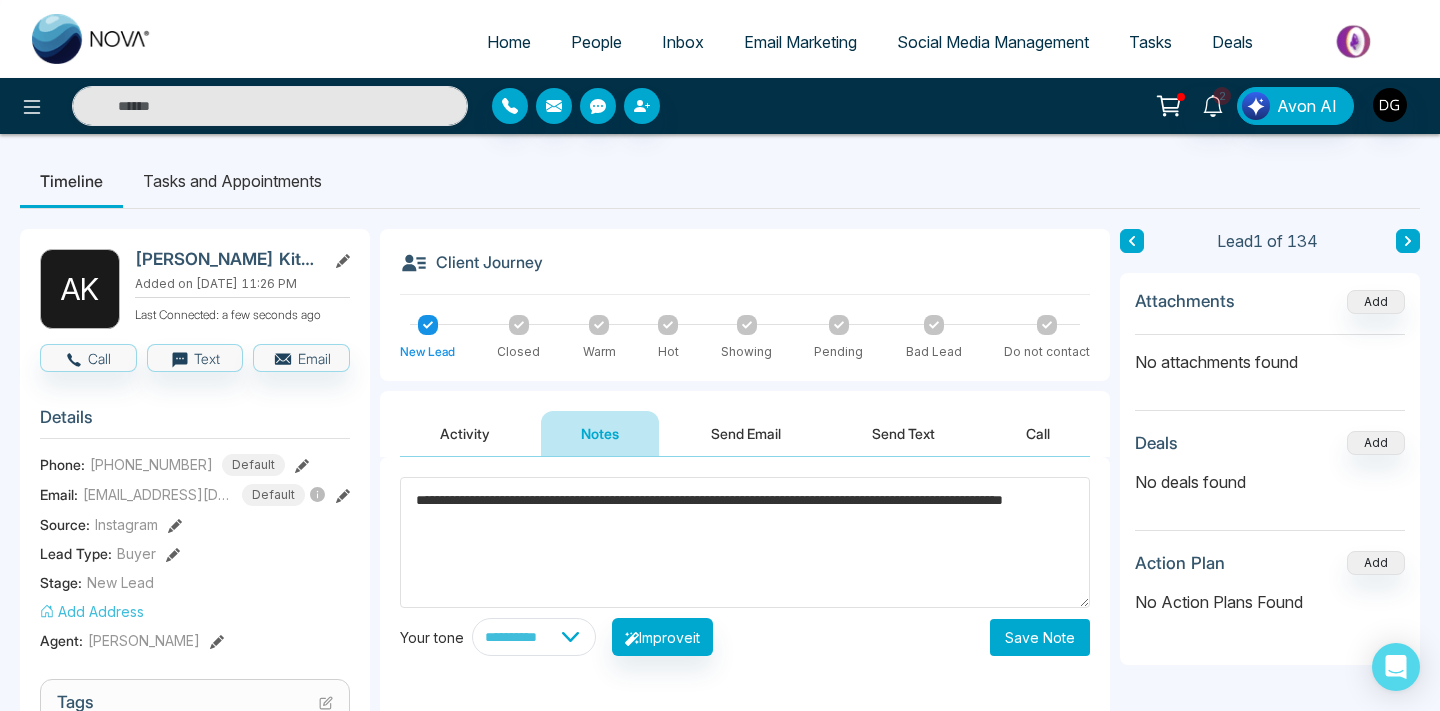 click on "Save Note" at bounding box center [1040, 637] 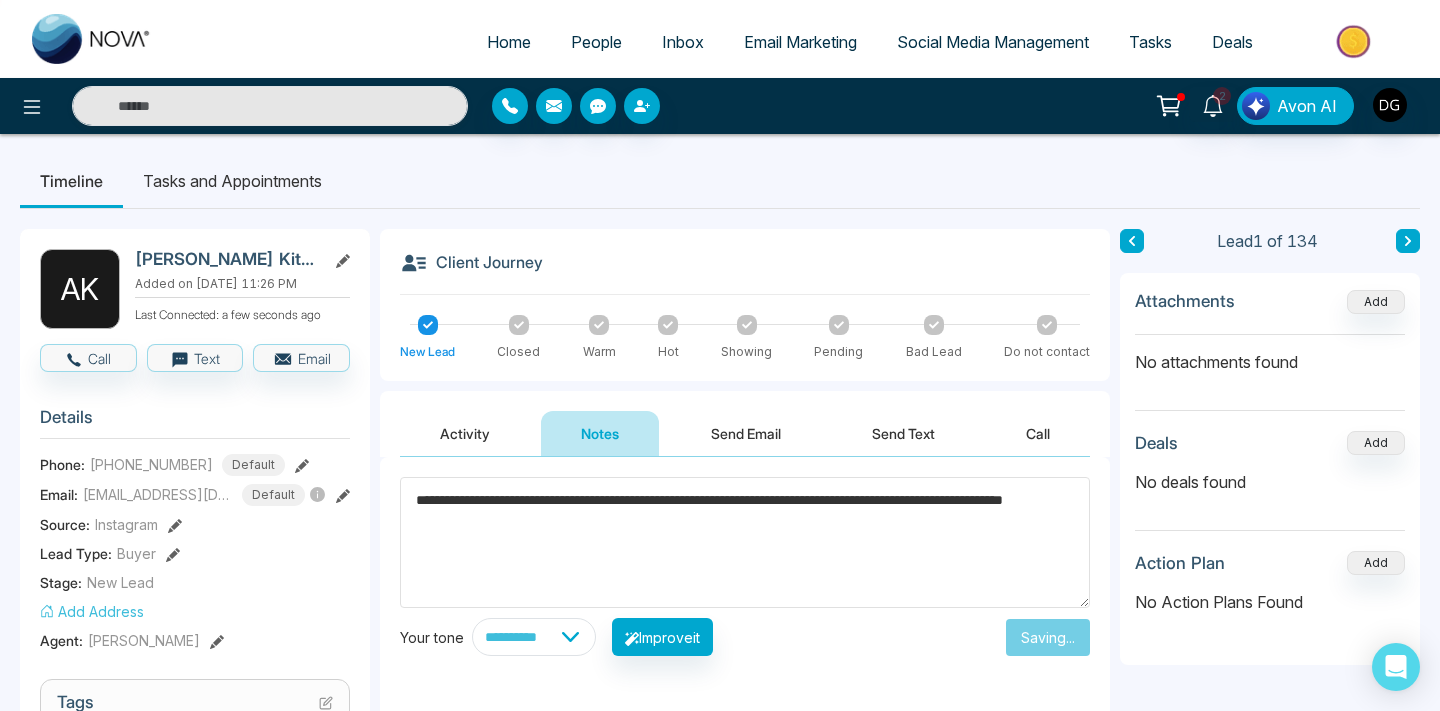 type 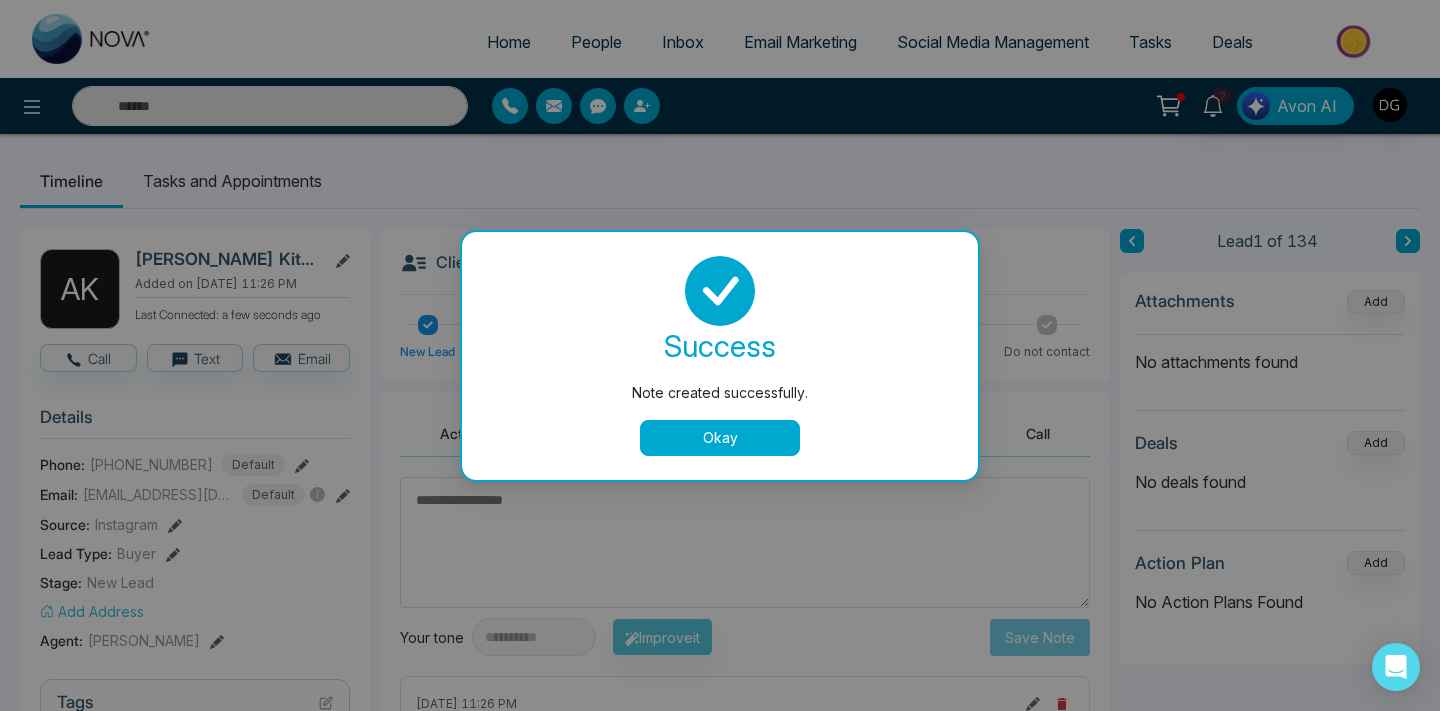 click on "Okay" at bounding box center (720, 438) 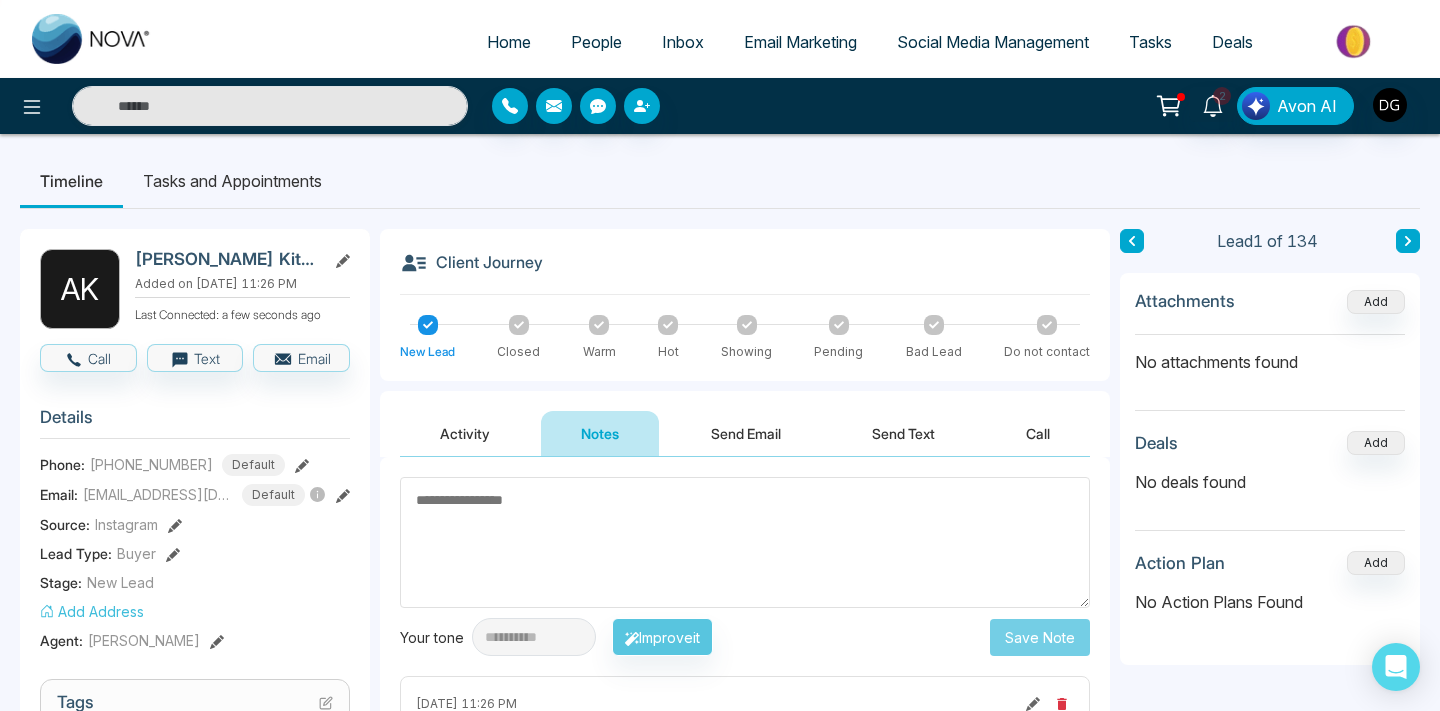 click on "People" at bounding box center (596, 42) 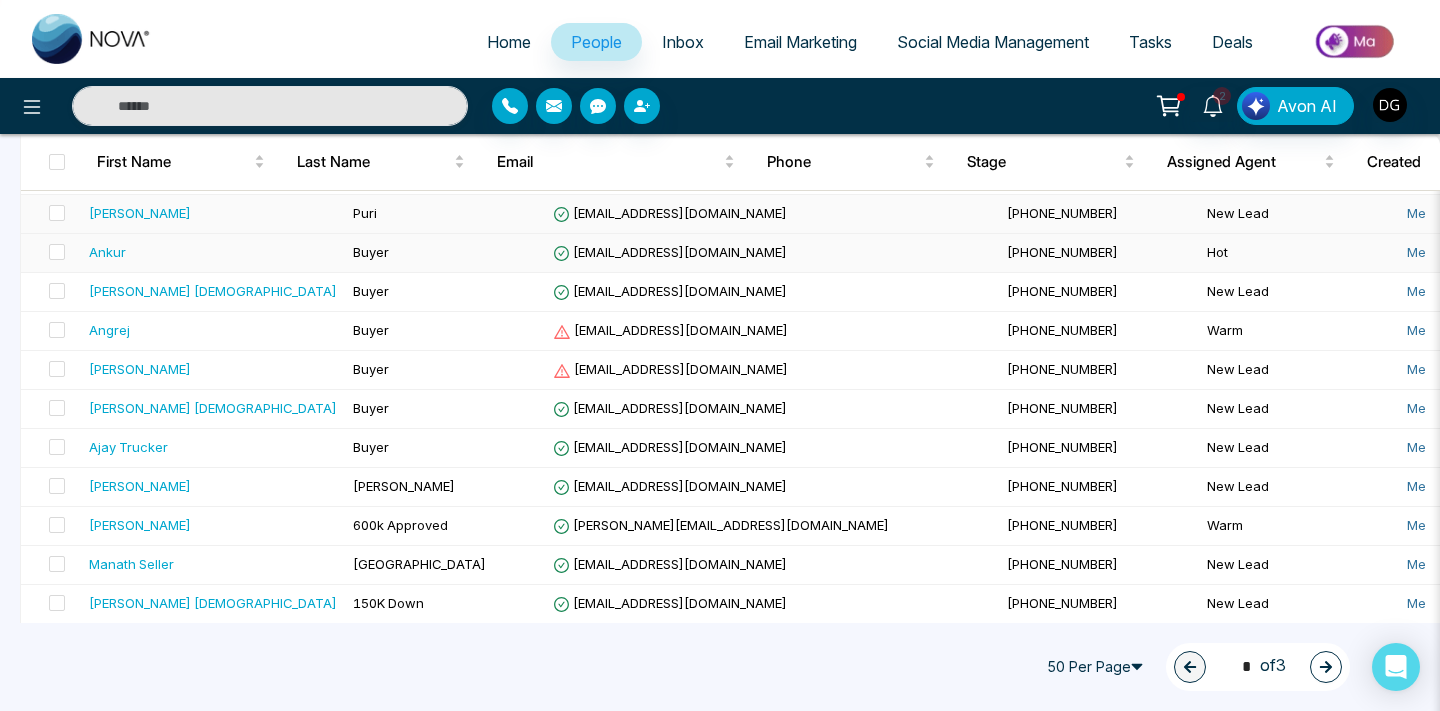 scroll, scrollTop: 1032, scrollLeft: 0, axis: vertical 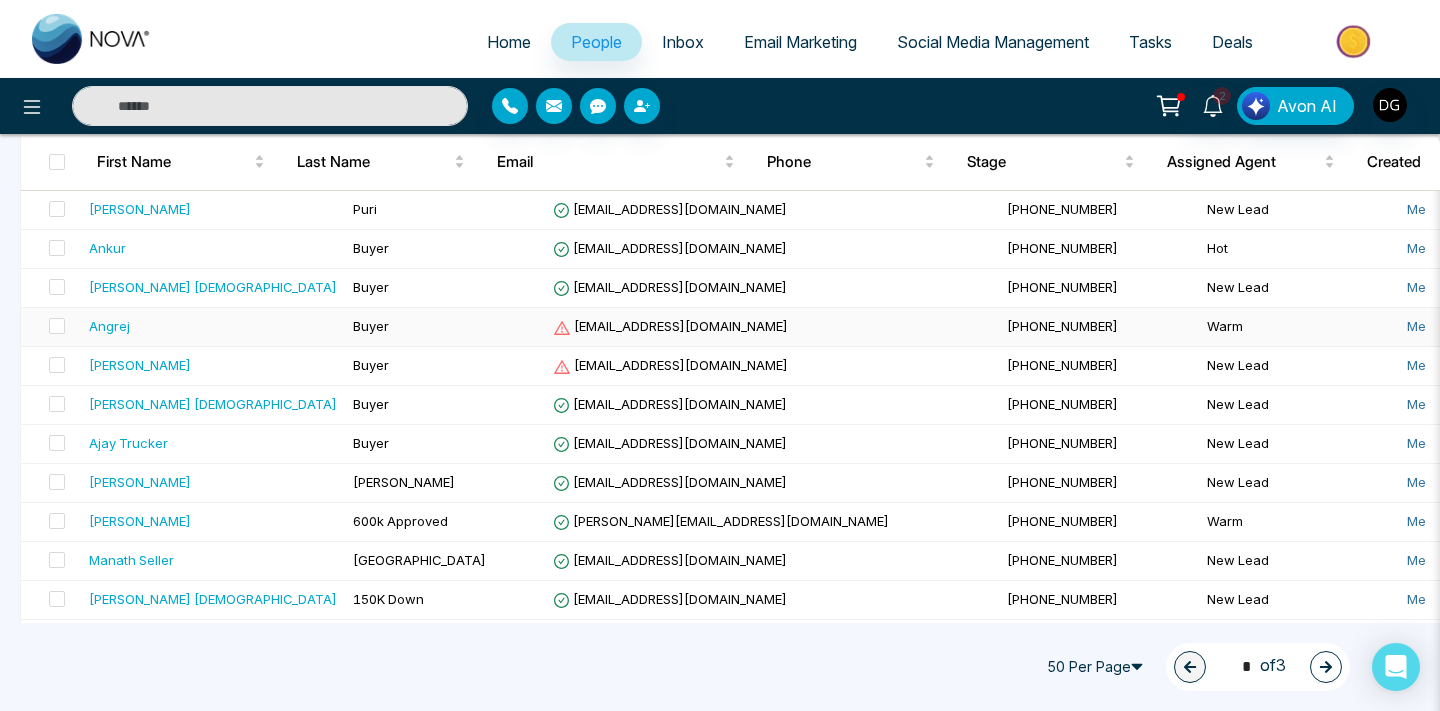 click on "Angrej" at bounding box center [213, 326] 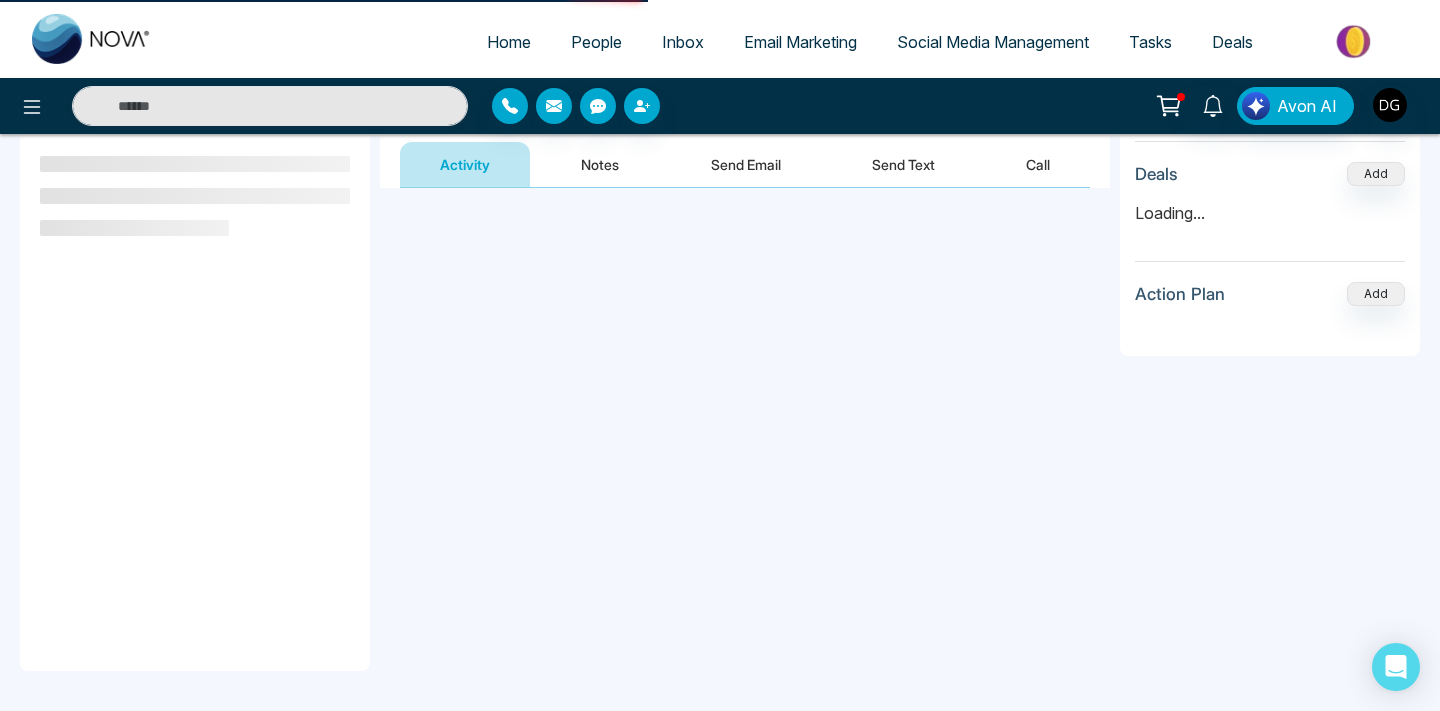 scroll, scrollTop: 0, scrollLeft: 0, axis: both 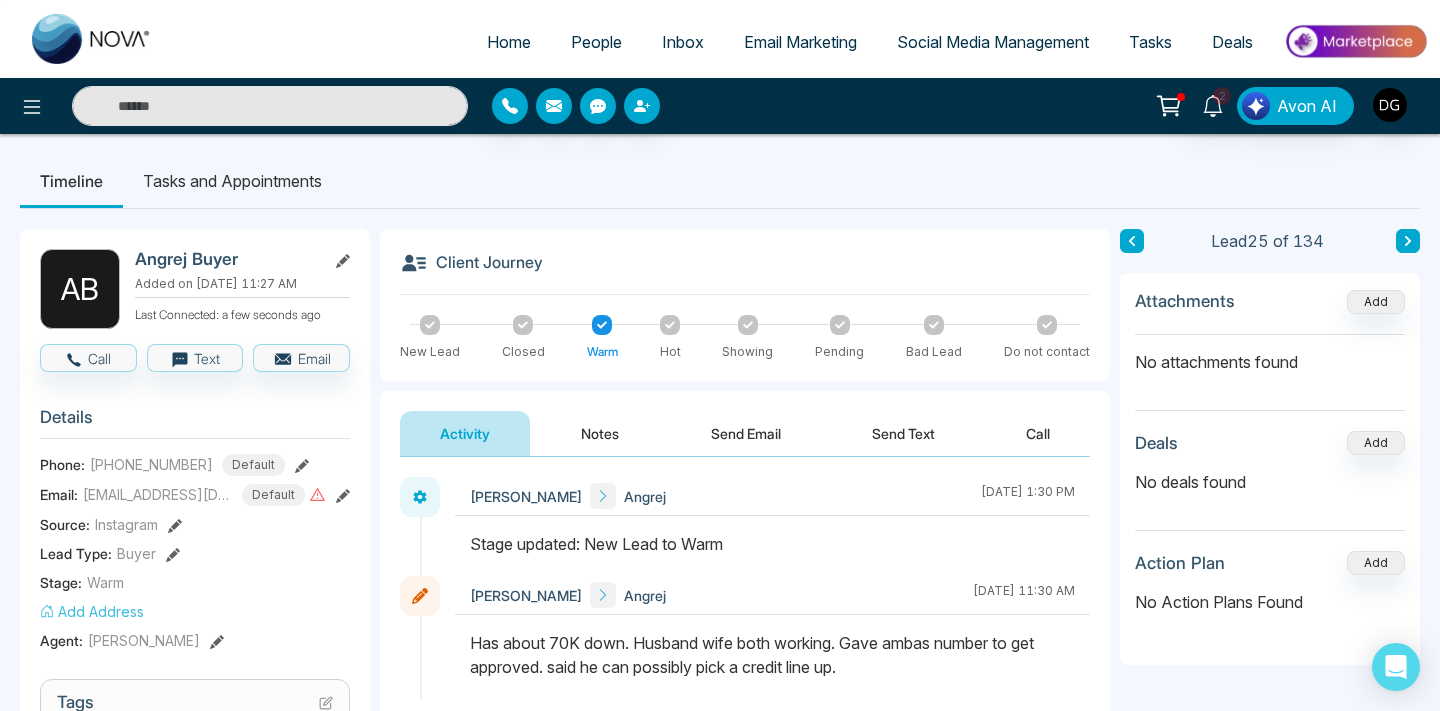 click on "People" at bounding box center [596, 42] 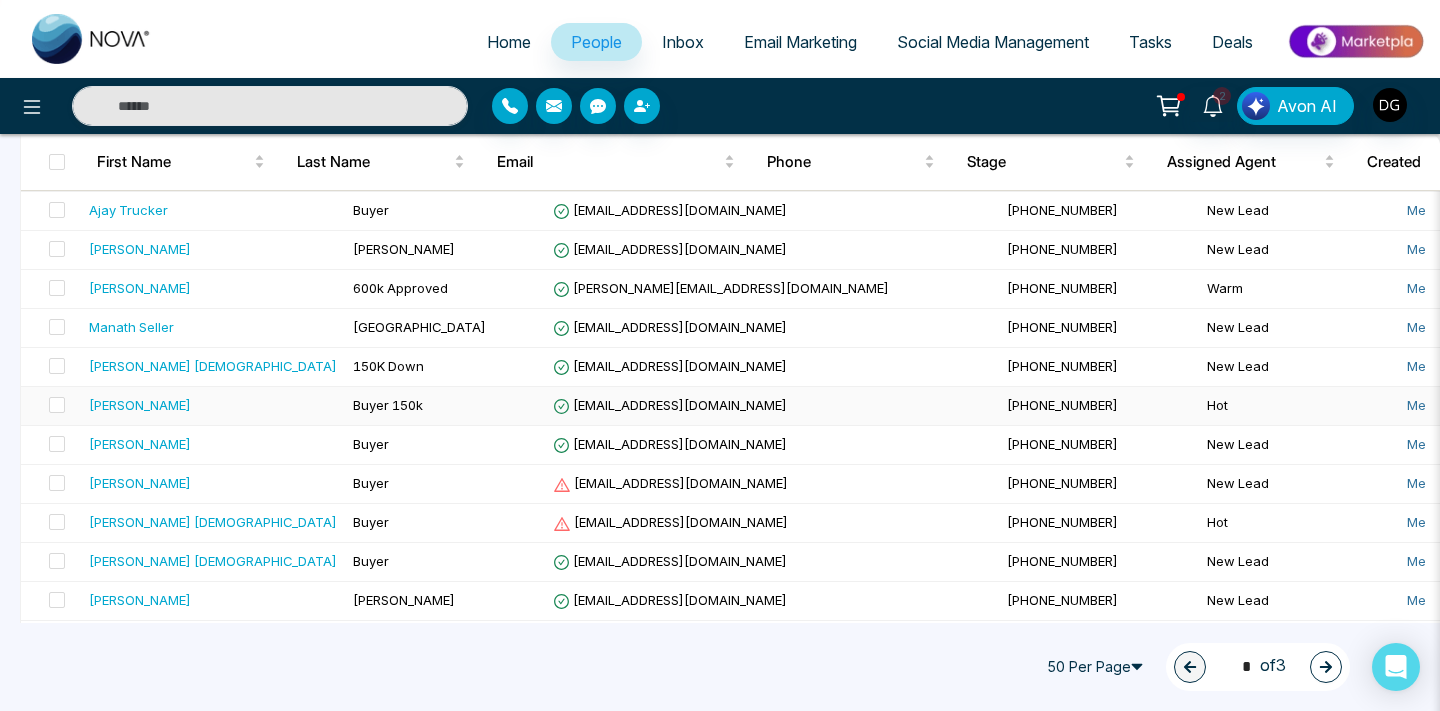 scroll, scrollTop: 1262, scrollLeft: 0, axis: vertical 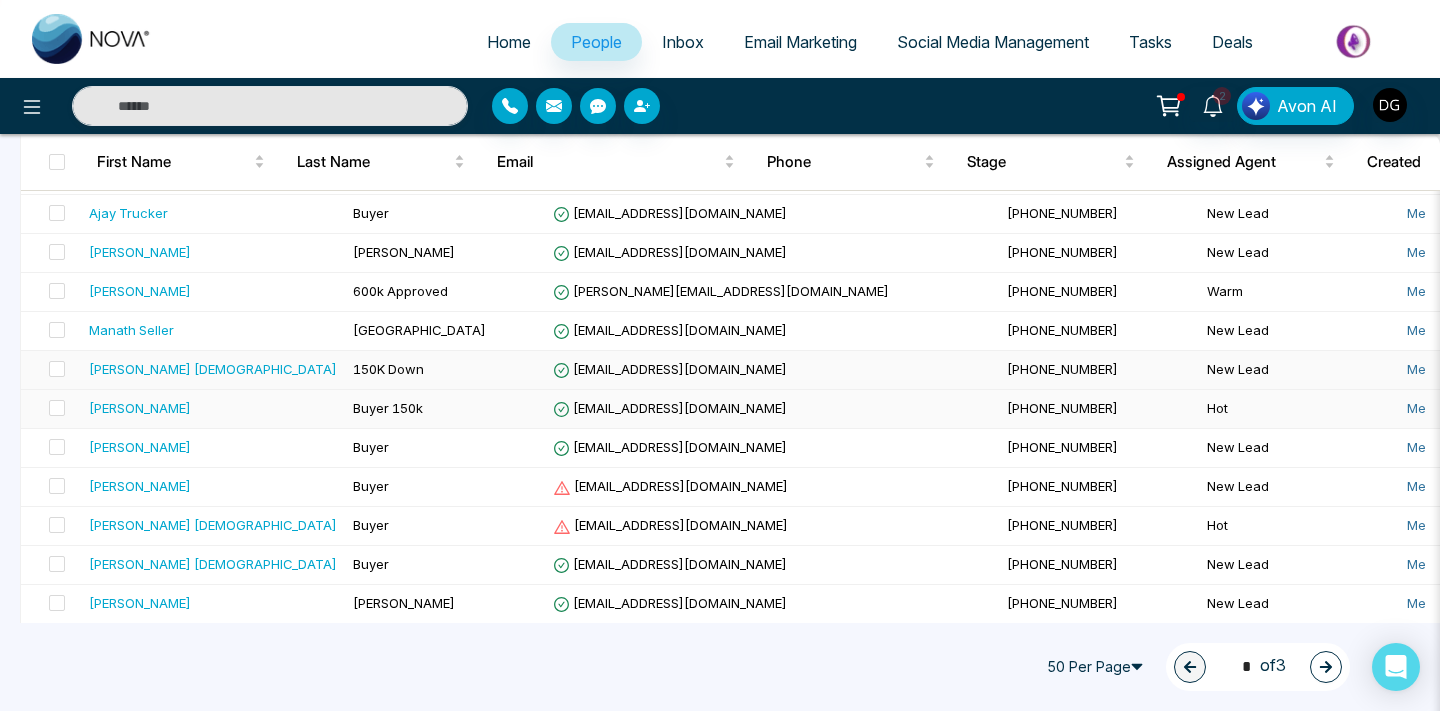 click on "[PERSON_NAME] [DEMOGRAPHIC_DATA]" at bounding box center (213, 370) 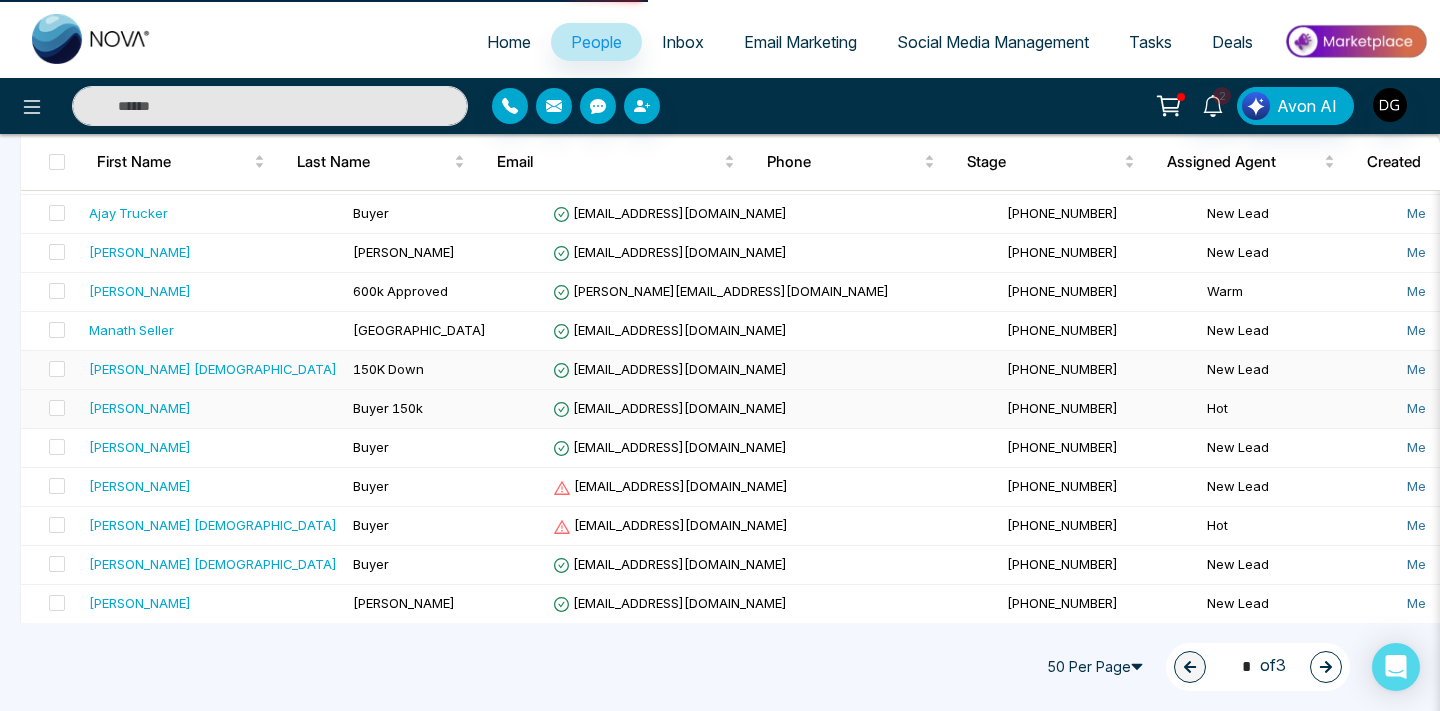 scroll, scrollTop: 0, scrollLeft: 0, axis: both 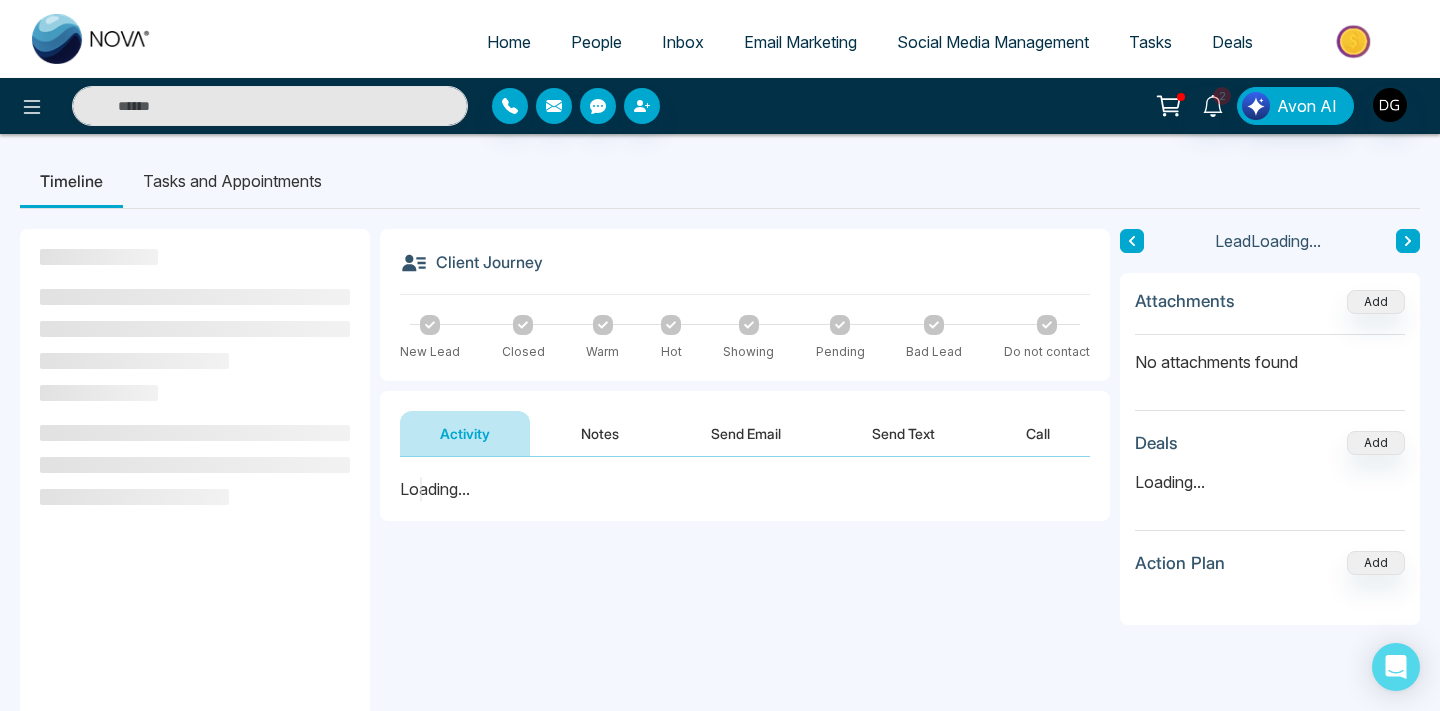 click on "Notes" at bounding box center [600, 433] 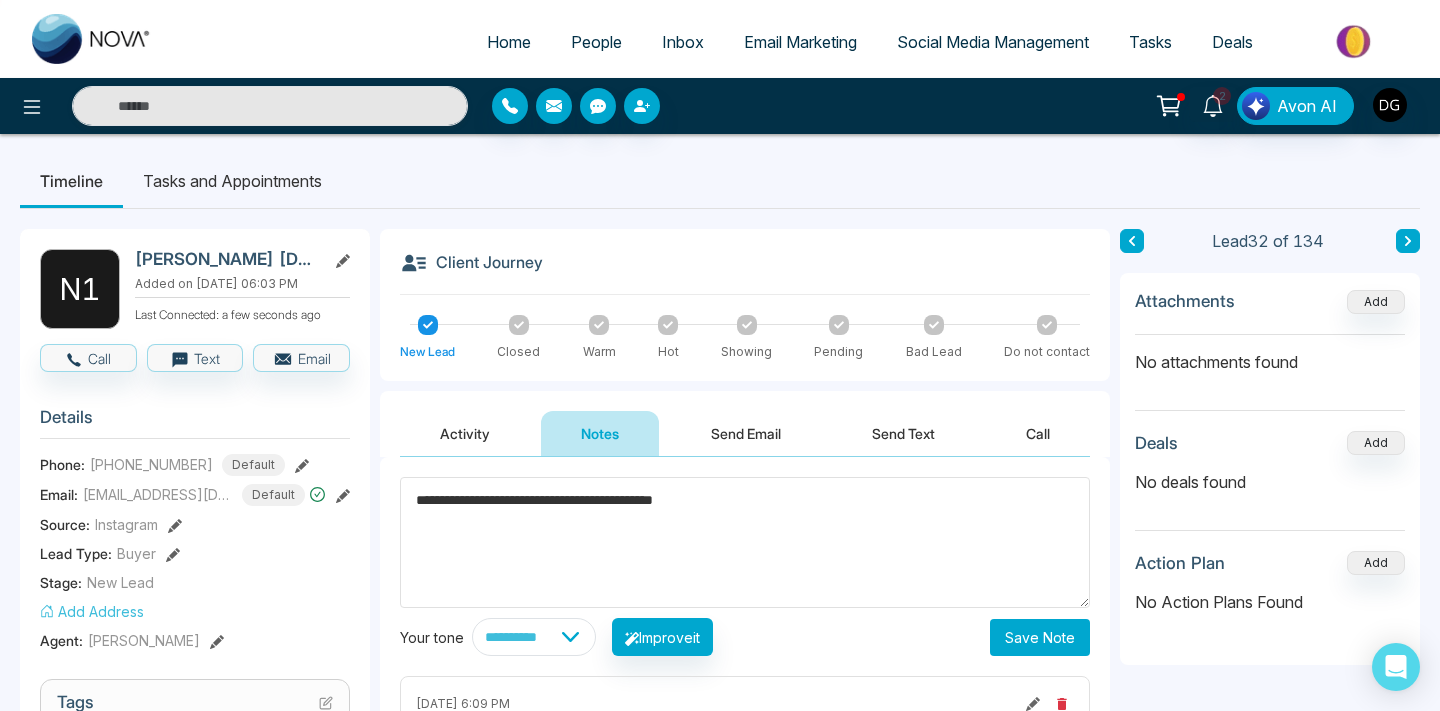 type on "**********" 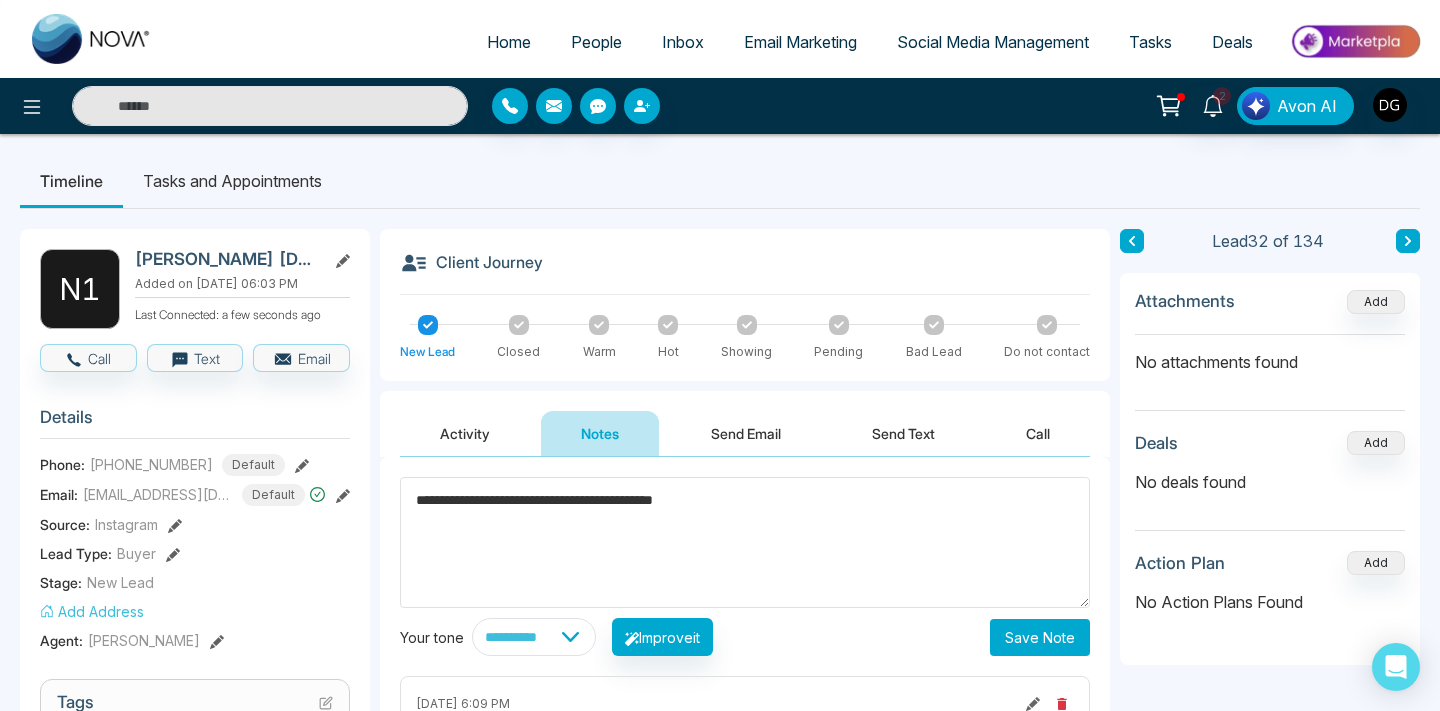 click on "Save Note" at bounding box center [1040, 637] 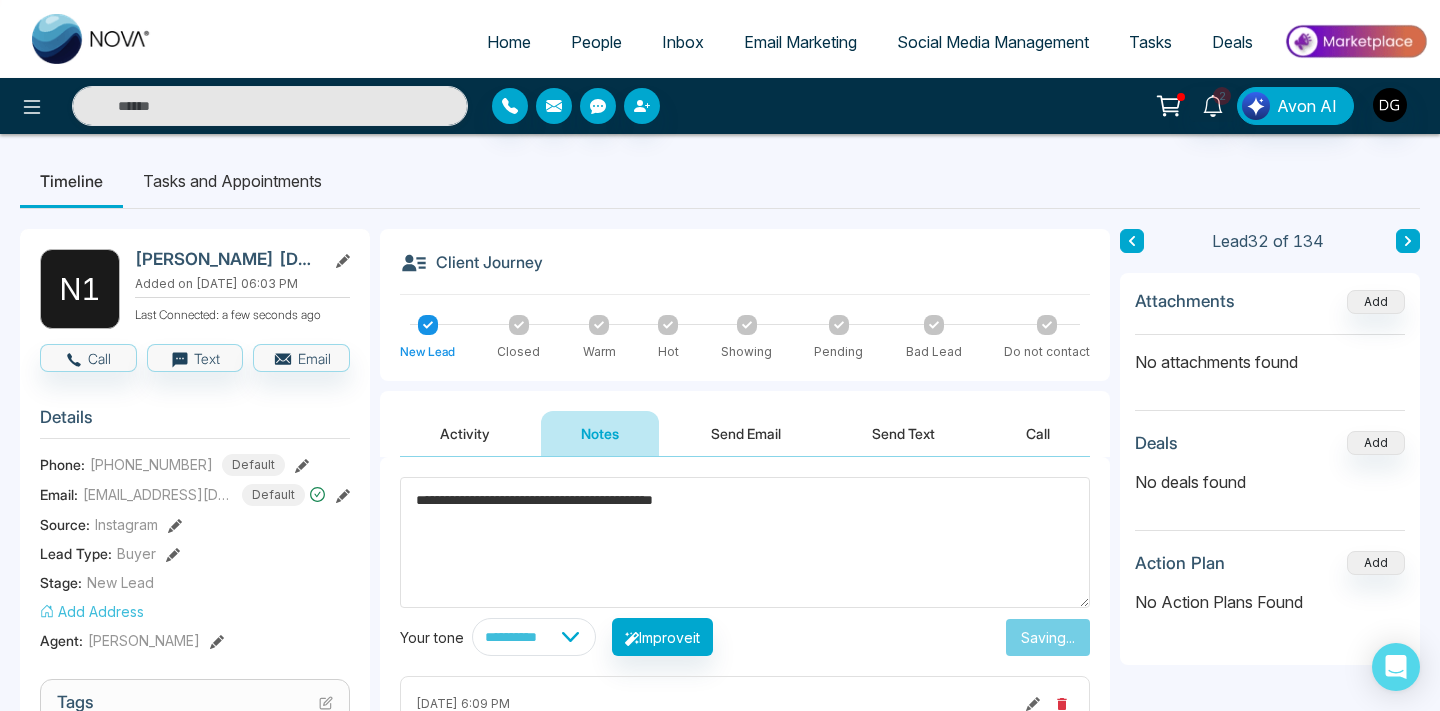type 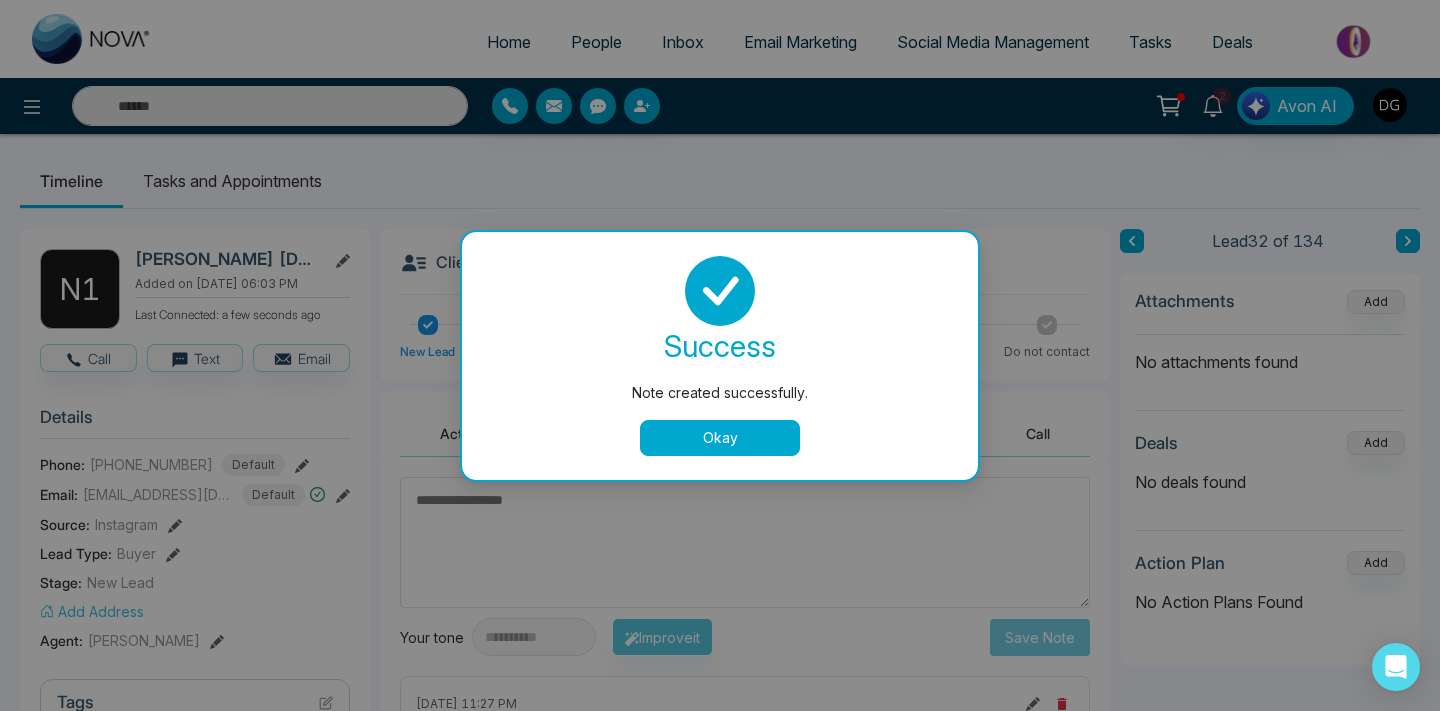 click on "Okay" at bounding box center (720, 438) 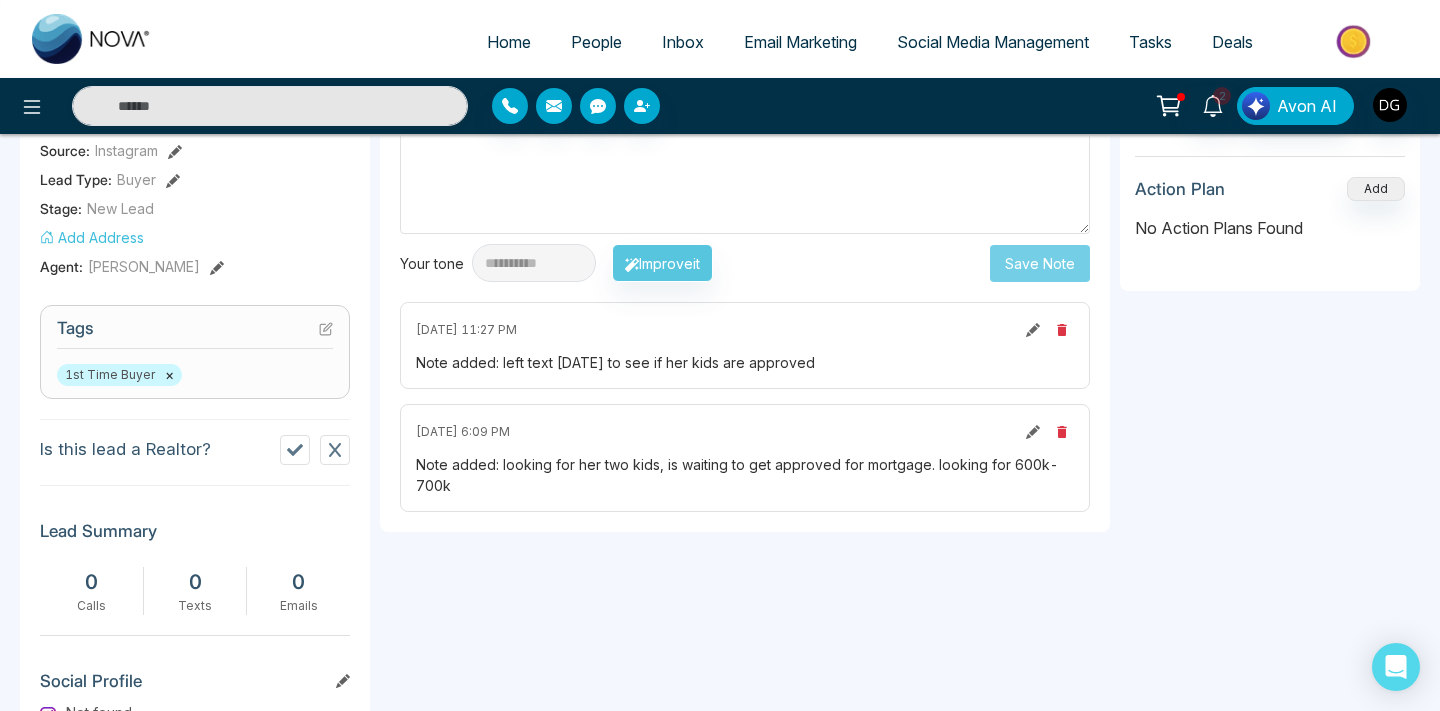 scroll, scrollTop: 406, scrollLeft: 0, axis: vertical 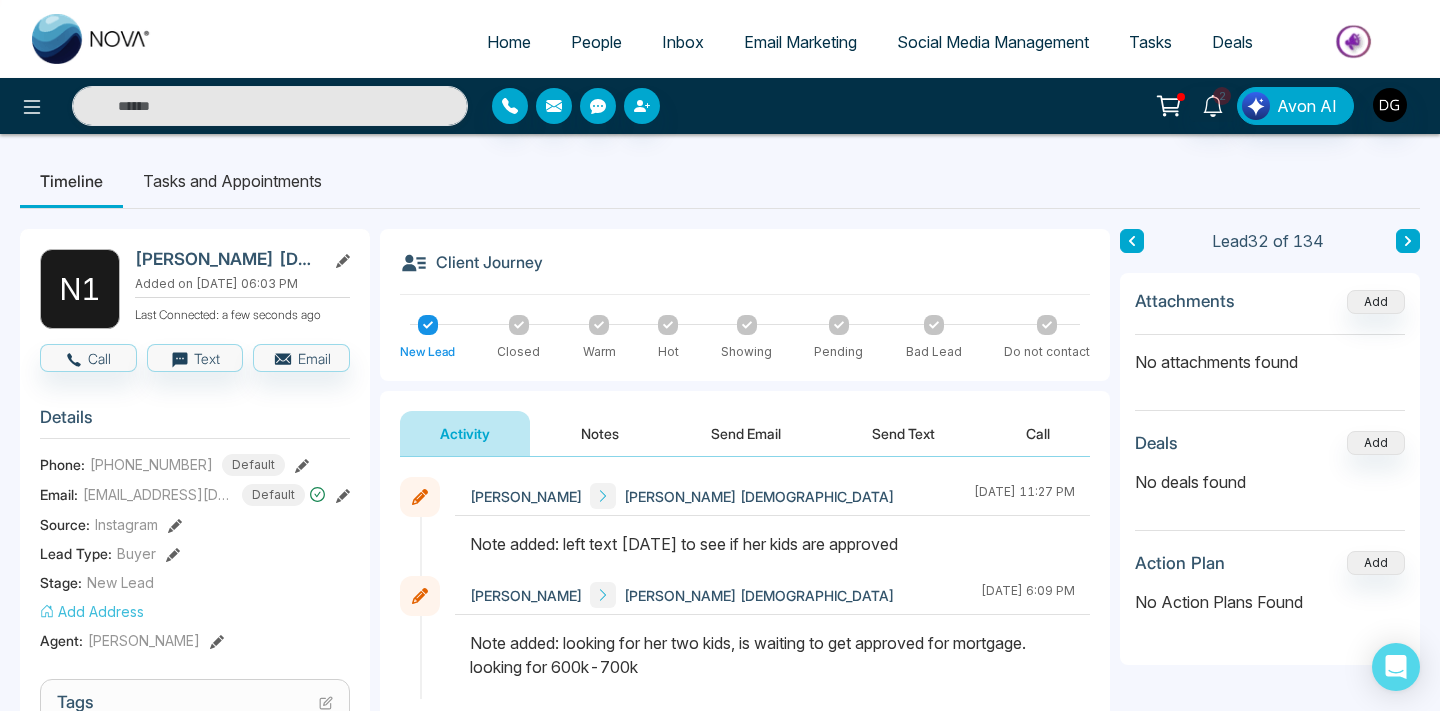 click on "People" at bounding box center (596, 42) 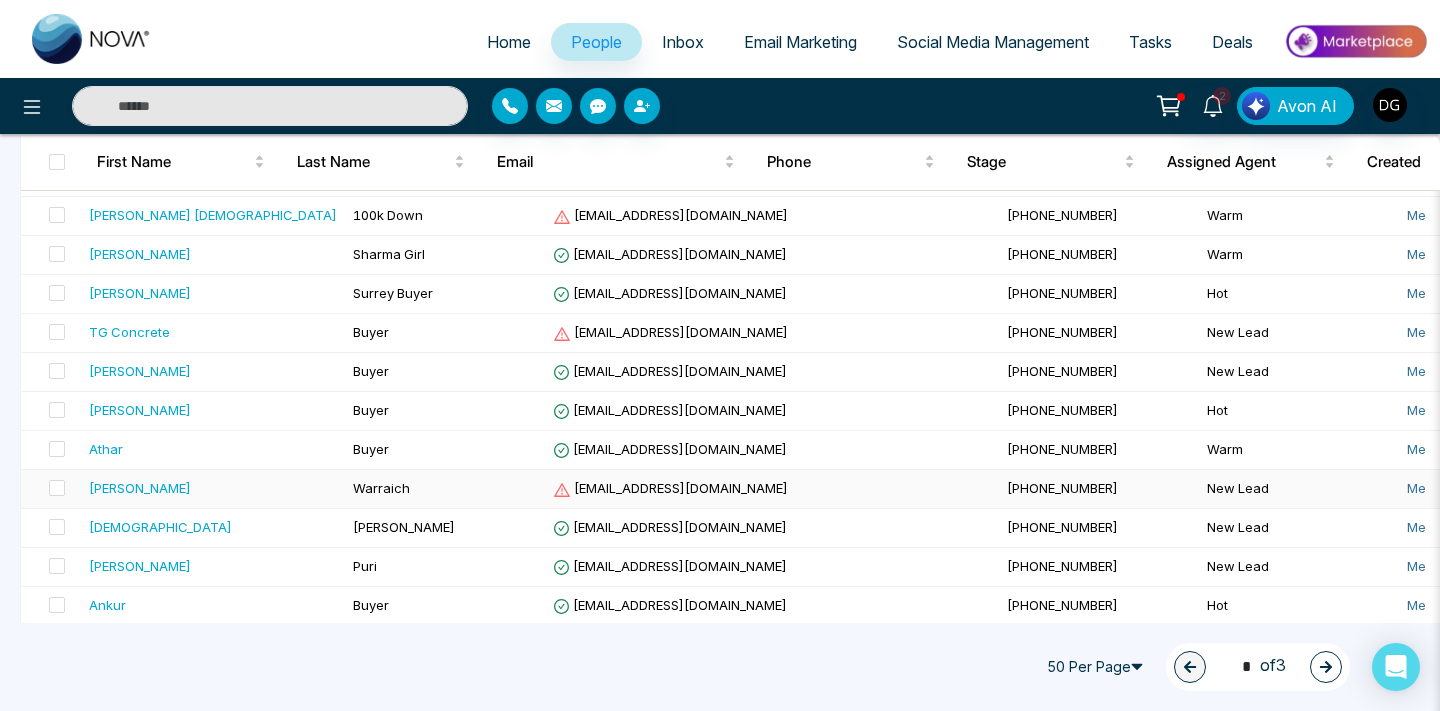 scroll, scrollTop: 679, scrollLeft: 0, axis: vertical 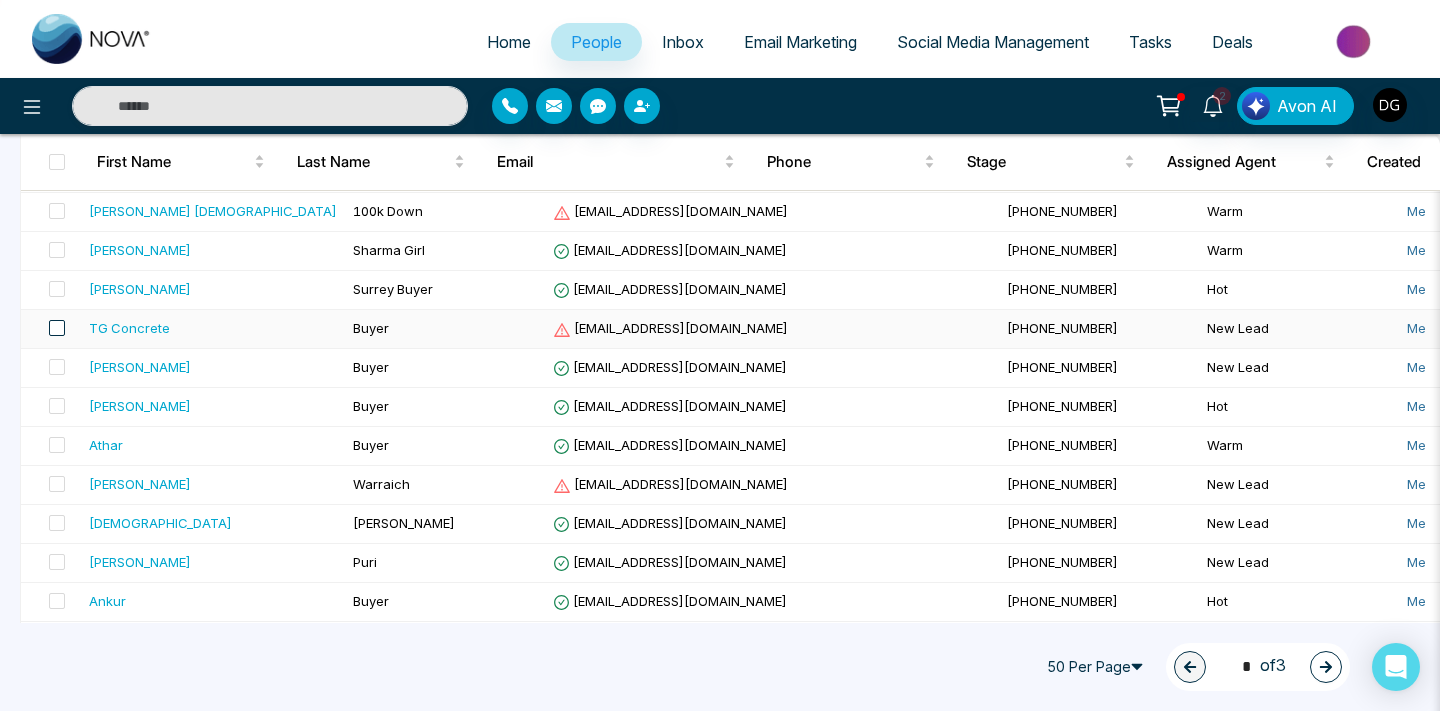 click at bounding box center [57, 328] 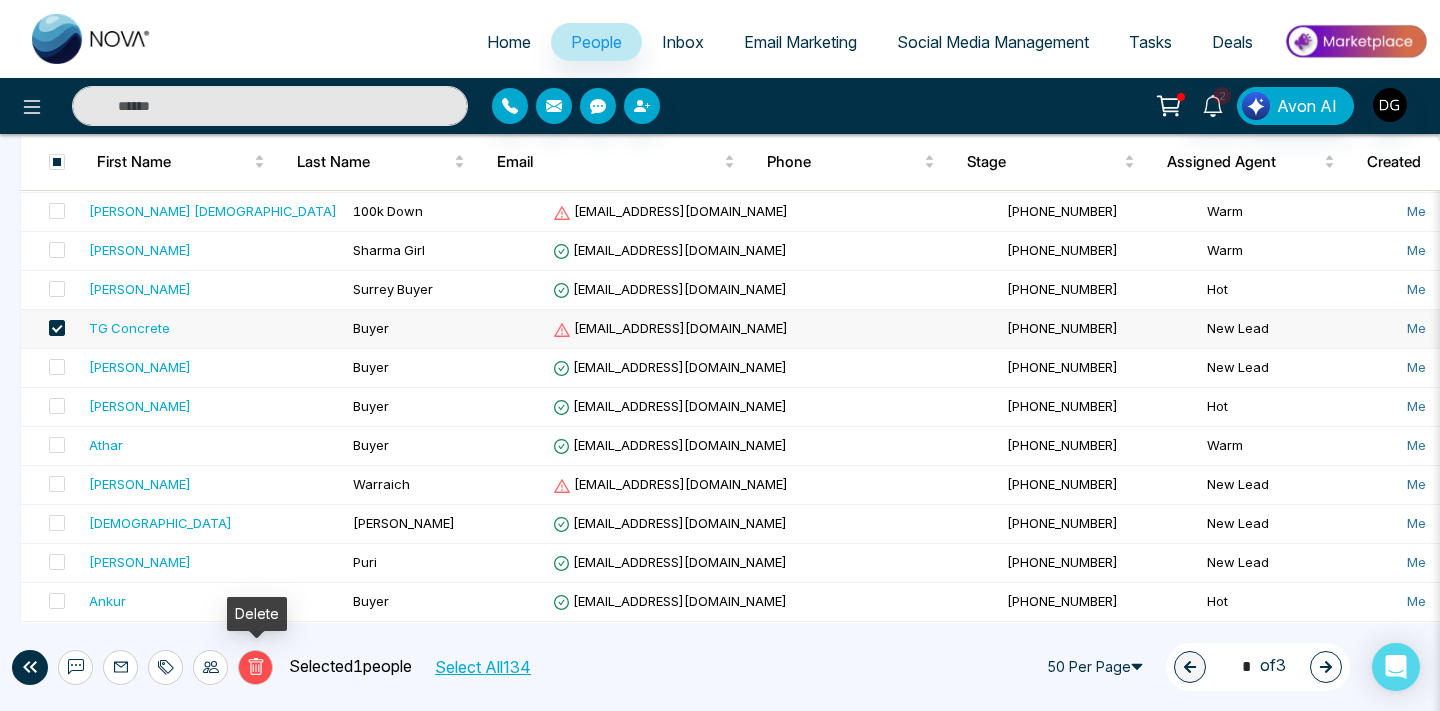 click 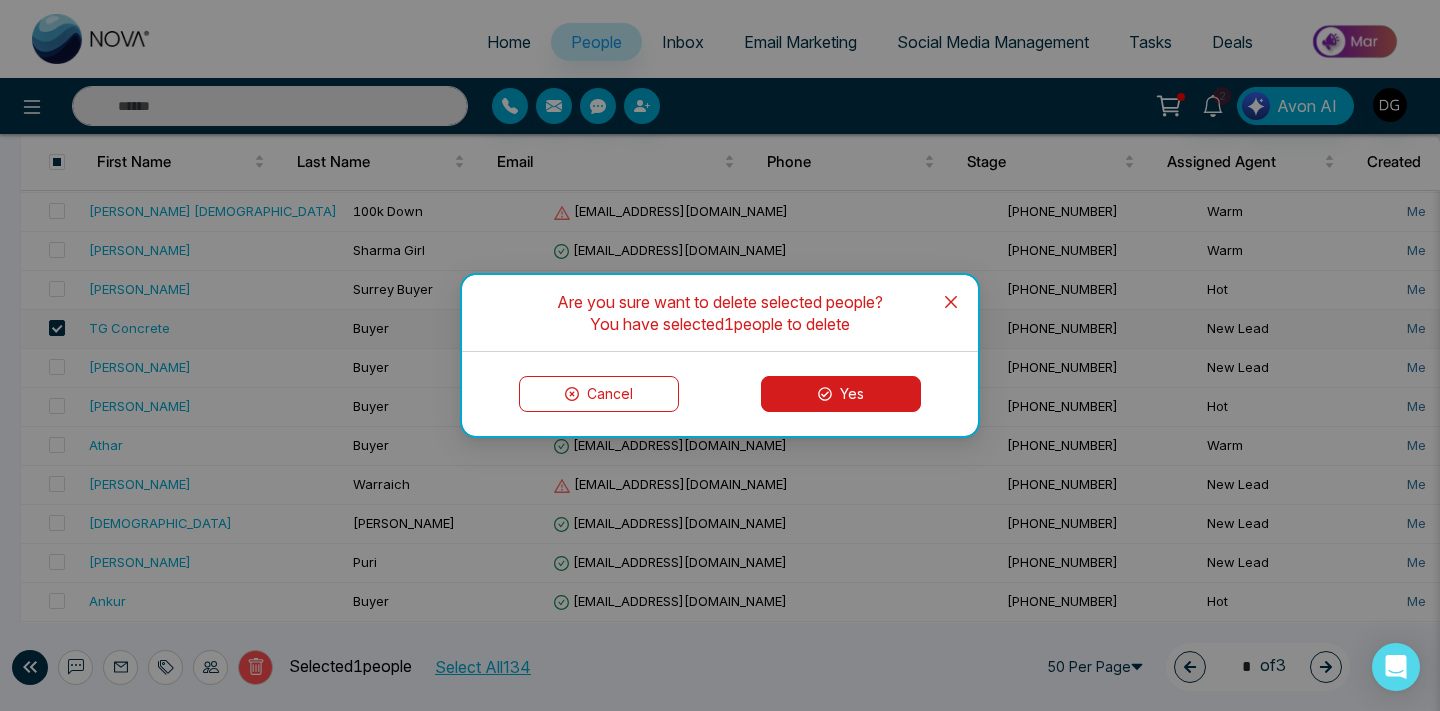 click on "Yes" at bounding box center [841, 394] 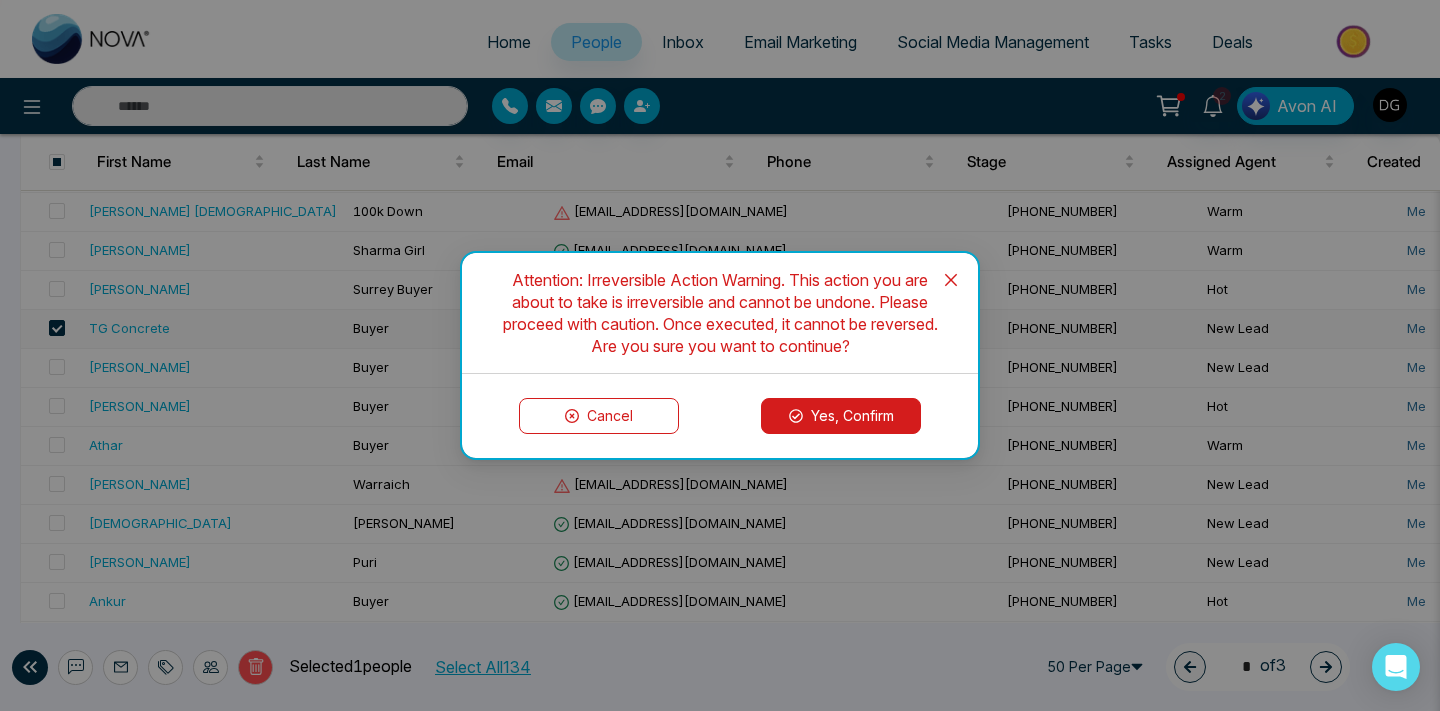 click on "Yes, Confirm" at bounding box center [841, 416] 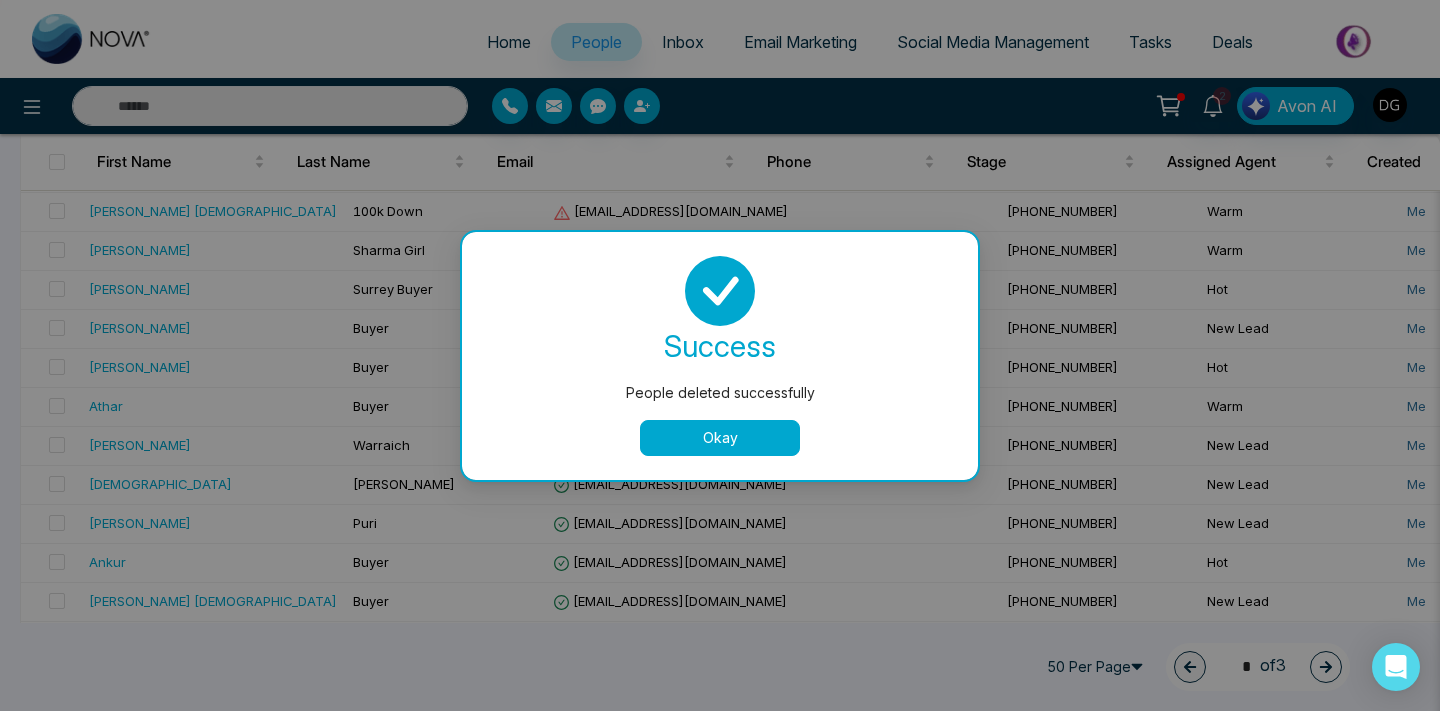 click on "Okay" at bounding box center [720, 438] 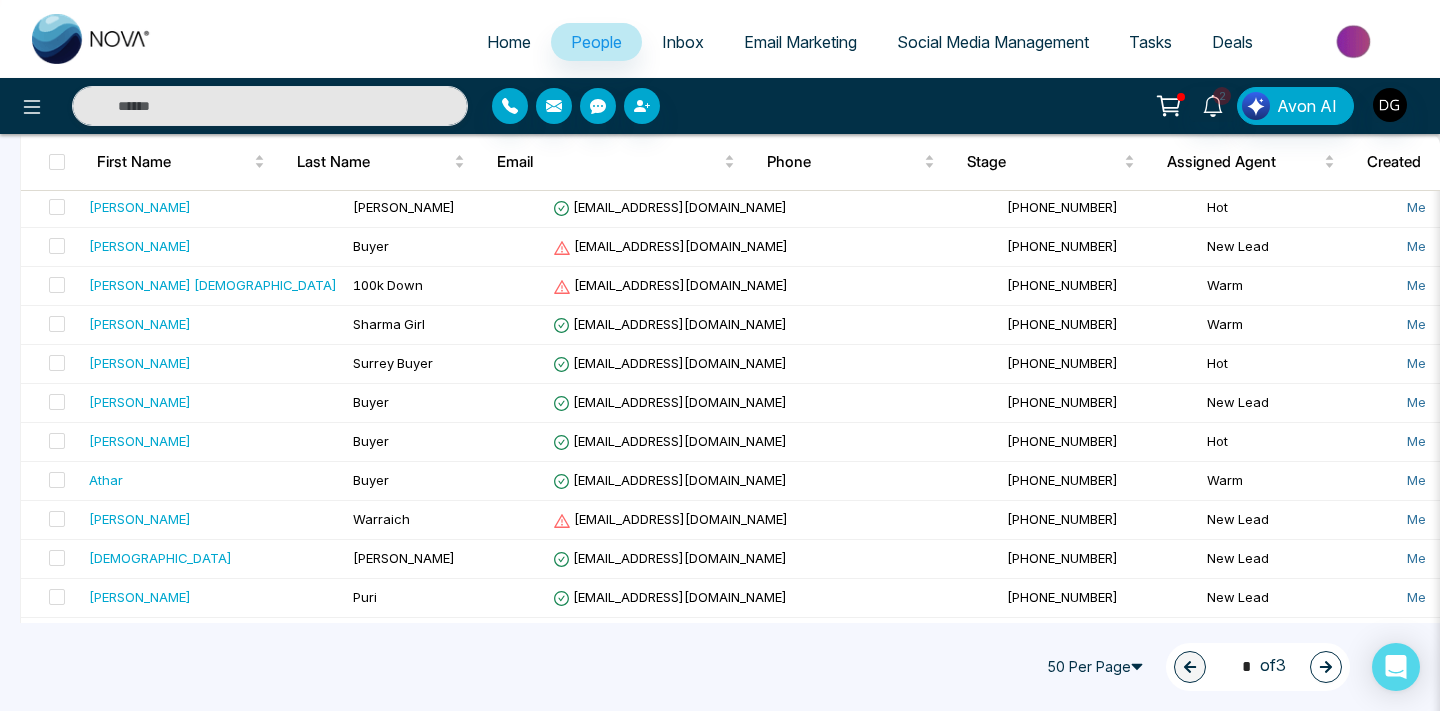 scroll, scrollTop: 0, scrollLeft: 0, axis: both 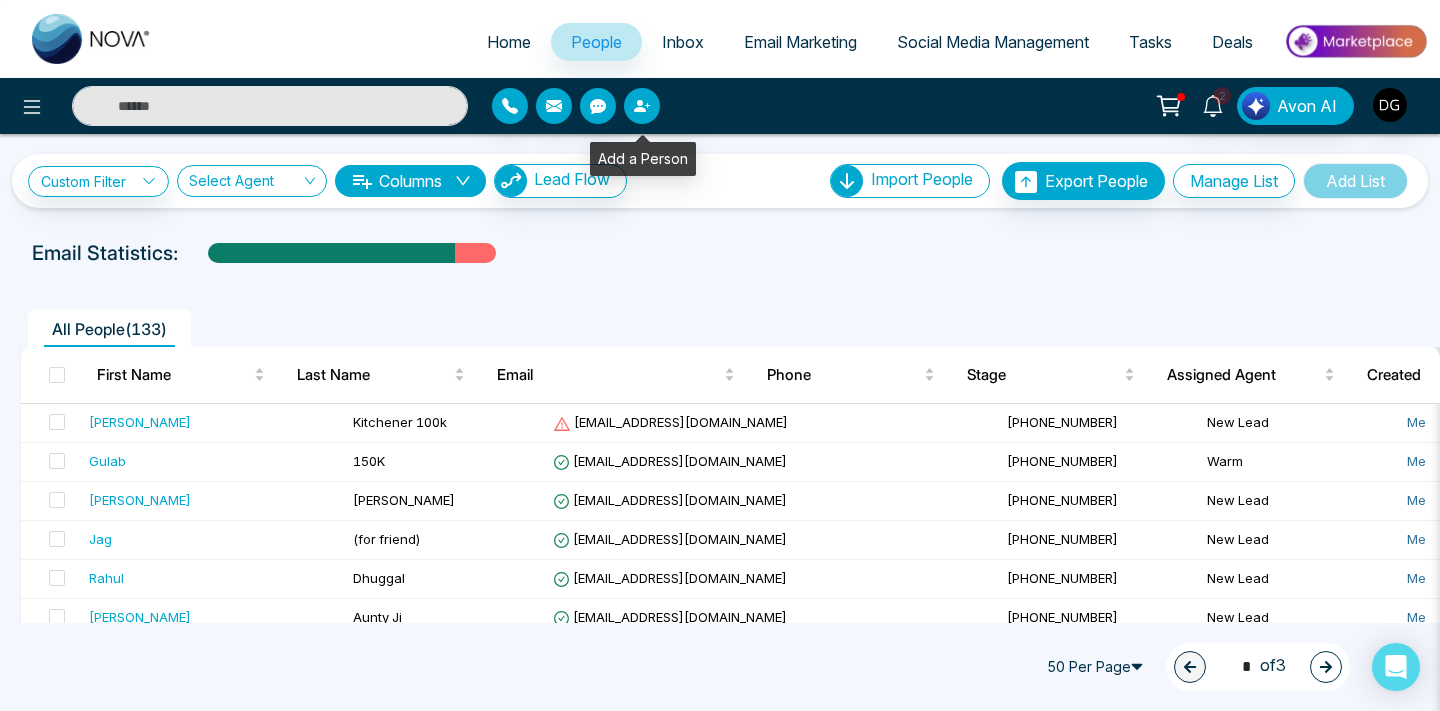 click at bounding box center (642, 106) 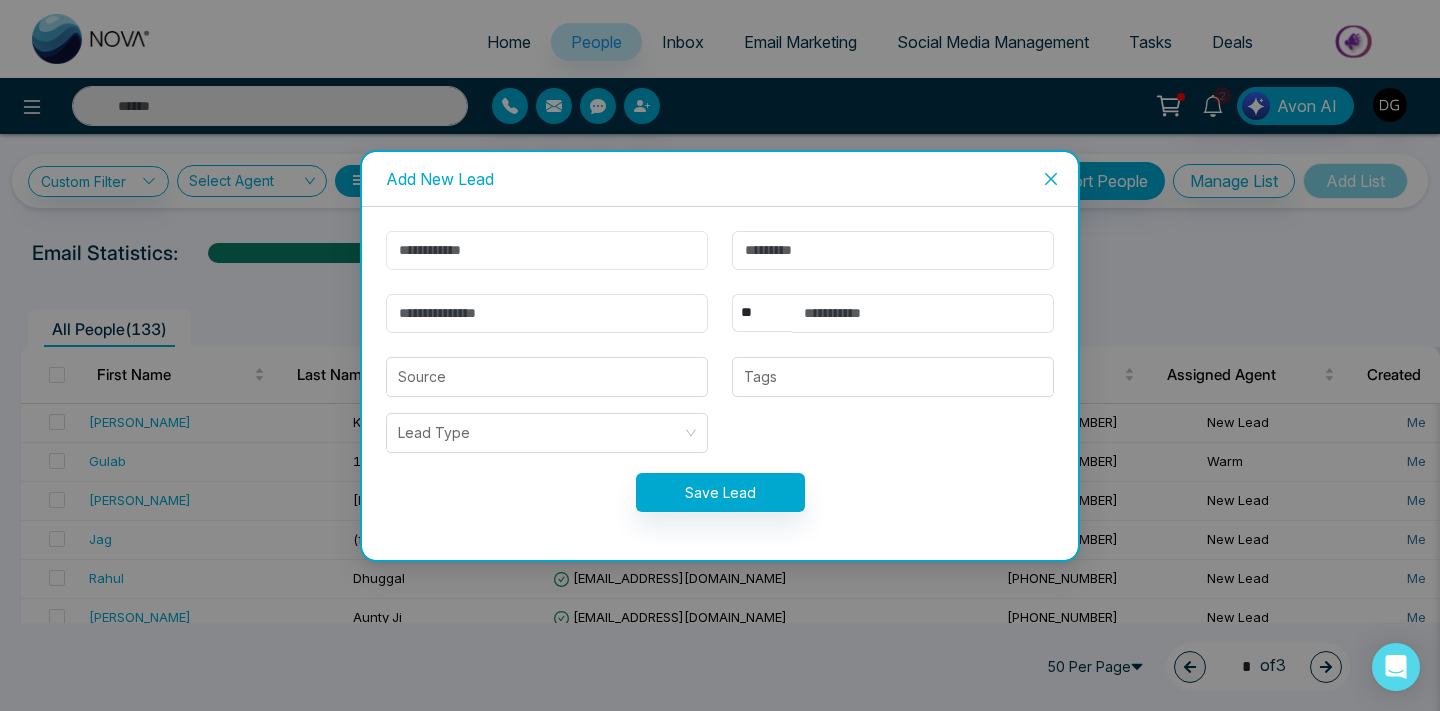 click at bounding box center (547, 250) 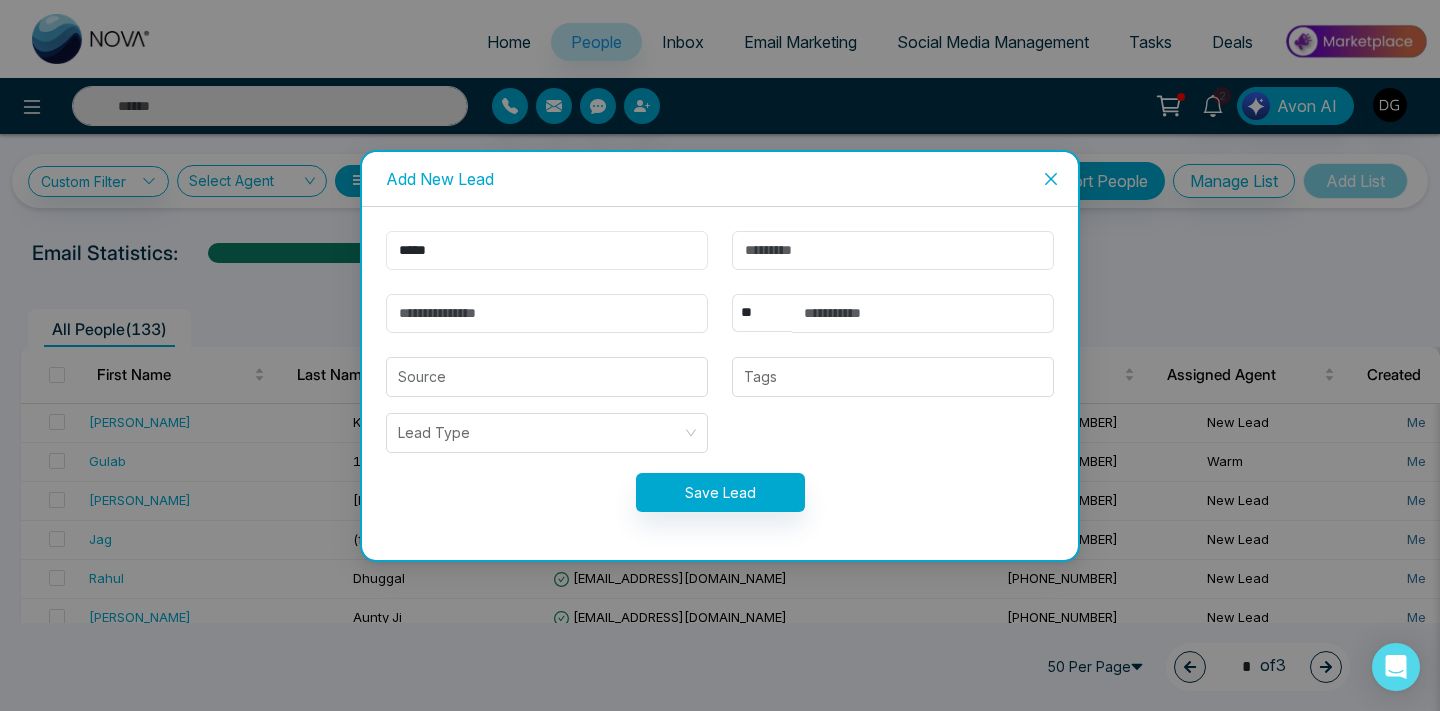 type on "*****" 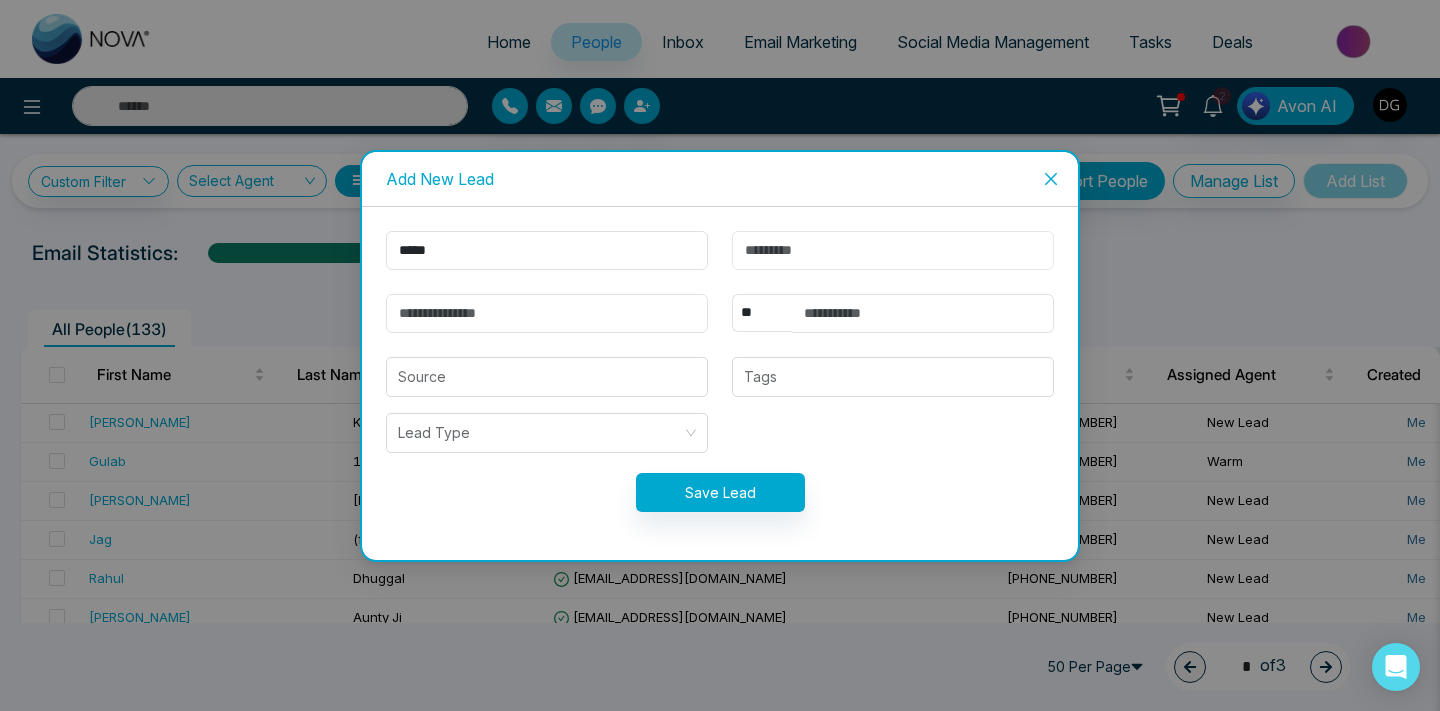 click at bounding box center [893, 250] 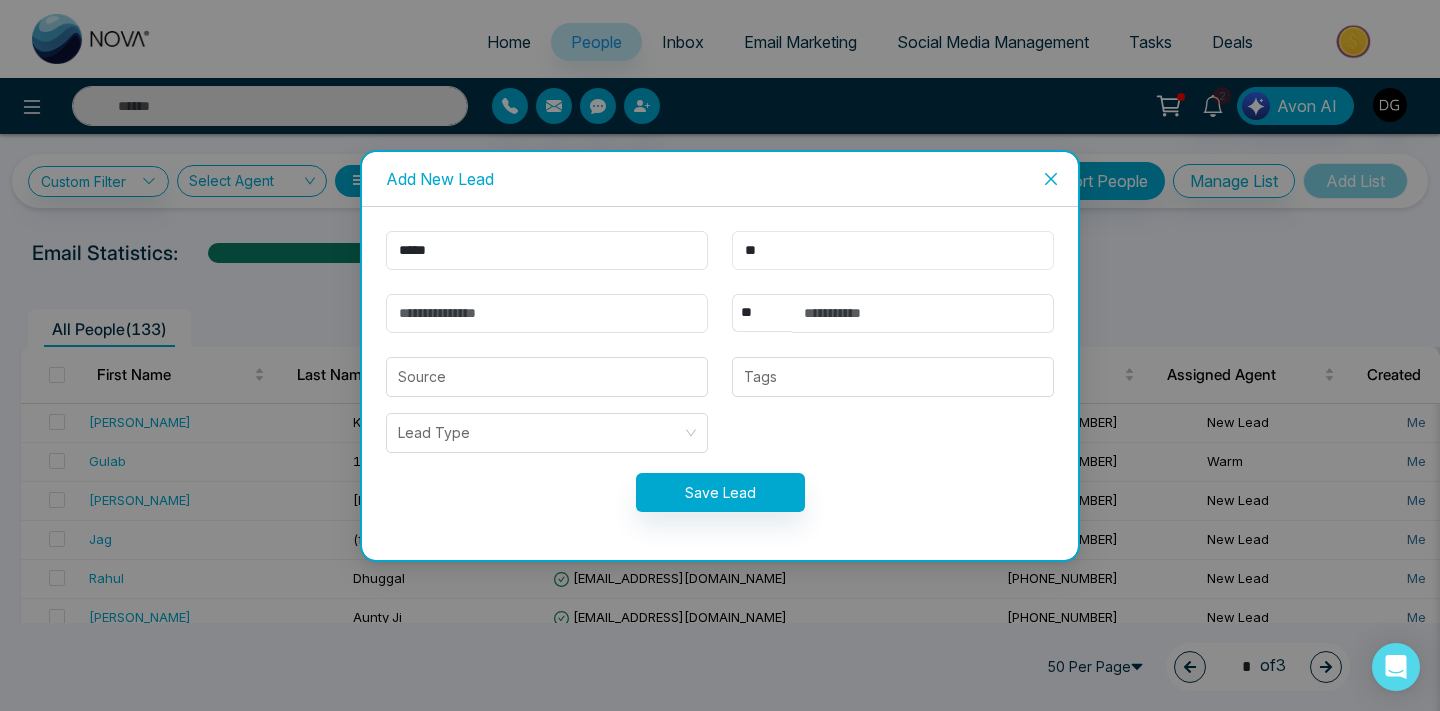 type on "*" 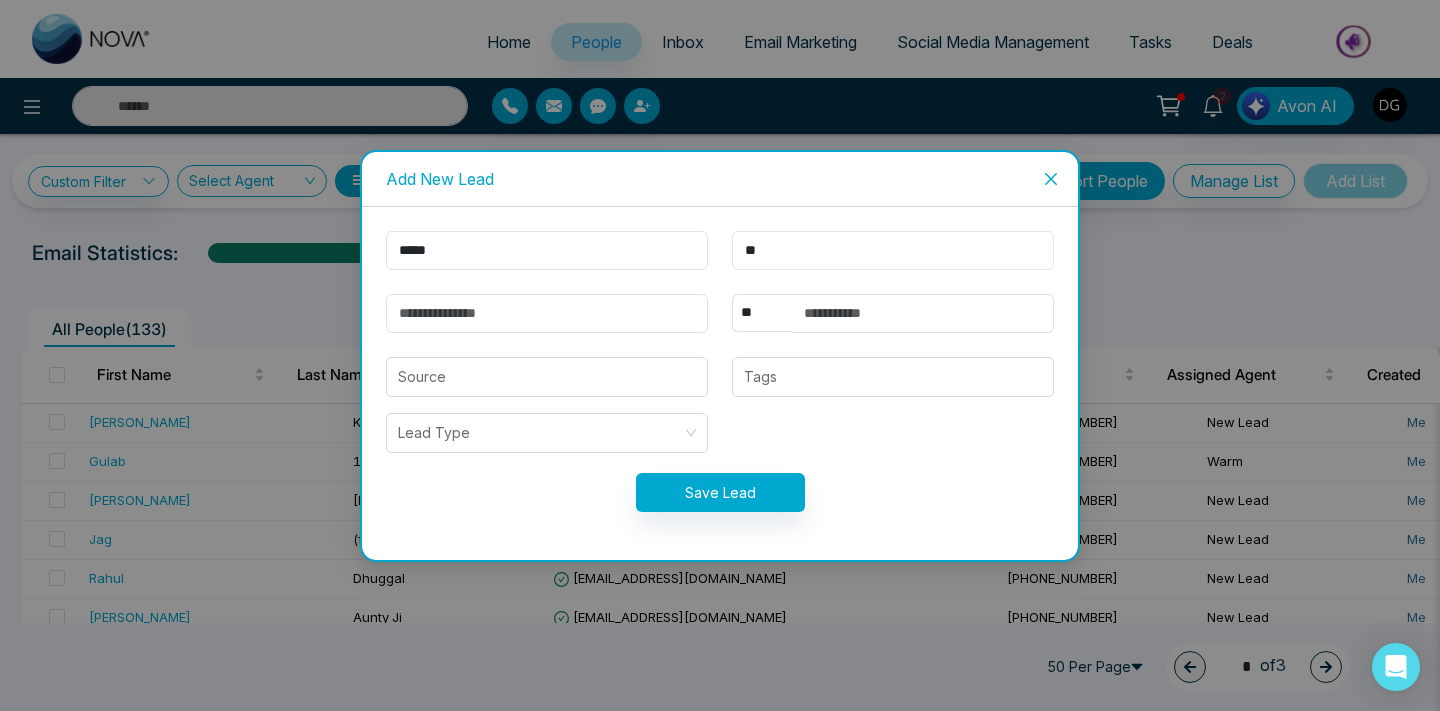 type on "*" 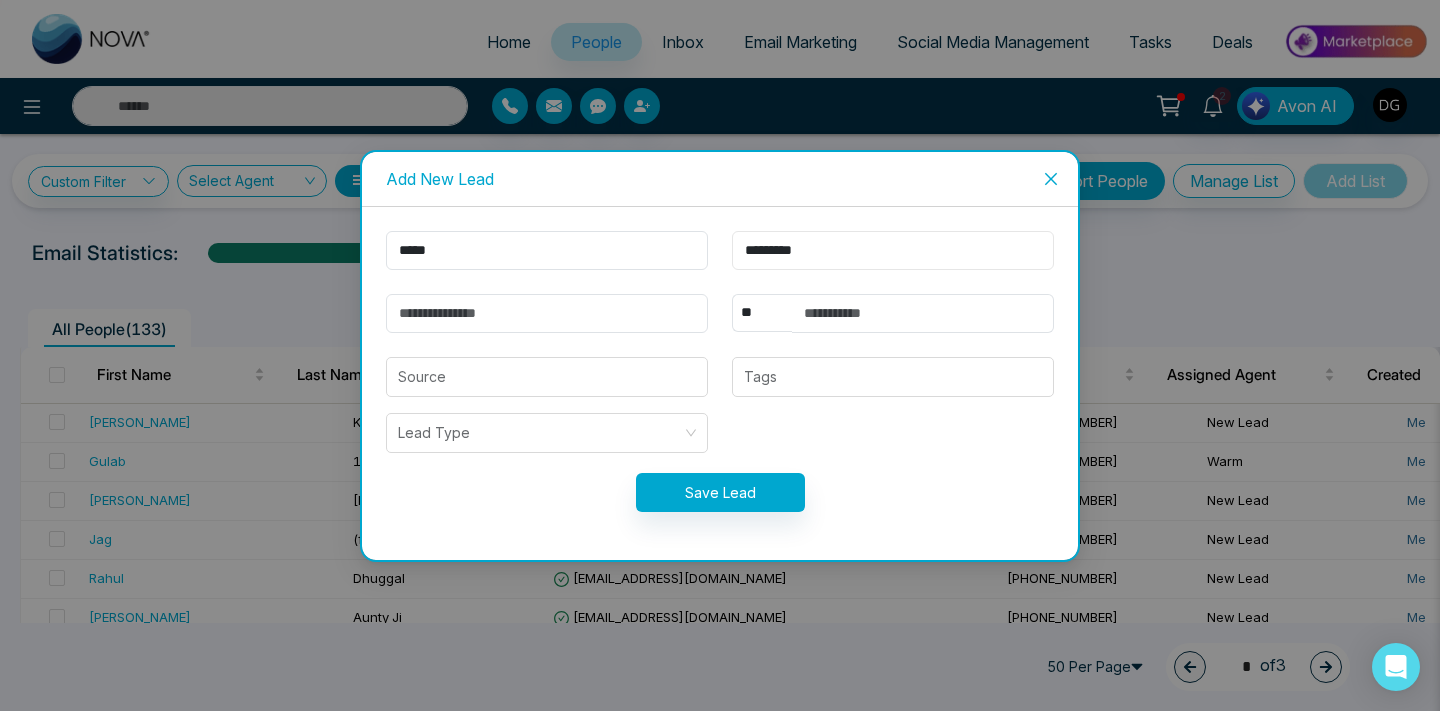 type on "*********" 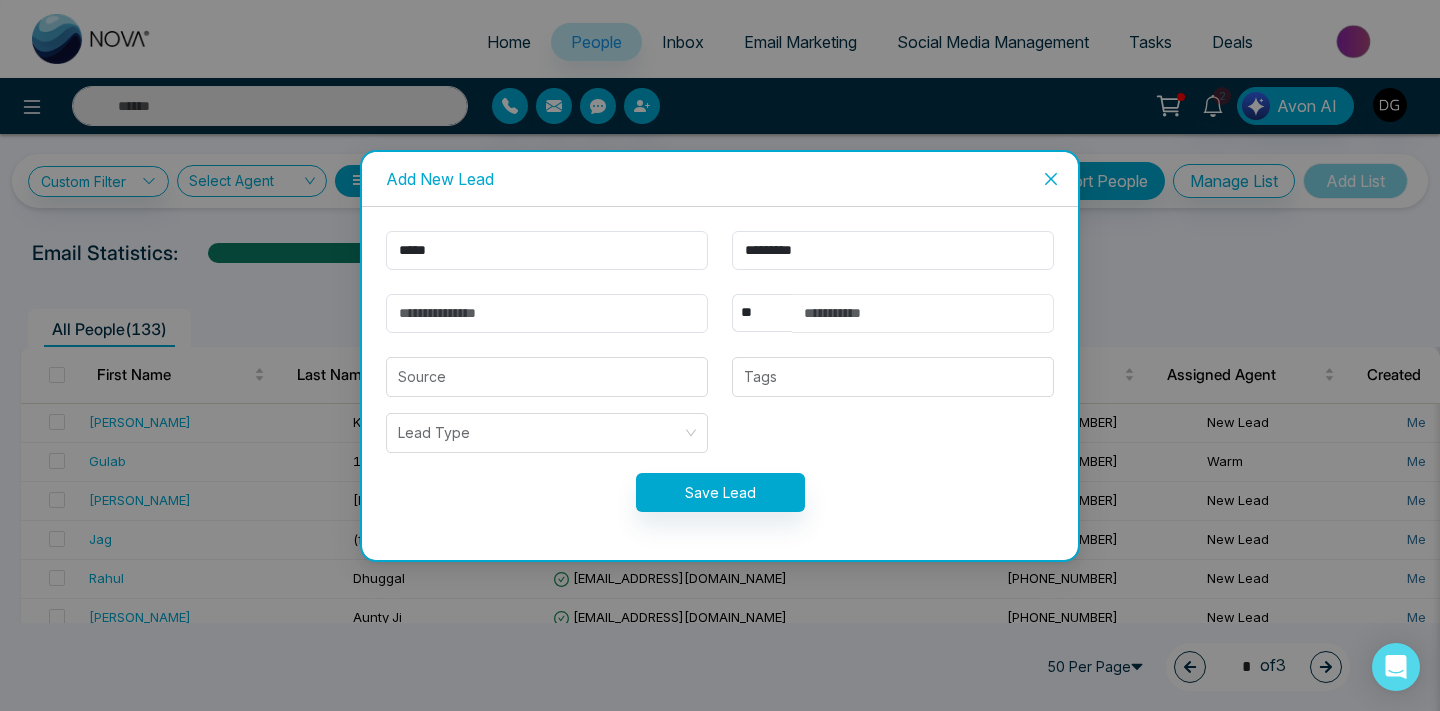 click at bounding box center [923, 313] 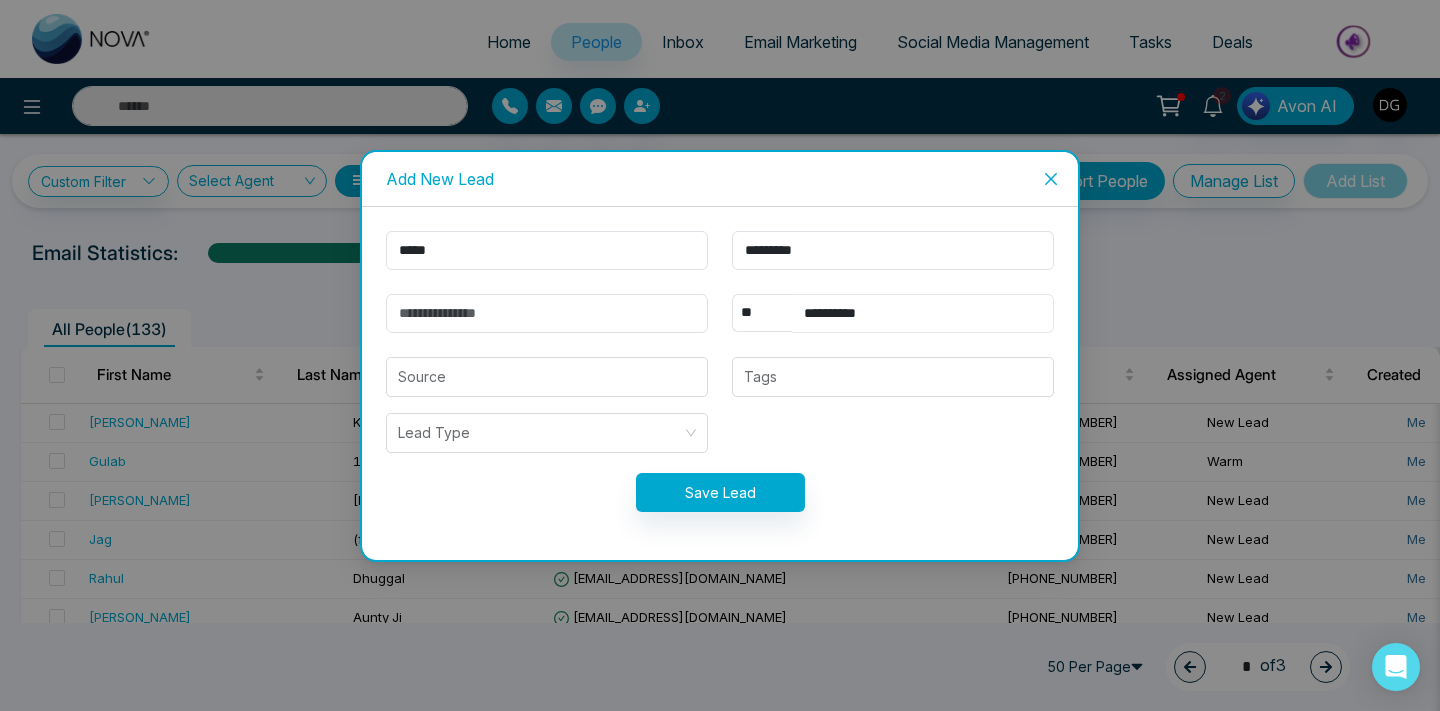 type on "**********" 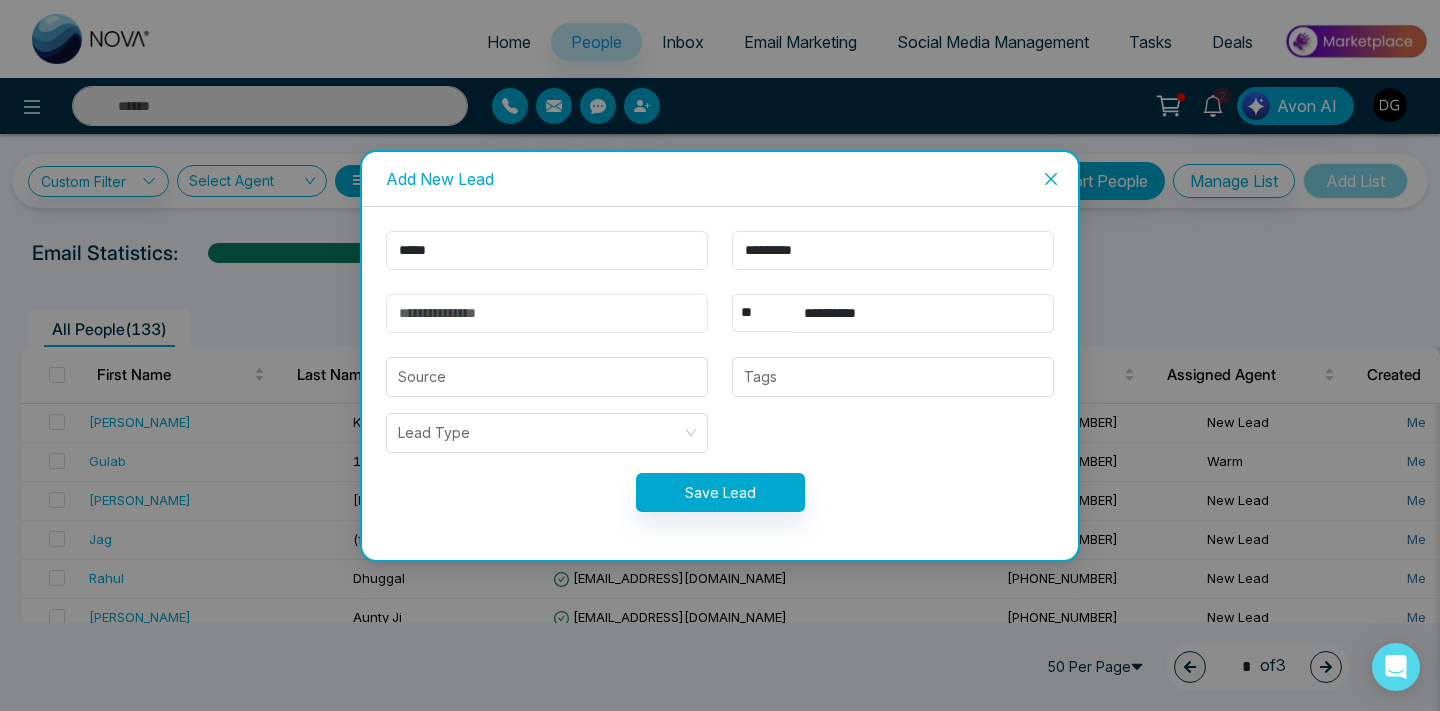 click at bounding box center (547, 313) 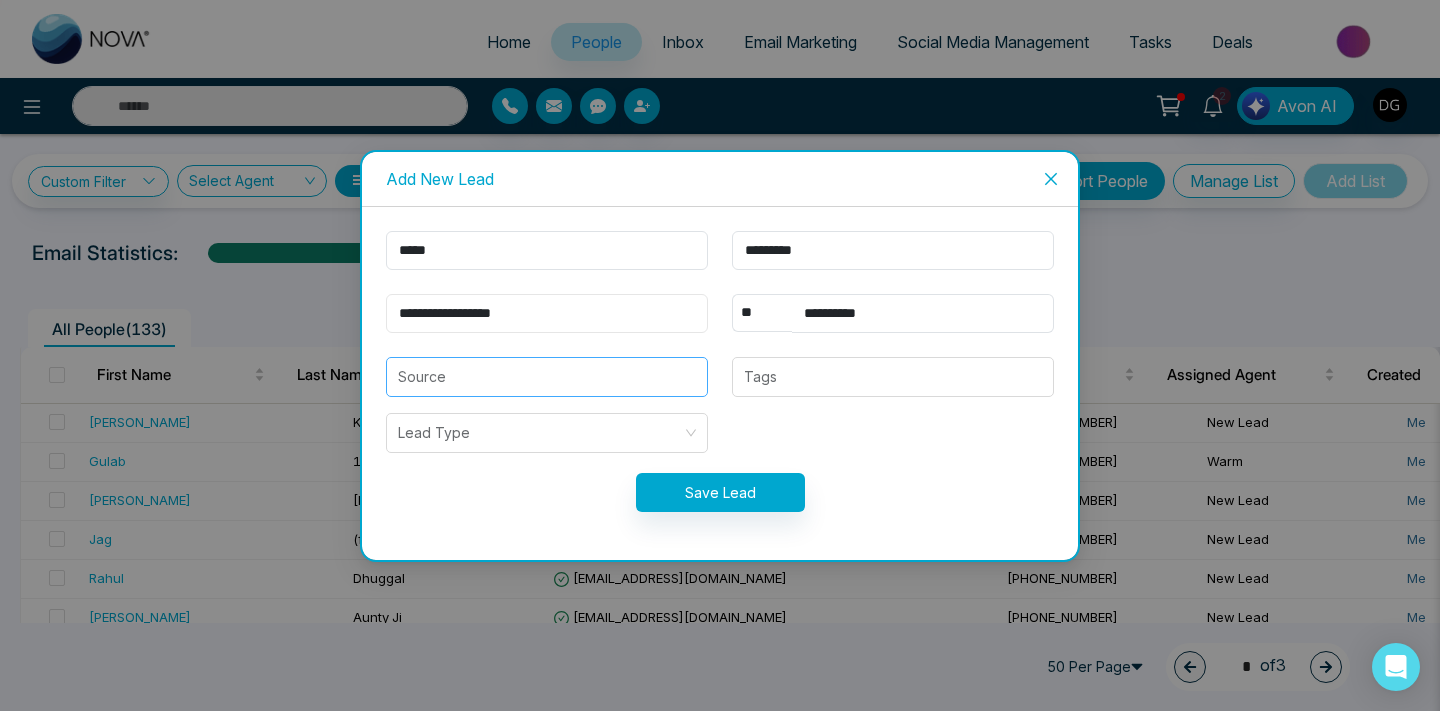 type on "**********" 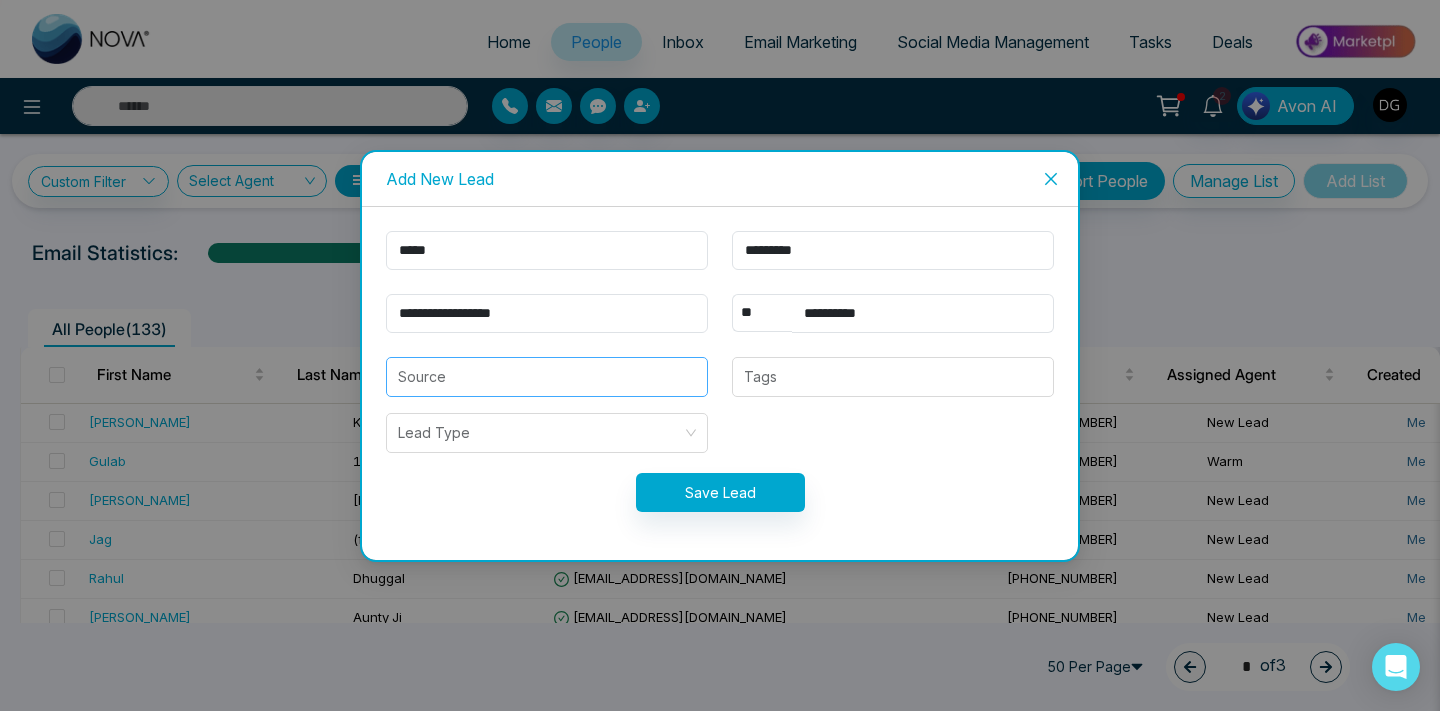 click at bounding box center (547, 377) 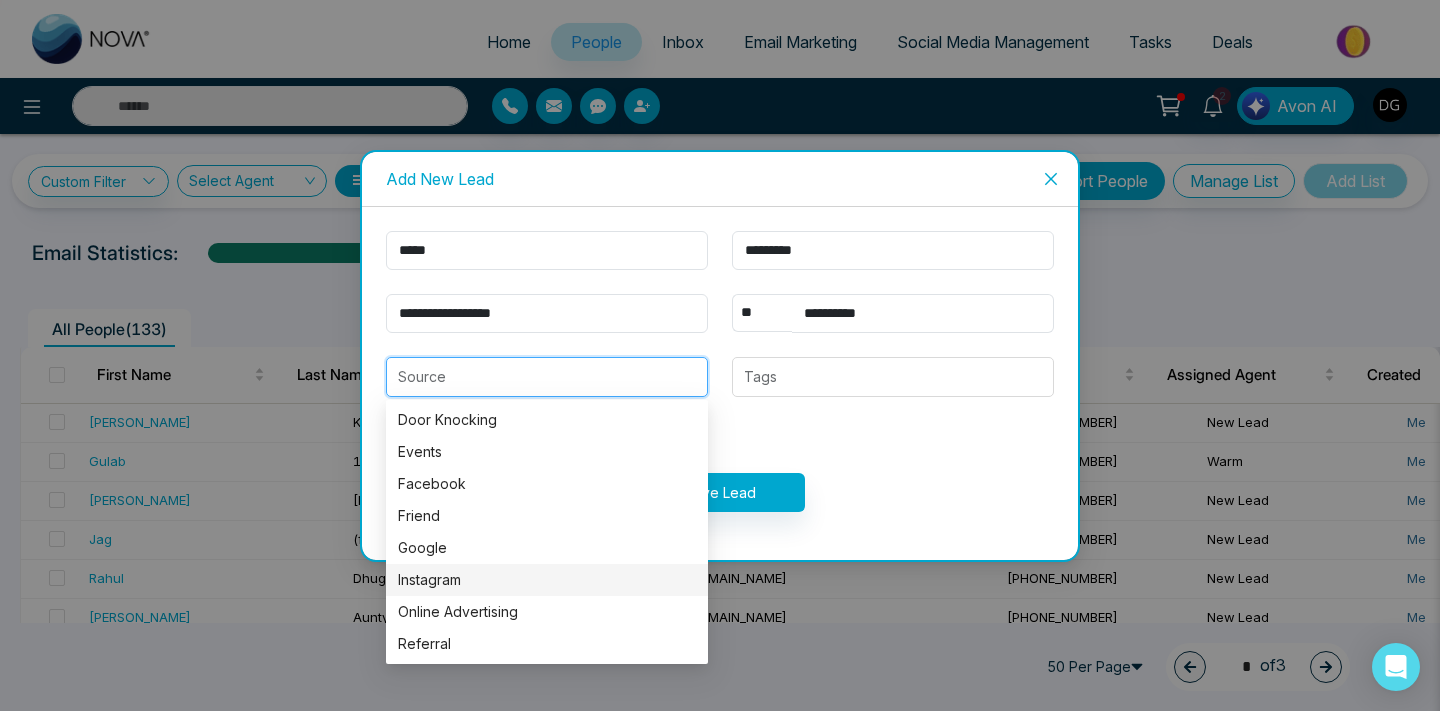 click on "Instagram" at bounding box center (547, 580) 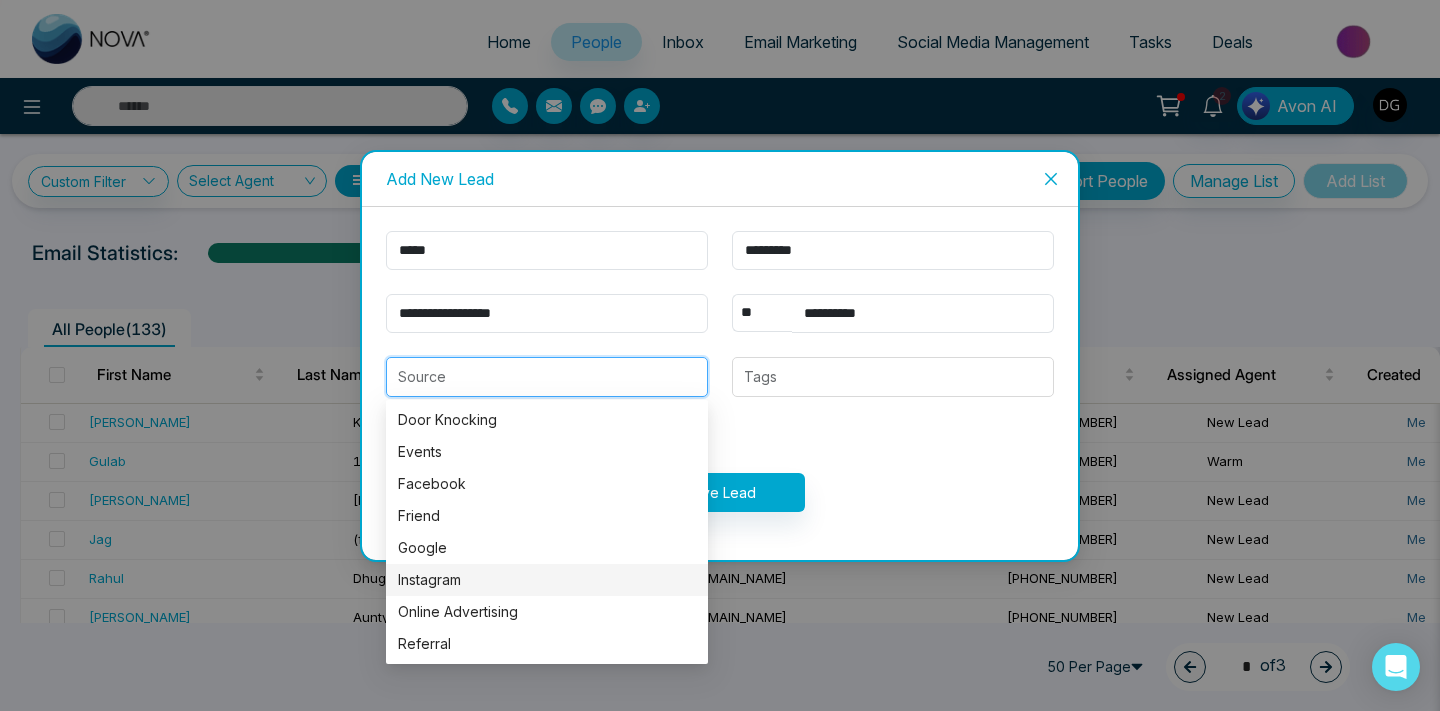 type on "*********" 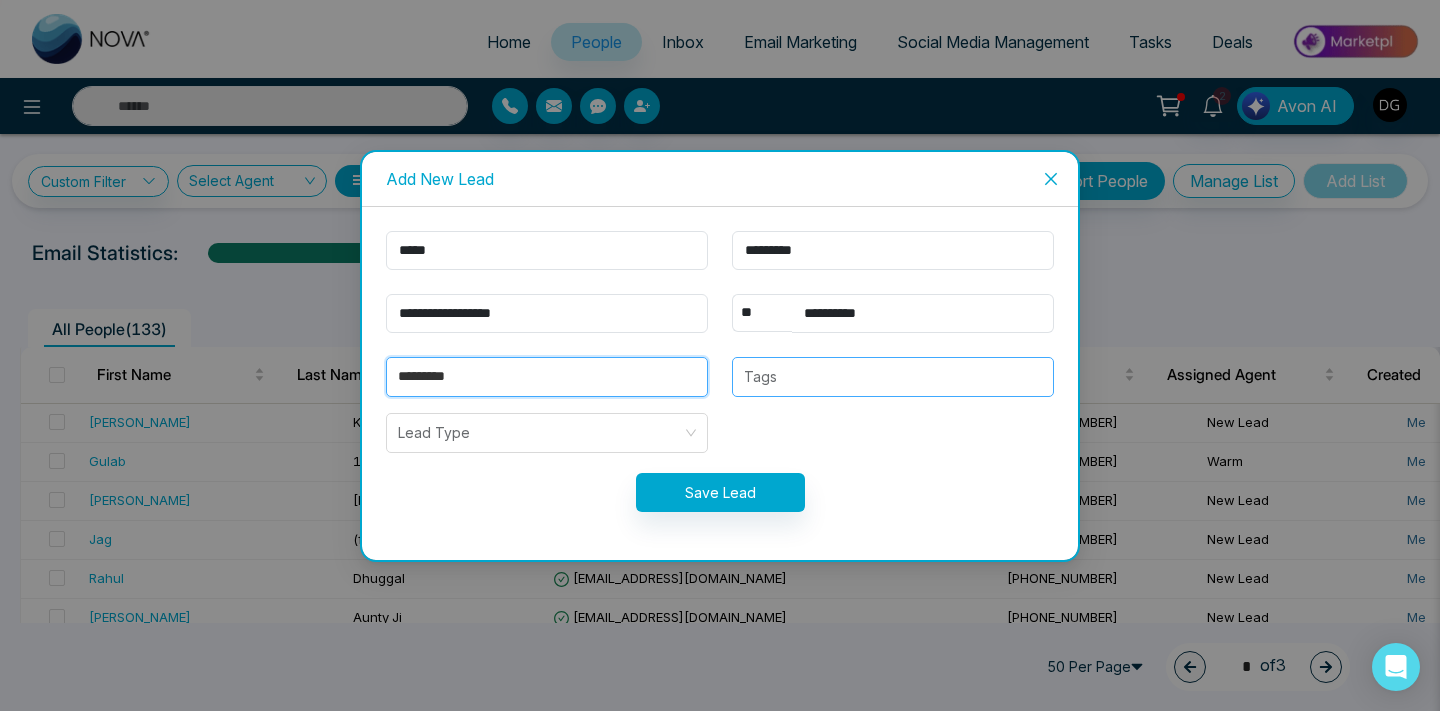 click at bounding box center (893, 377) 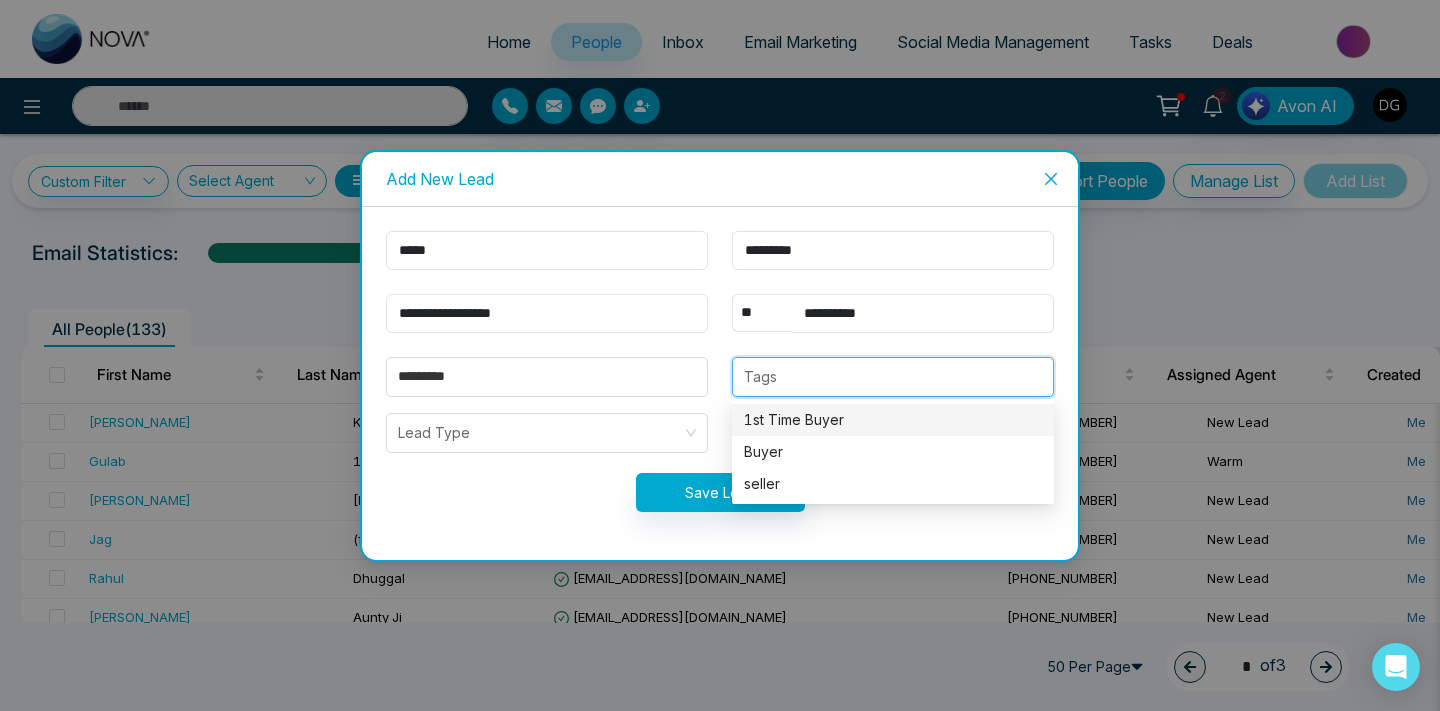 click on "1st Time Buyer" at bounding box center [893, 420] 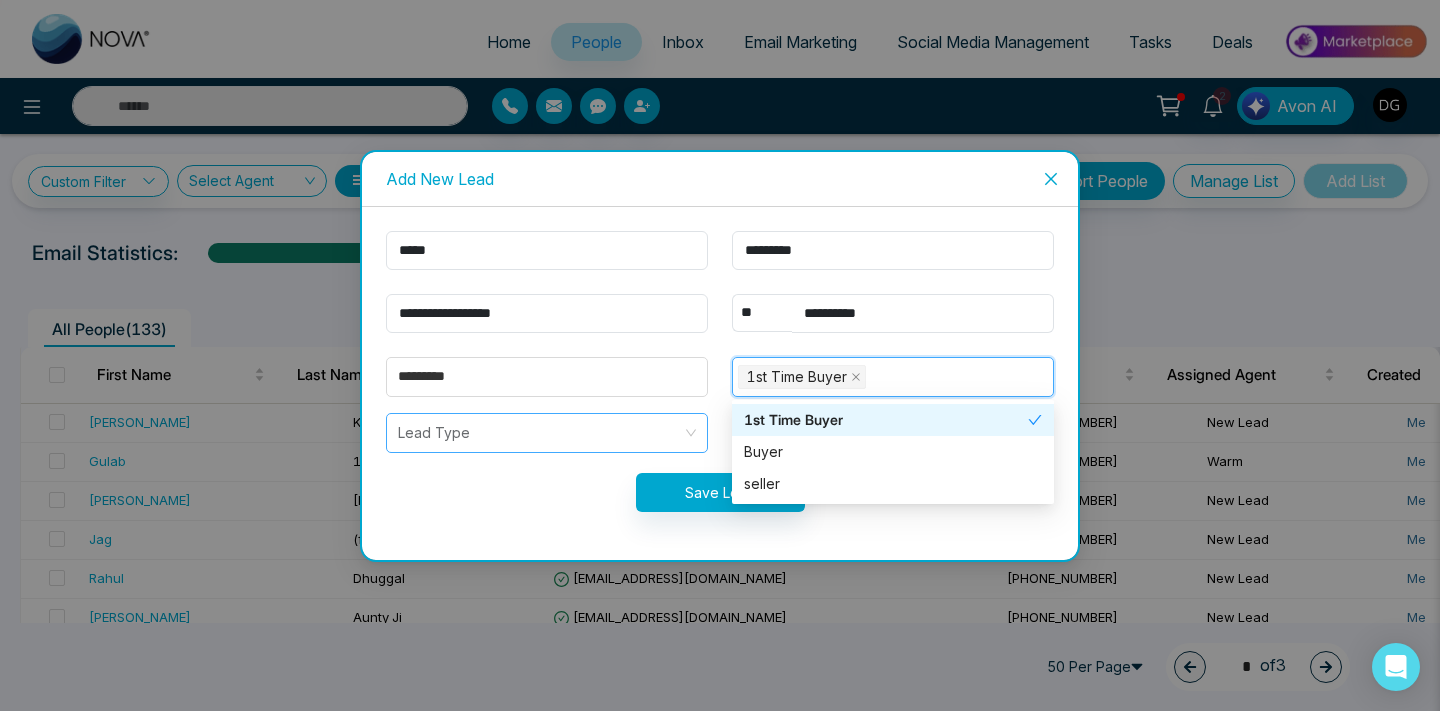 click at bounding box center (540, 433) 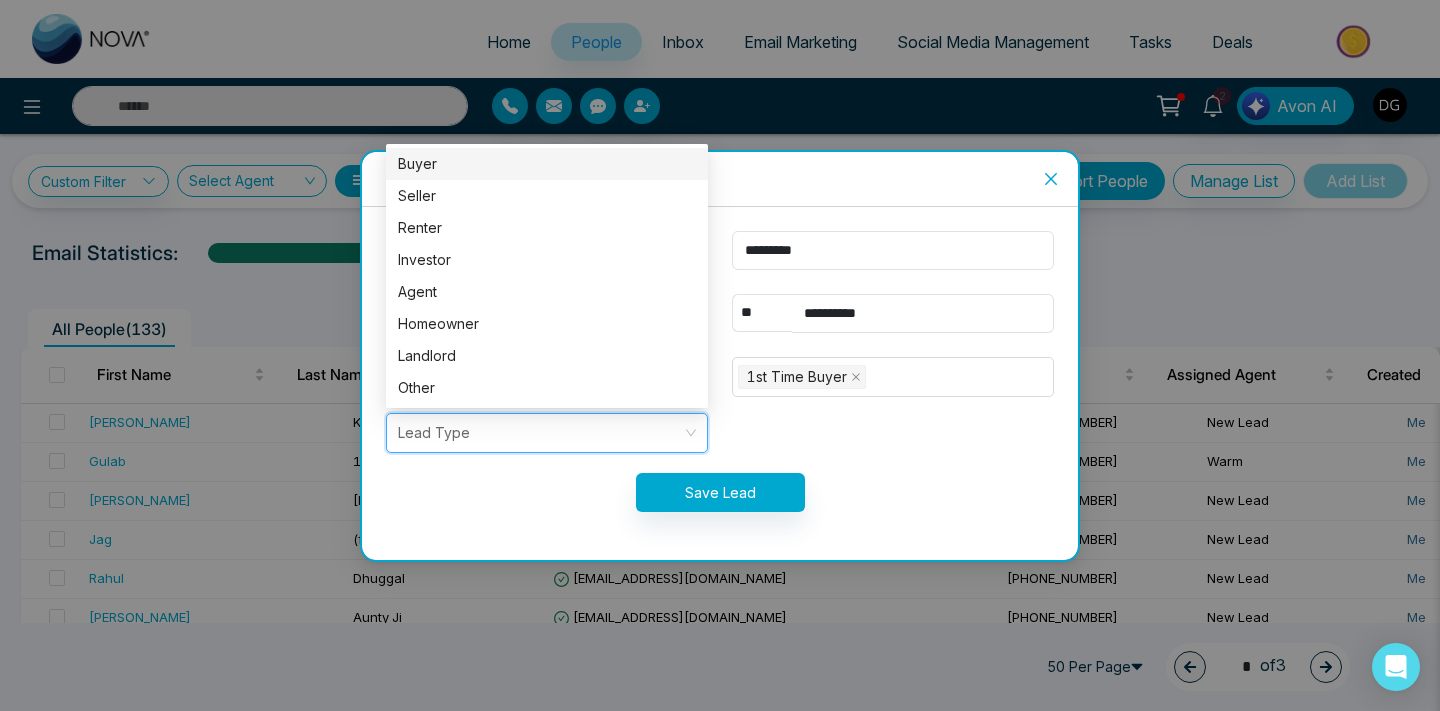 click on "Buyer" at bounding box center [547, 164] 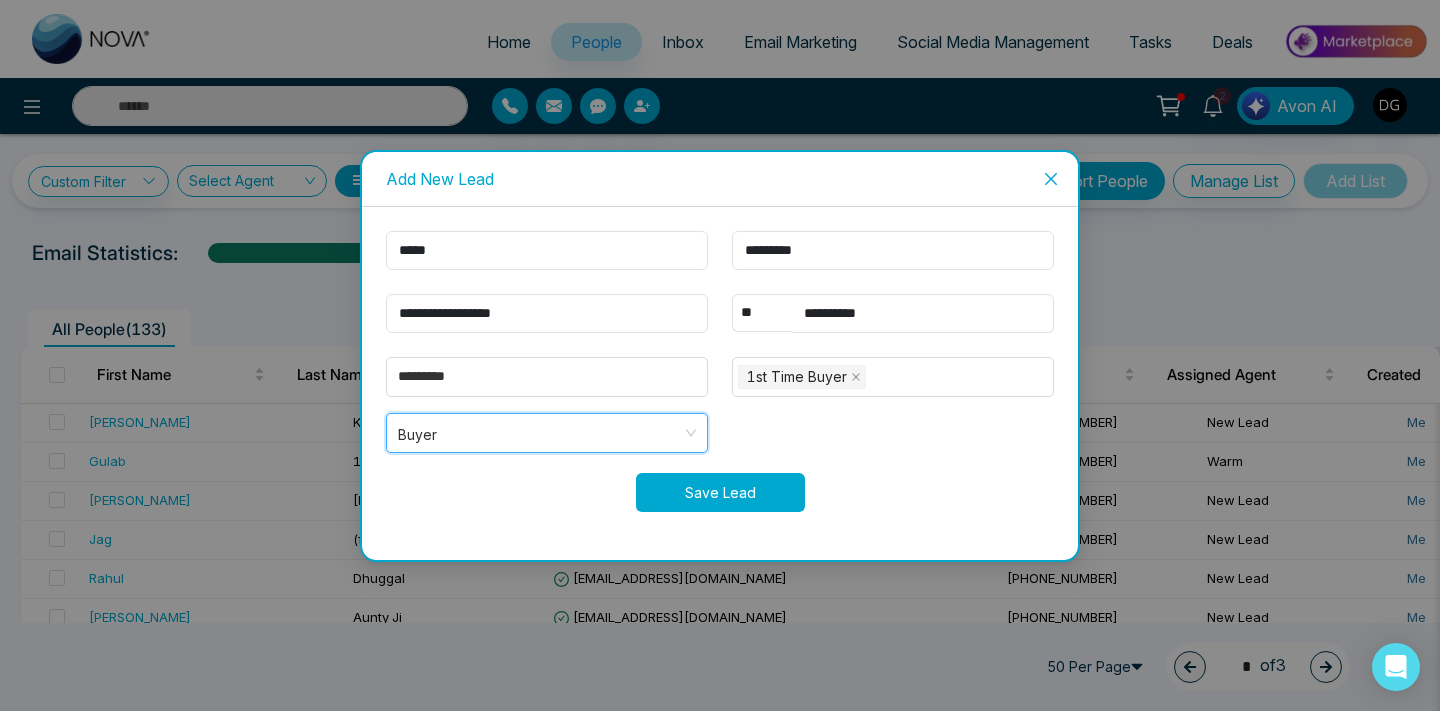 click on "Save Lead" at bounding box center (720, 492) 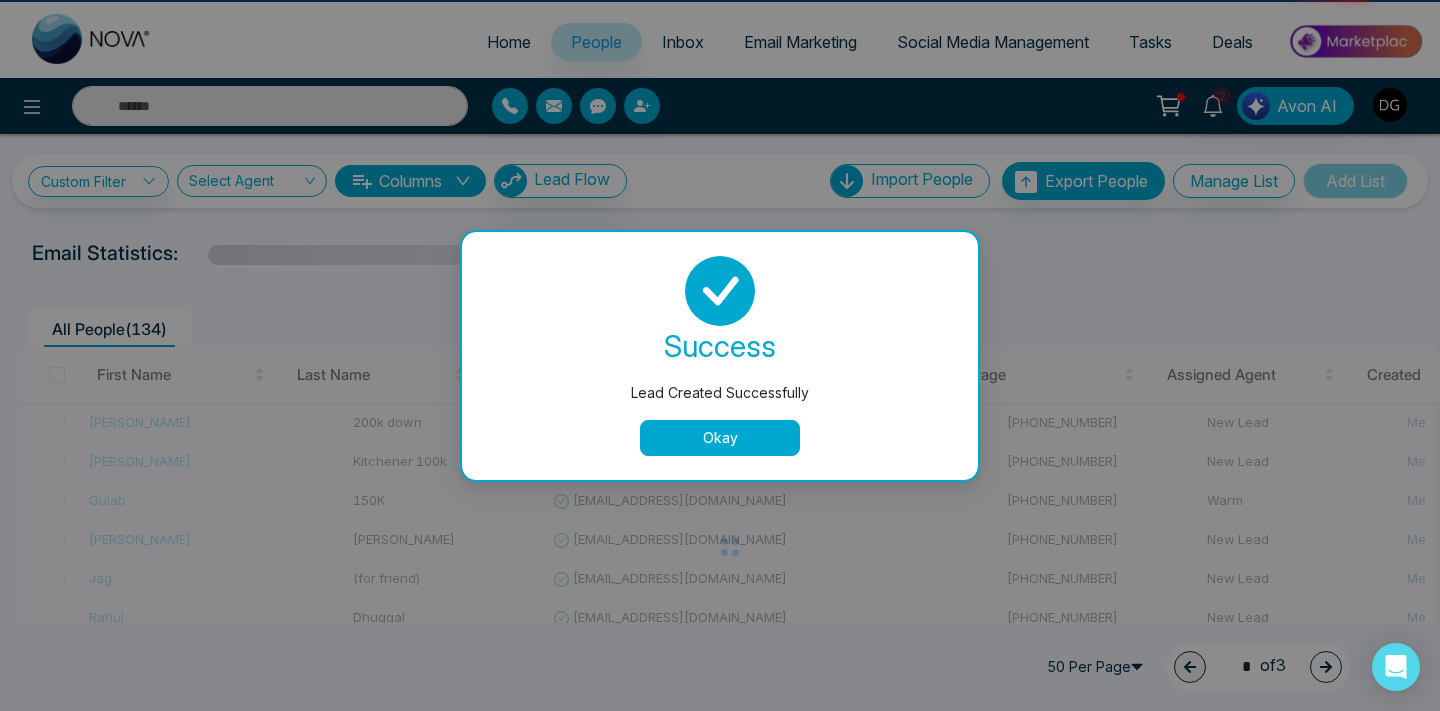 click on "Okay" at bounding box center (720, 438) 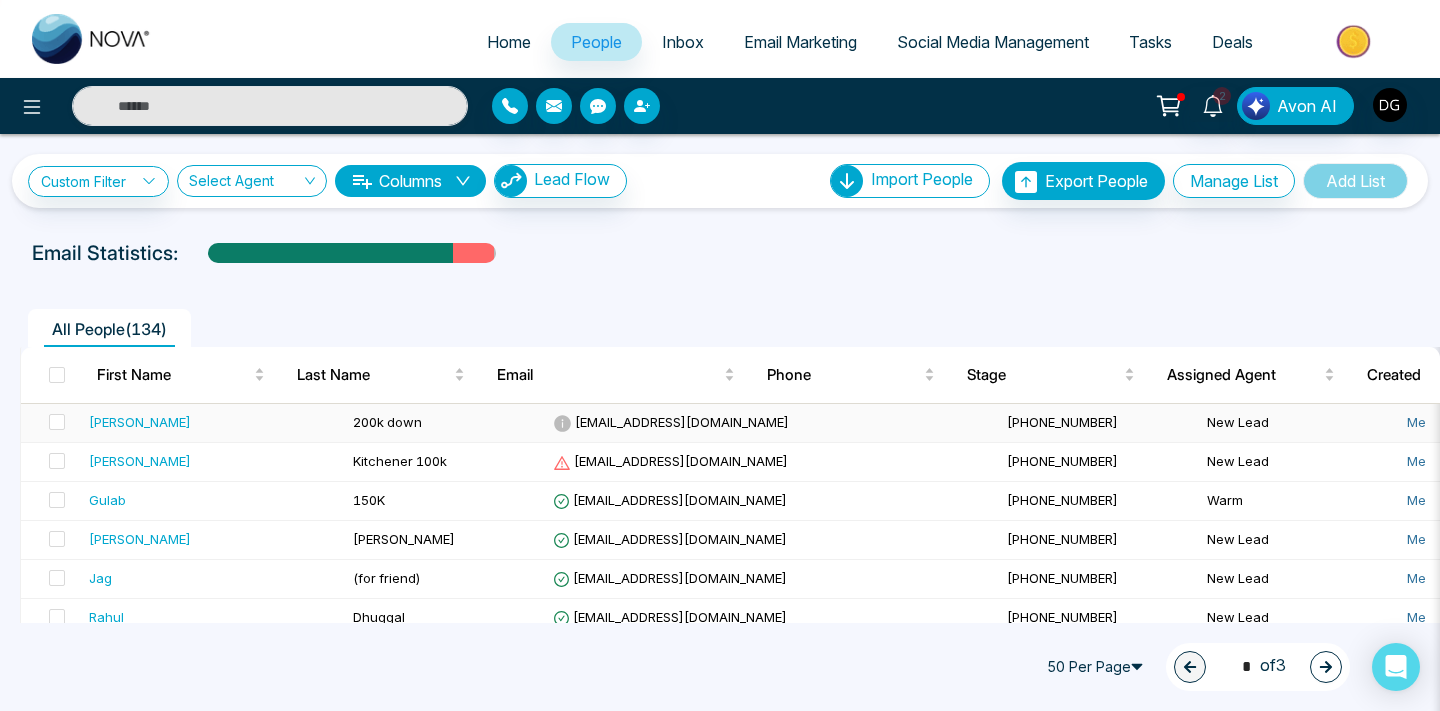 click on "[PERSON_NAME]" at bounding box center [213, 423] 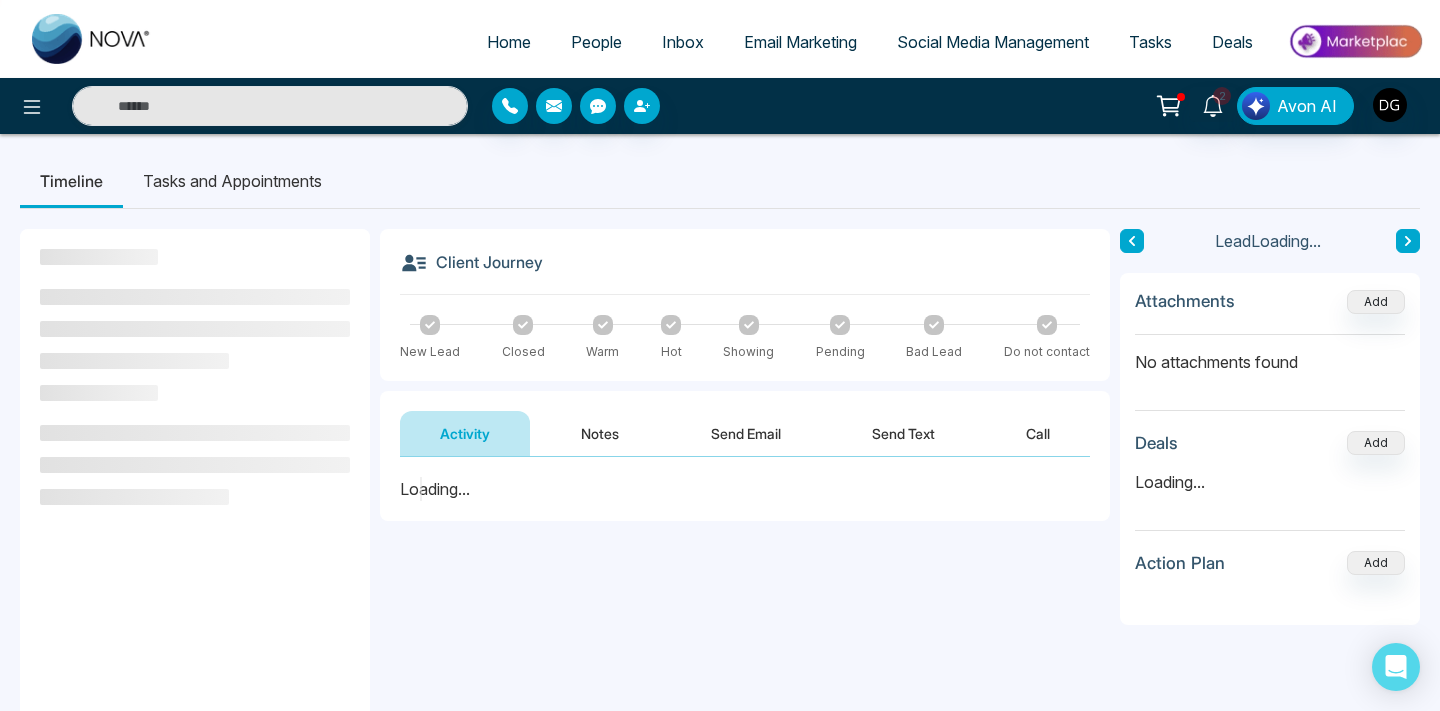 click on "Notes" at bounding box center (600, 433) 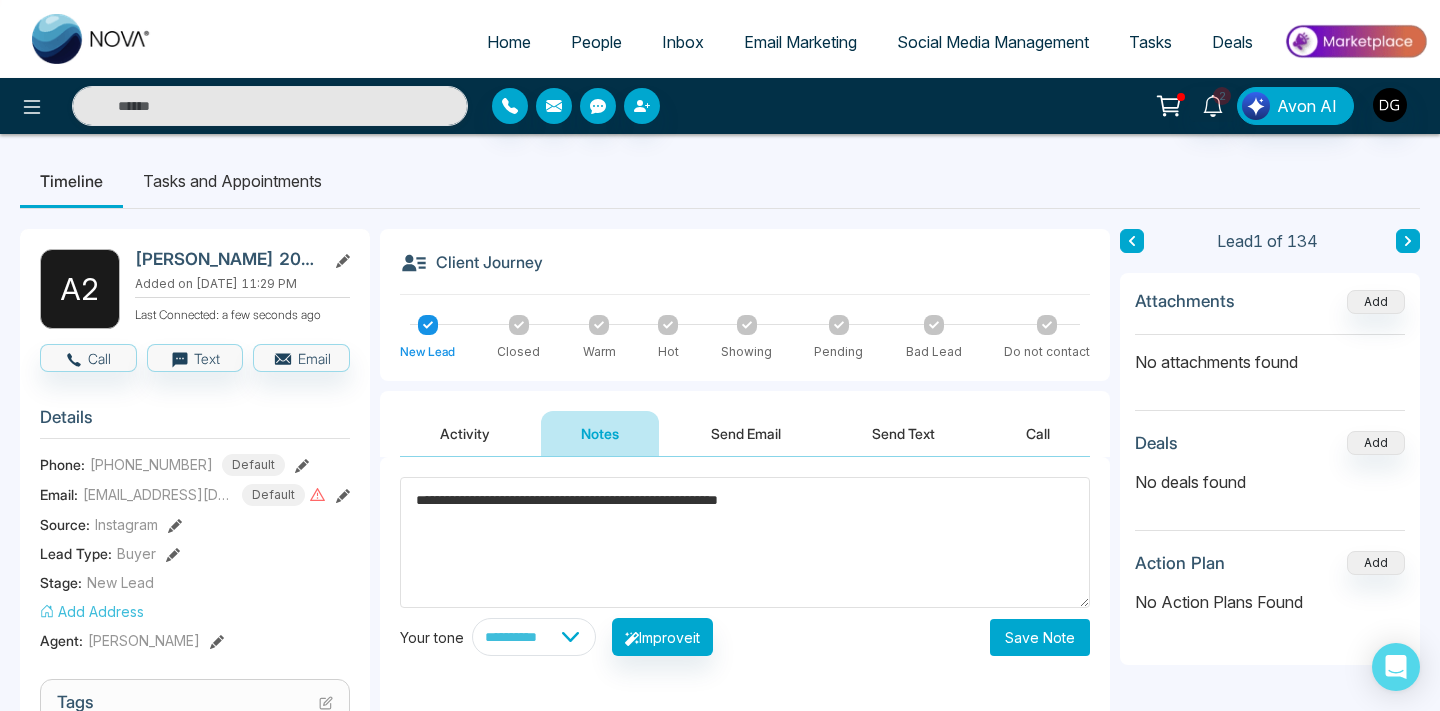 type on "**********" 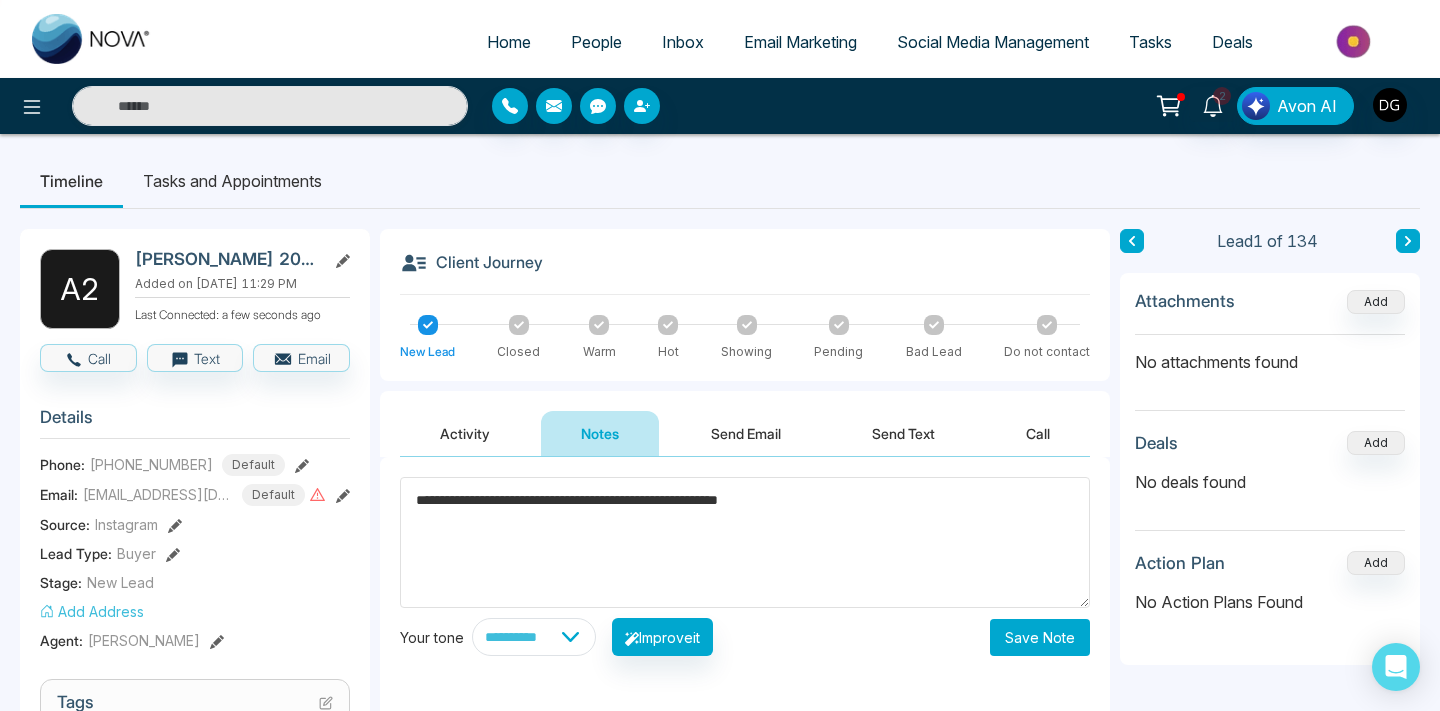 click on "Save Note" at bounding box center (1040, 637) 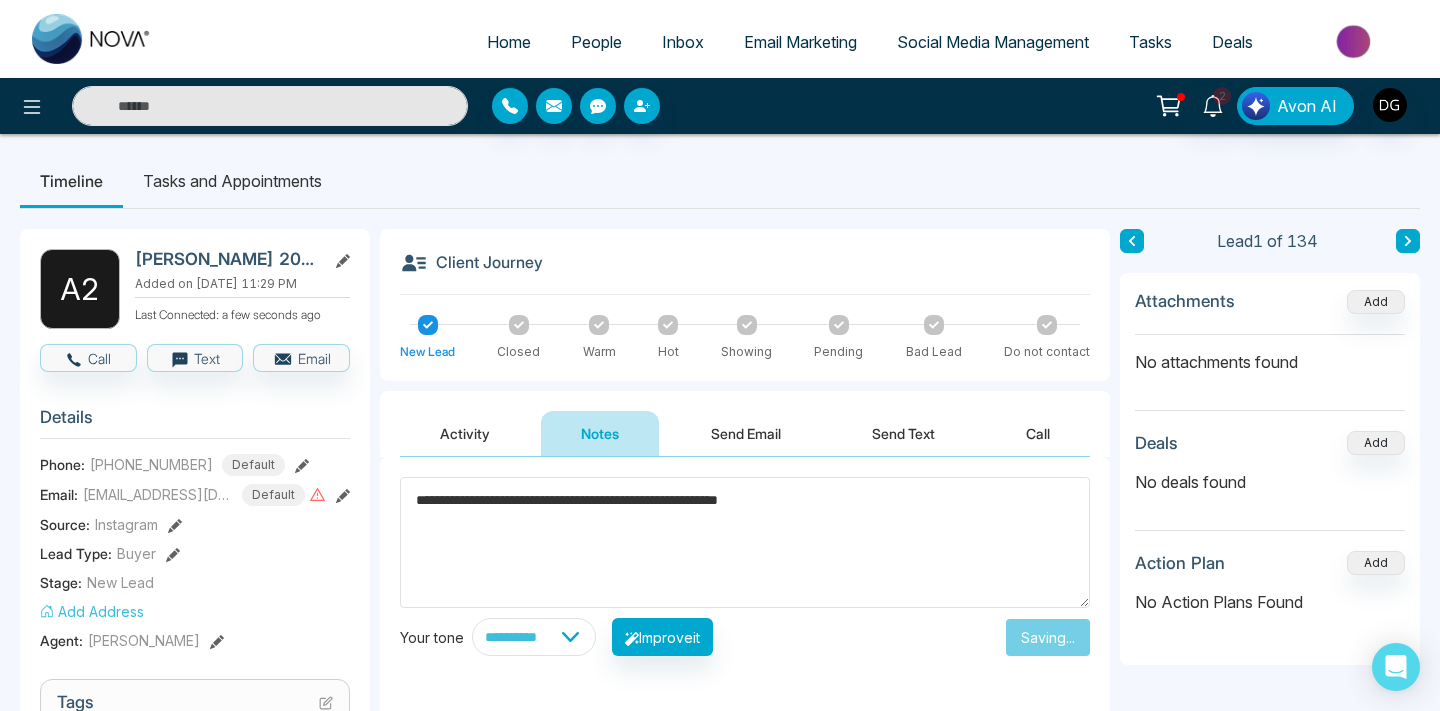 type 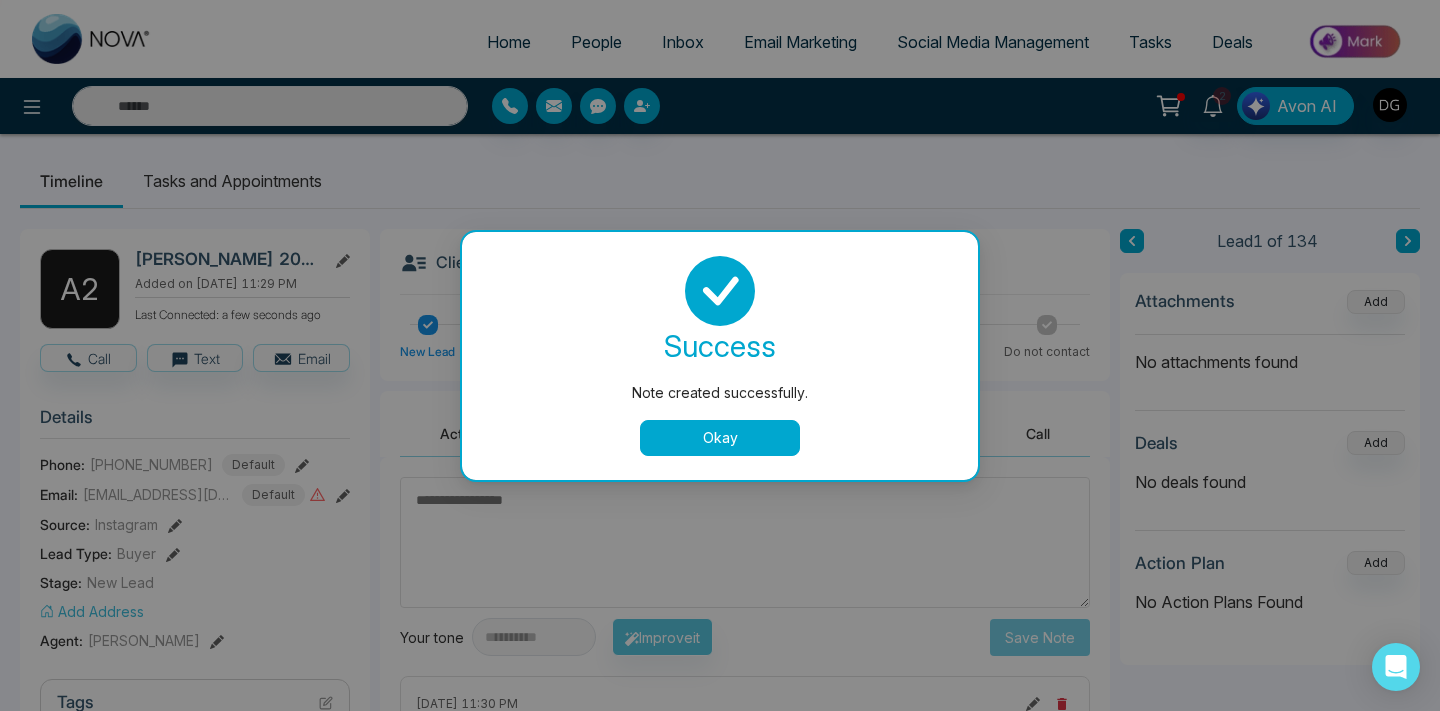 click on "success Note created successfully.   Okay" at bounding box center [720, 356] 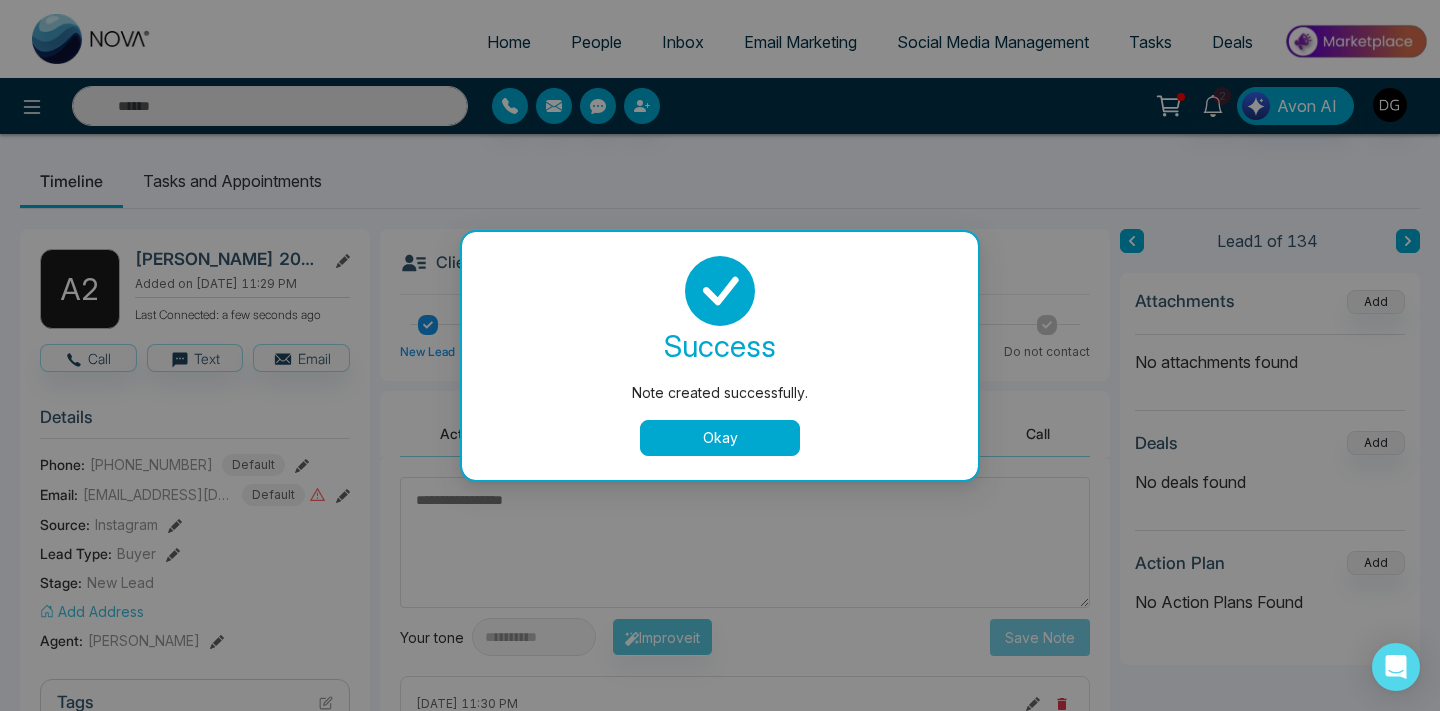 click on "Okay" at bounding box center (720, 438) 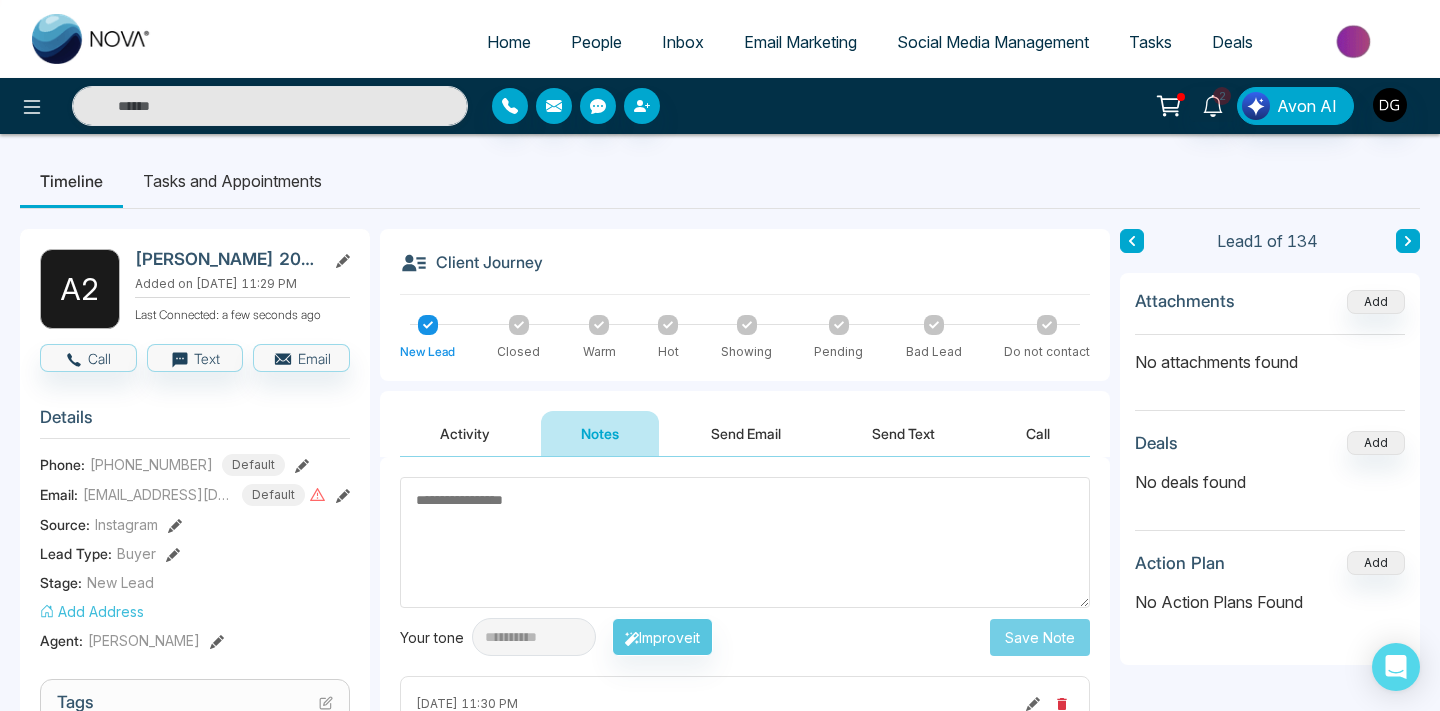 click on "People" at bounding box center [596, 42] 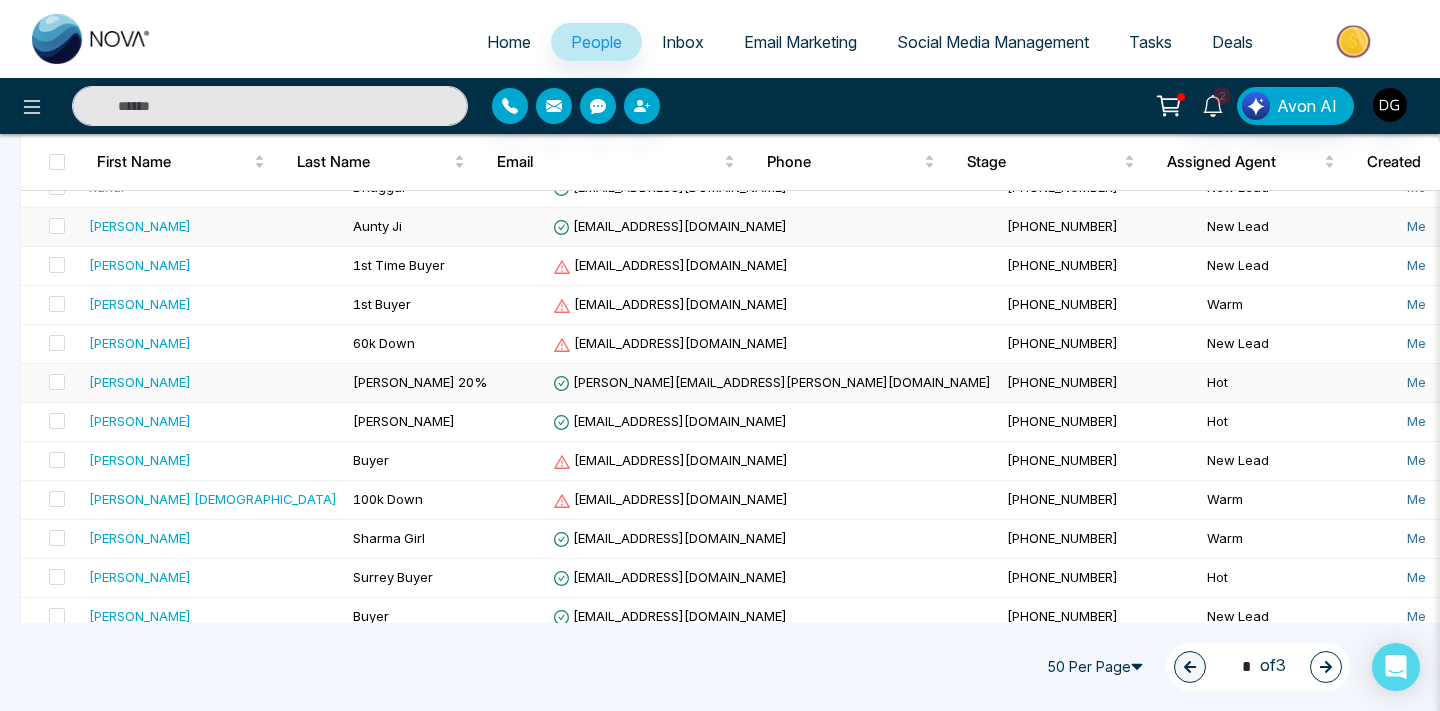 scroll, scrollTop: 433, scrollLeft: 0, axis: vertical 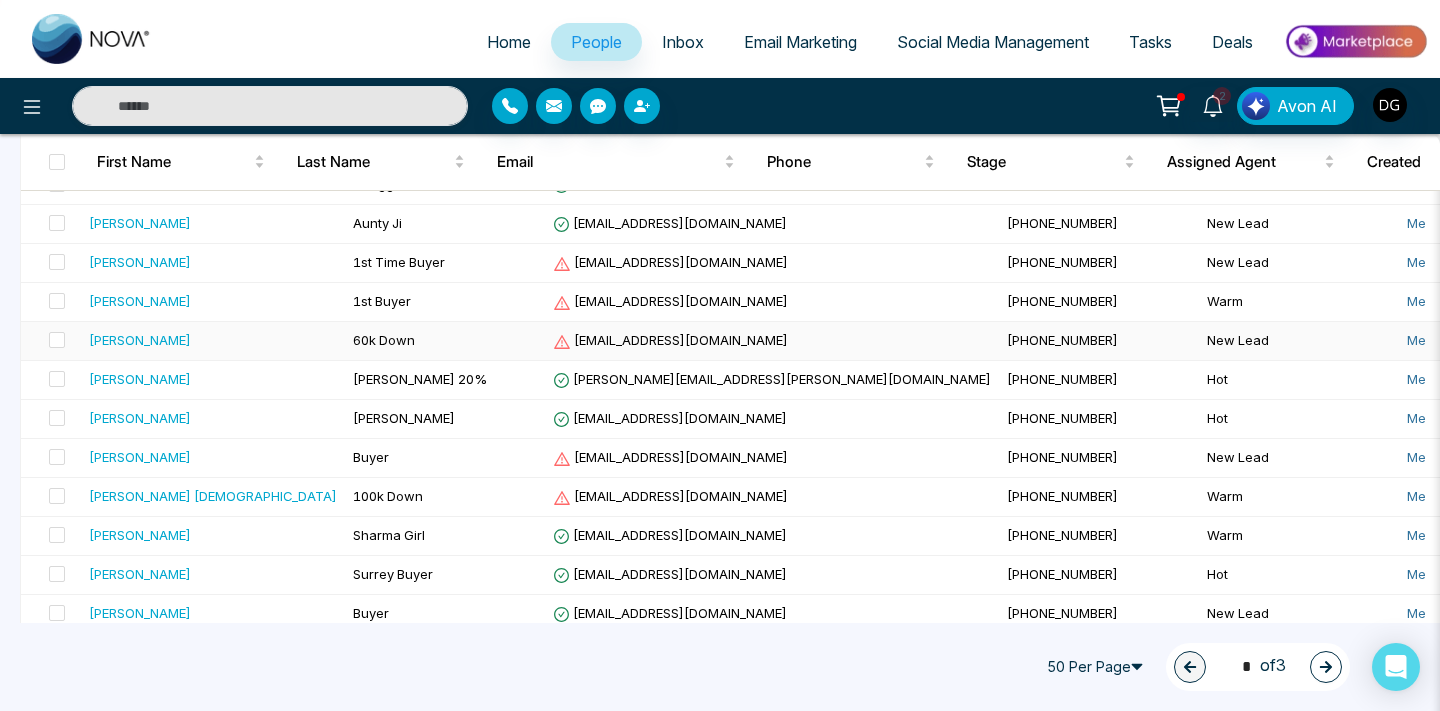 click on "60k Down" at bounding box center [445, 341] 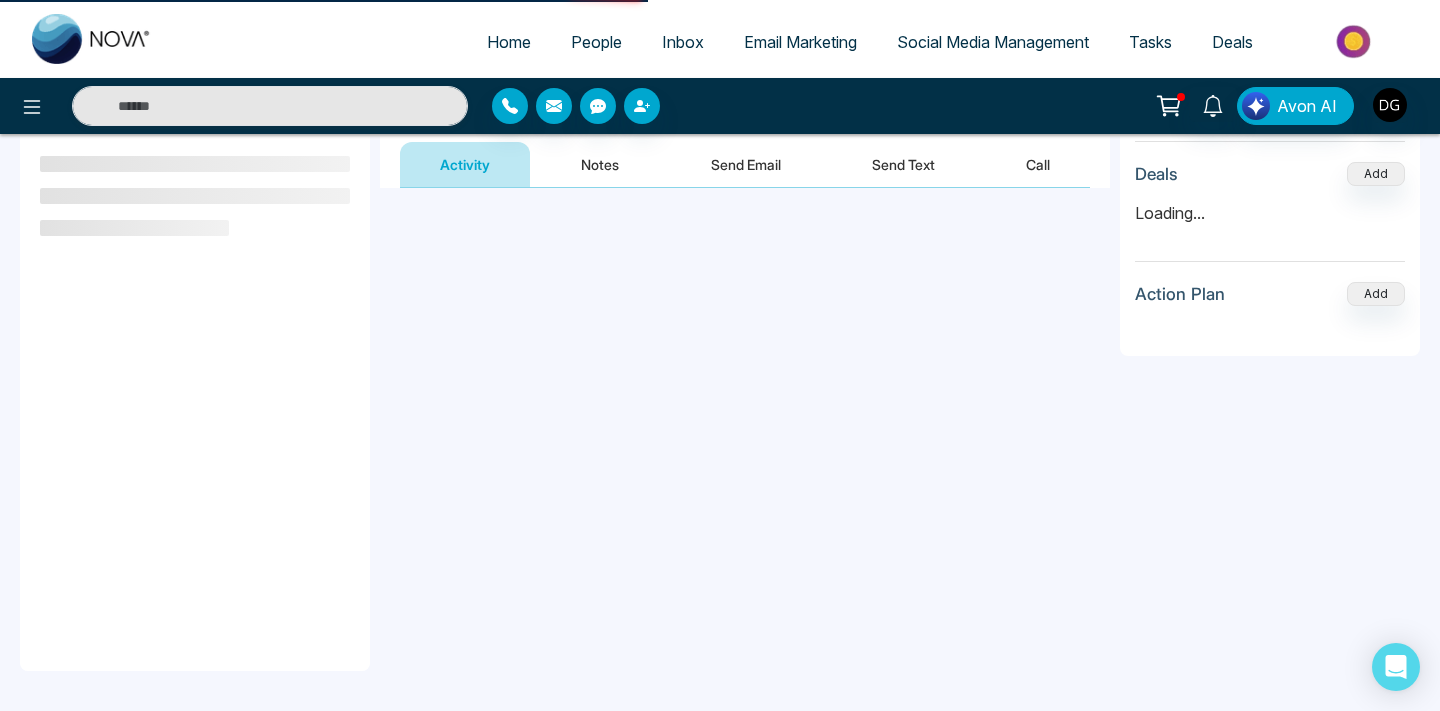 scroll, scrollTop: 0, scrollLeft: 0, axis: both 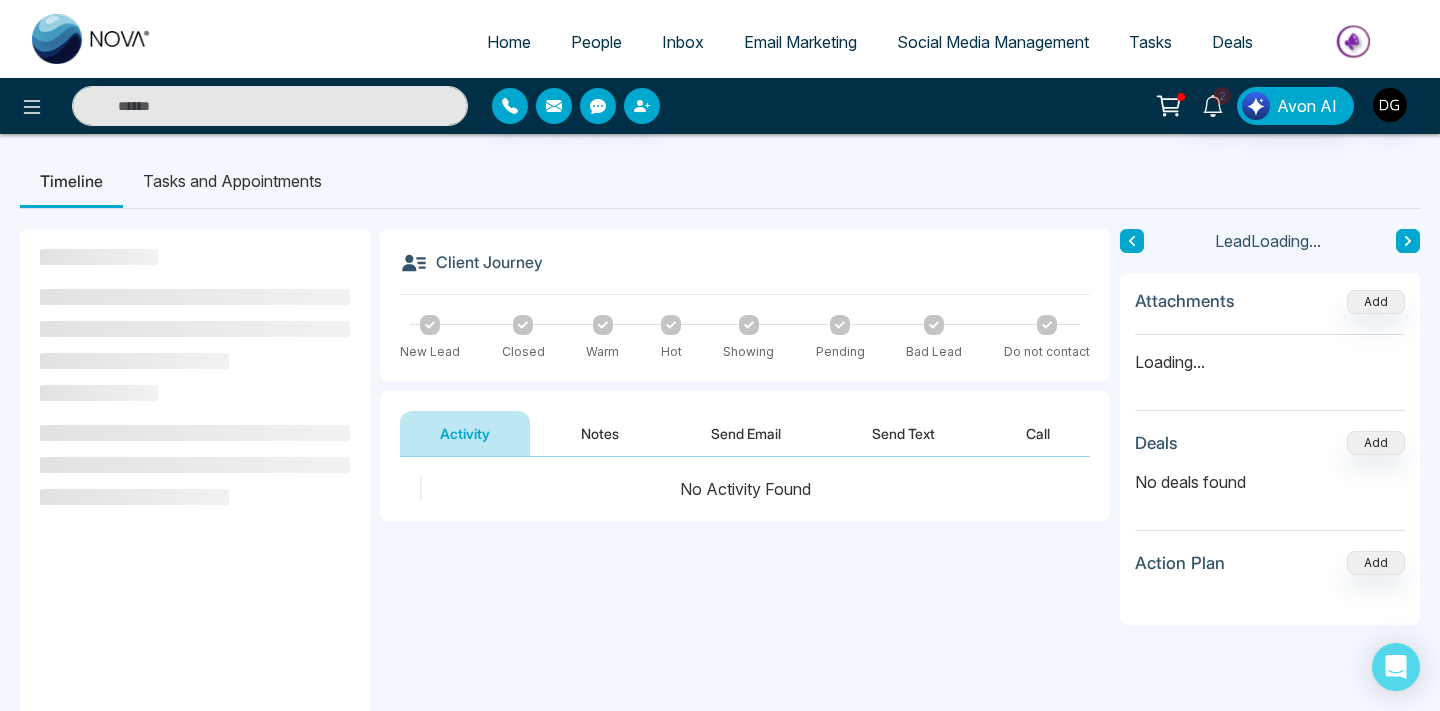 click on "Notes" at bounding box center (600, 433) 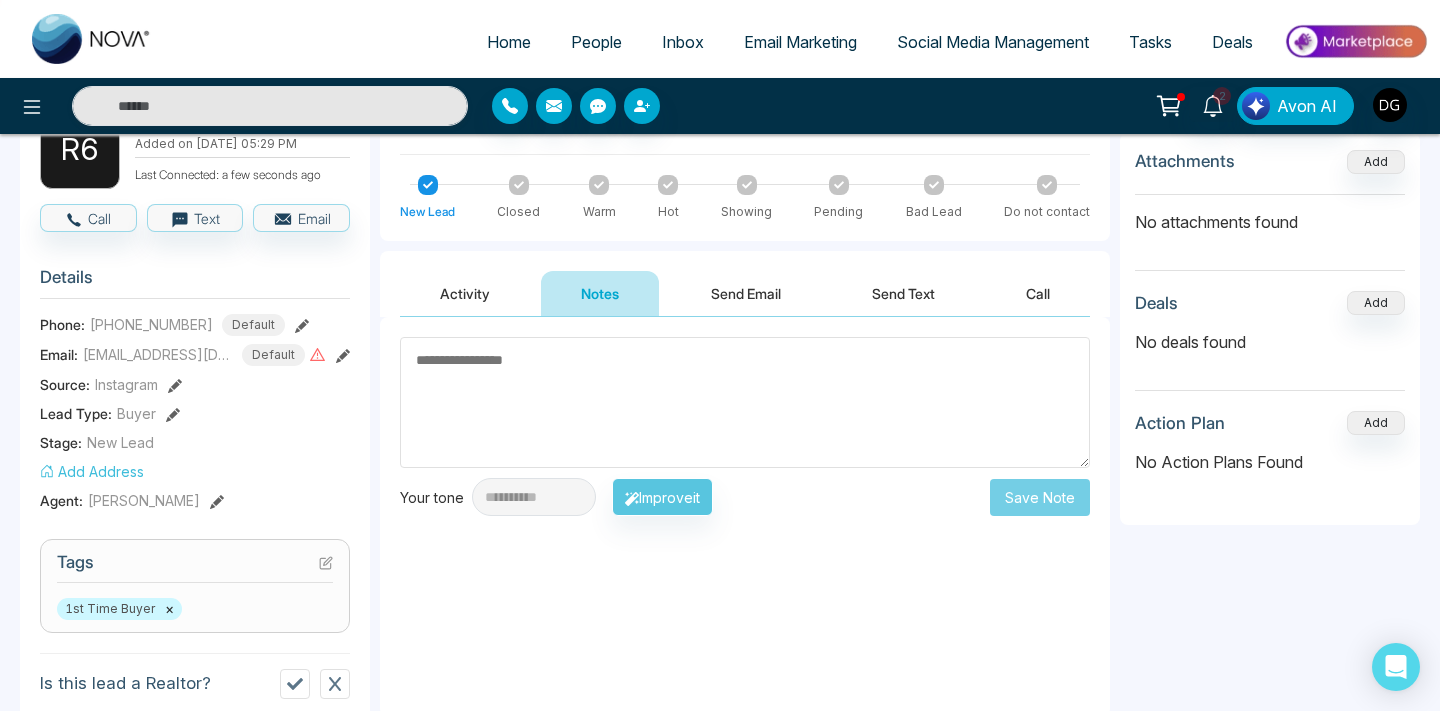 scroll, scrollTop: 0, scrollLeft: 0, axis: both 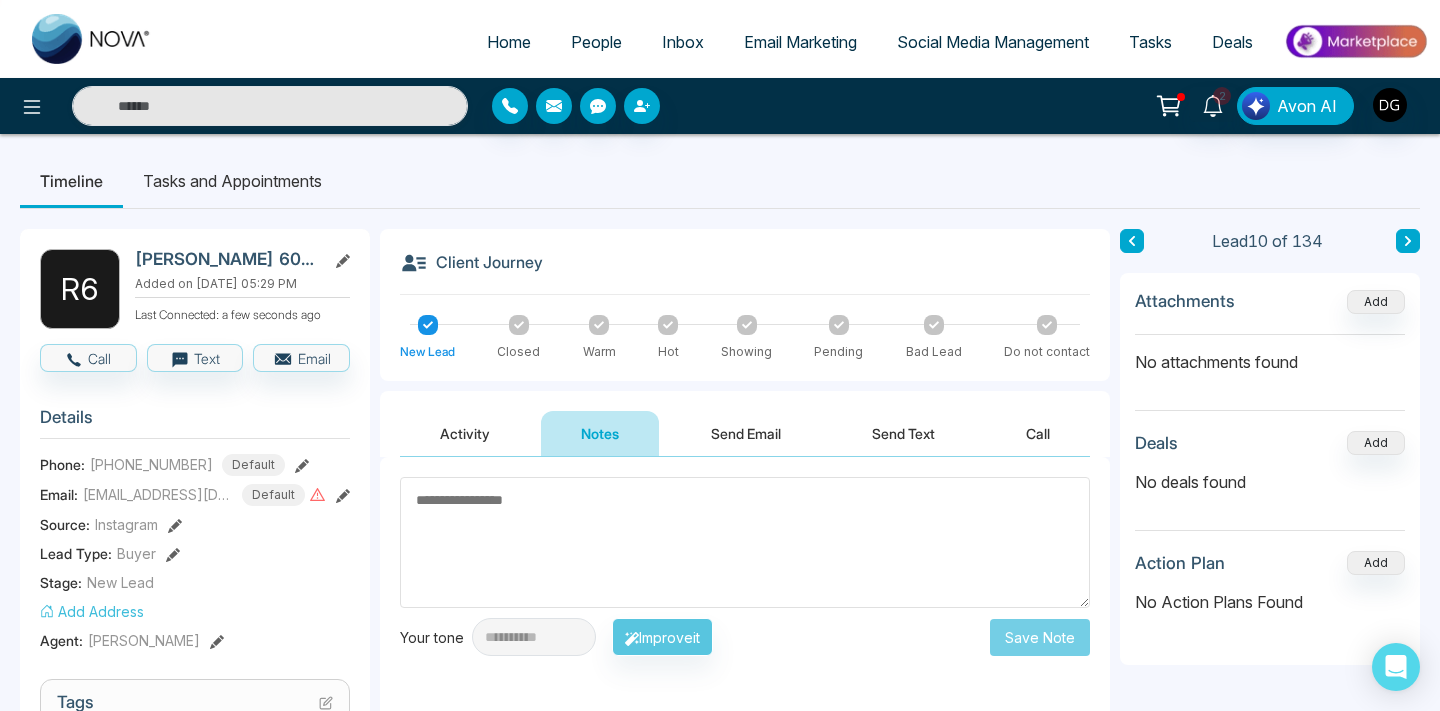 click on "People" at bounding box center [596, 42] 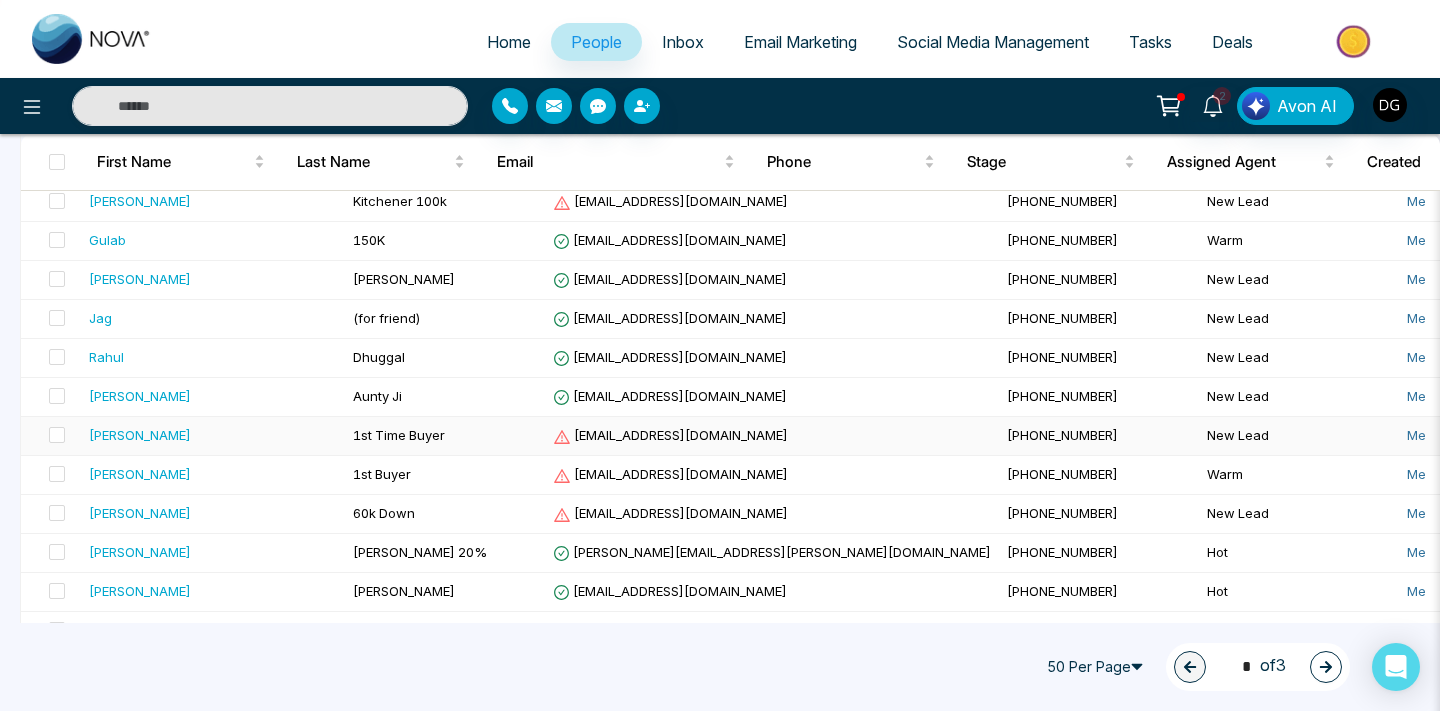 scroll, scrollTop: 317, scrollLeft: 0, axis: vertical 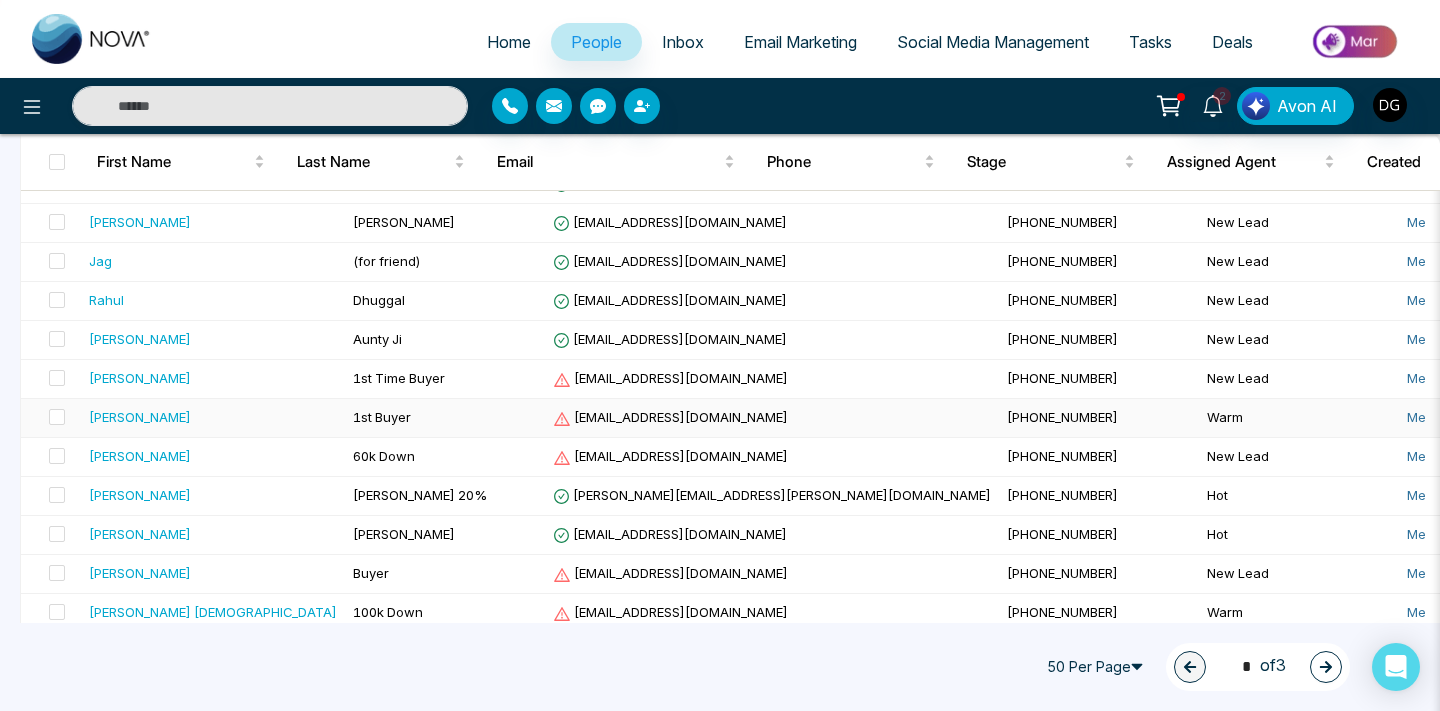click on "[PERSON_NAME]" at bounding box center [213, 418] 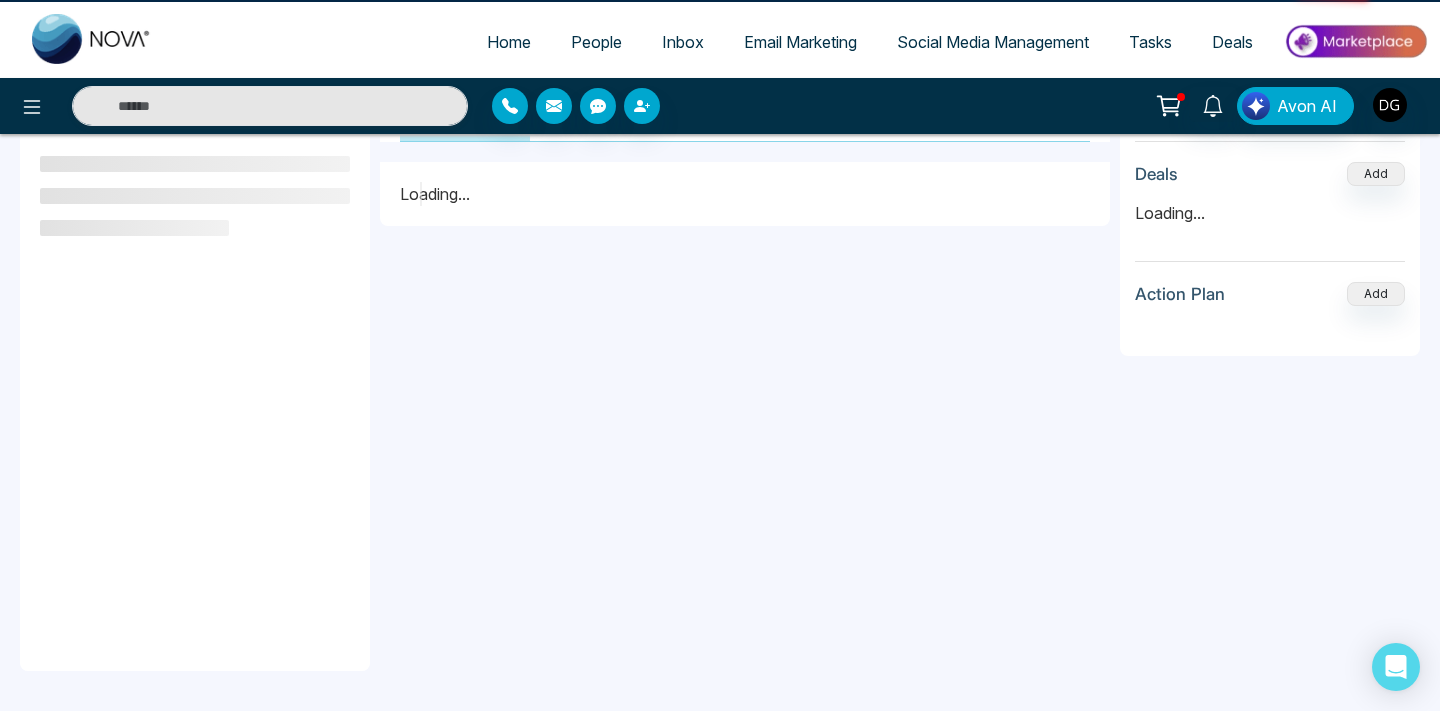 scroll, scrollTop: 0, scrollLeft: 0, axis: both 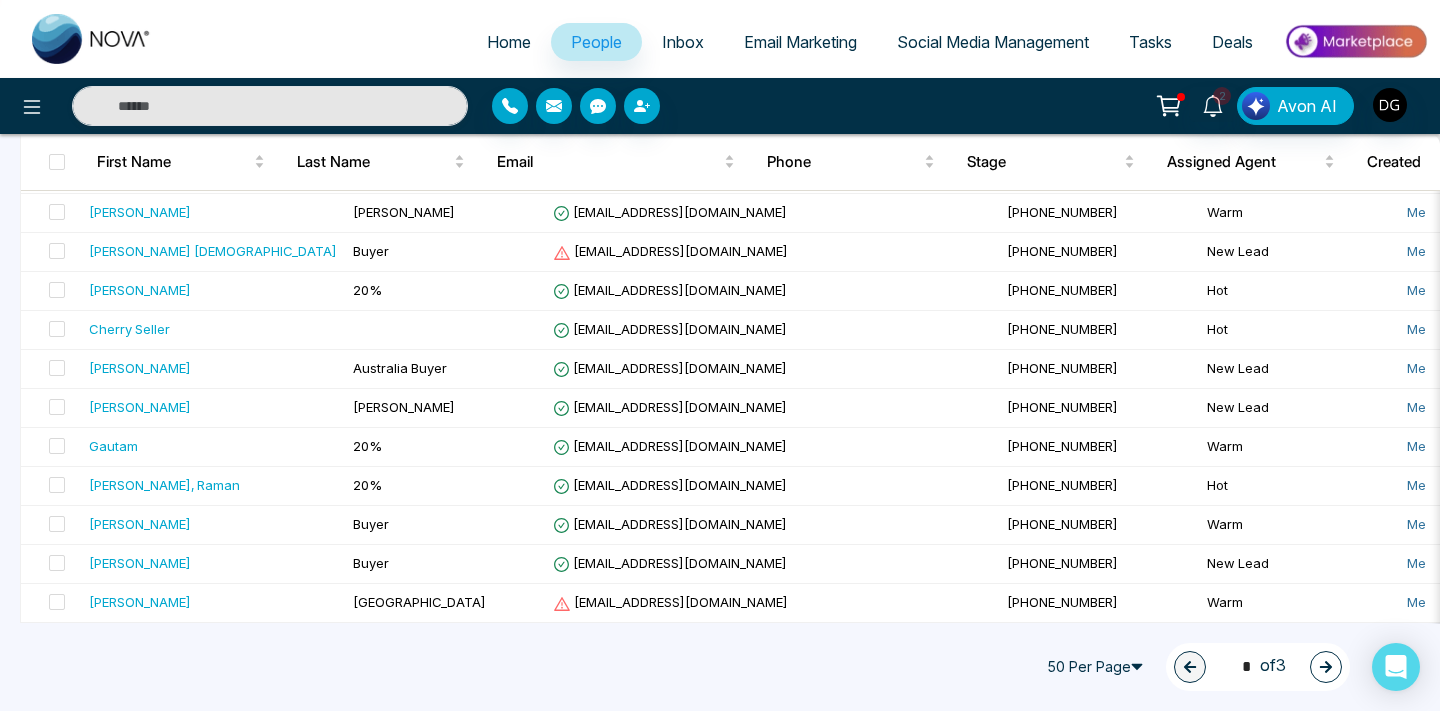 click at bounding box center (1326, 667) 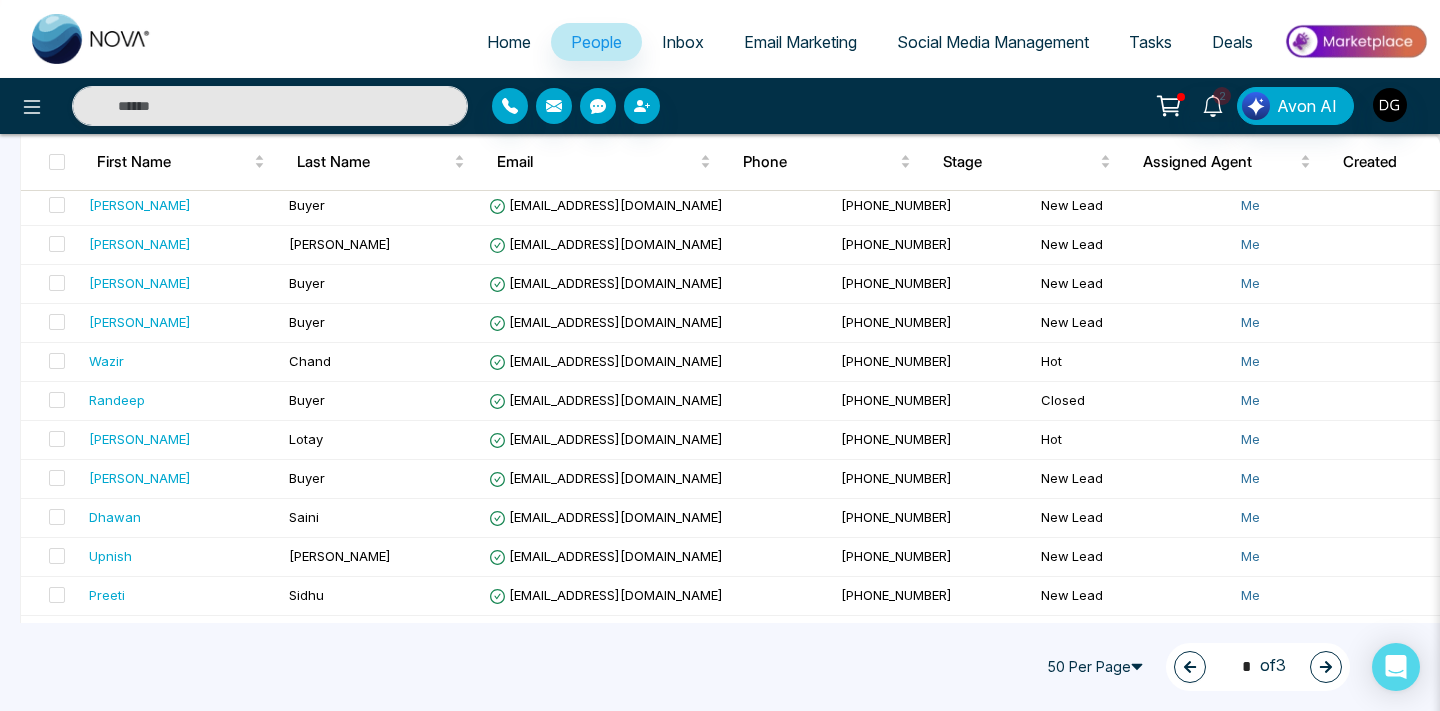 scroll, scrollTop: 1731, scrollLeft: 0, axis: vertical 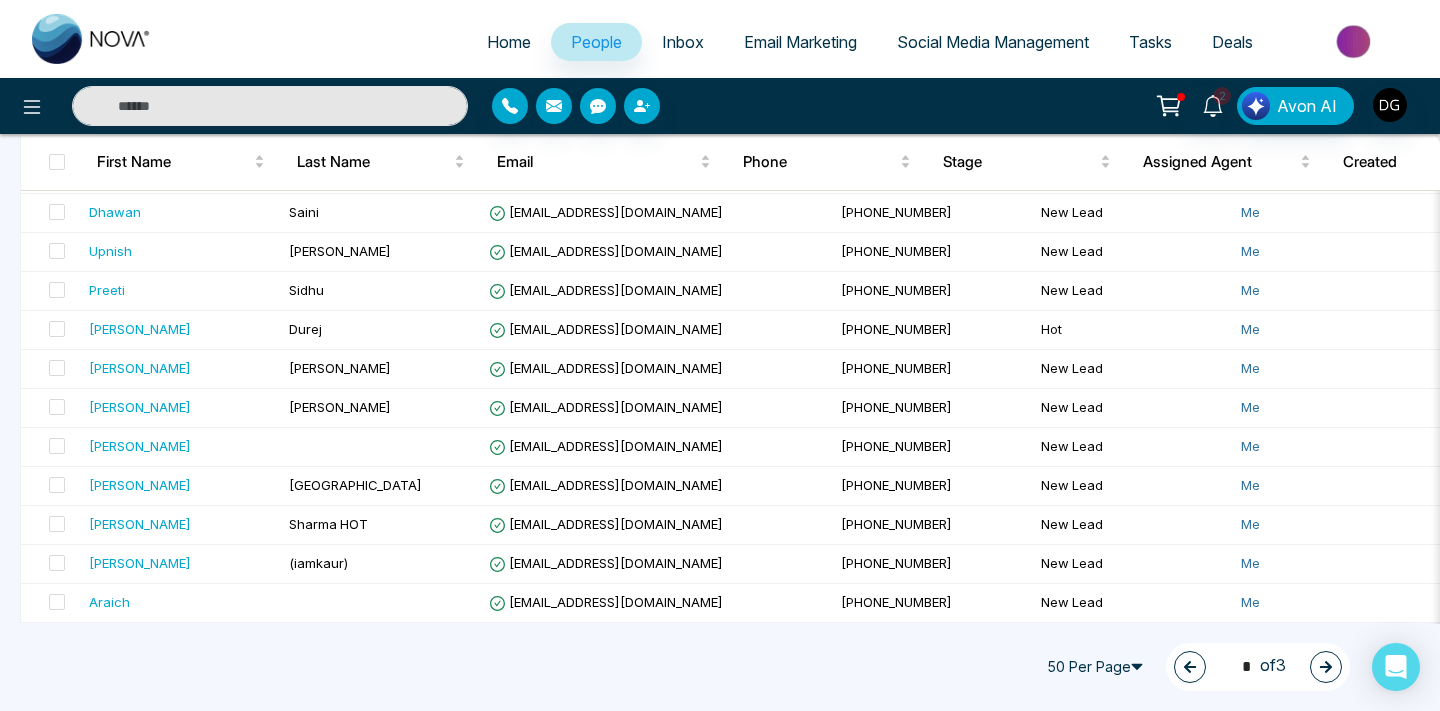 click at bounding box center (1326, 667) 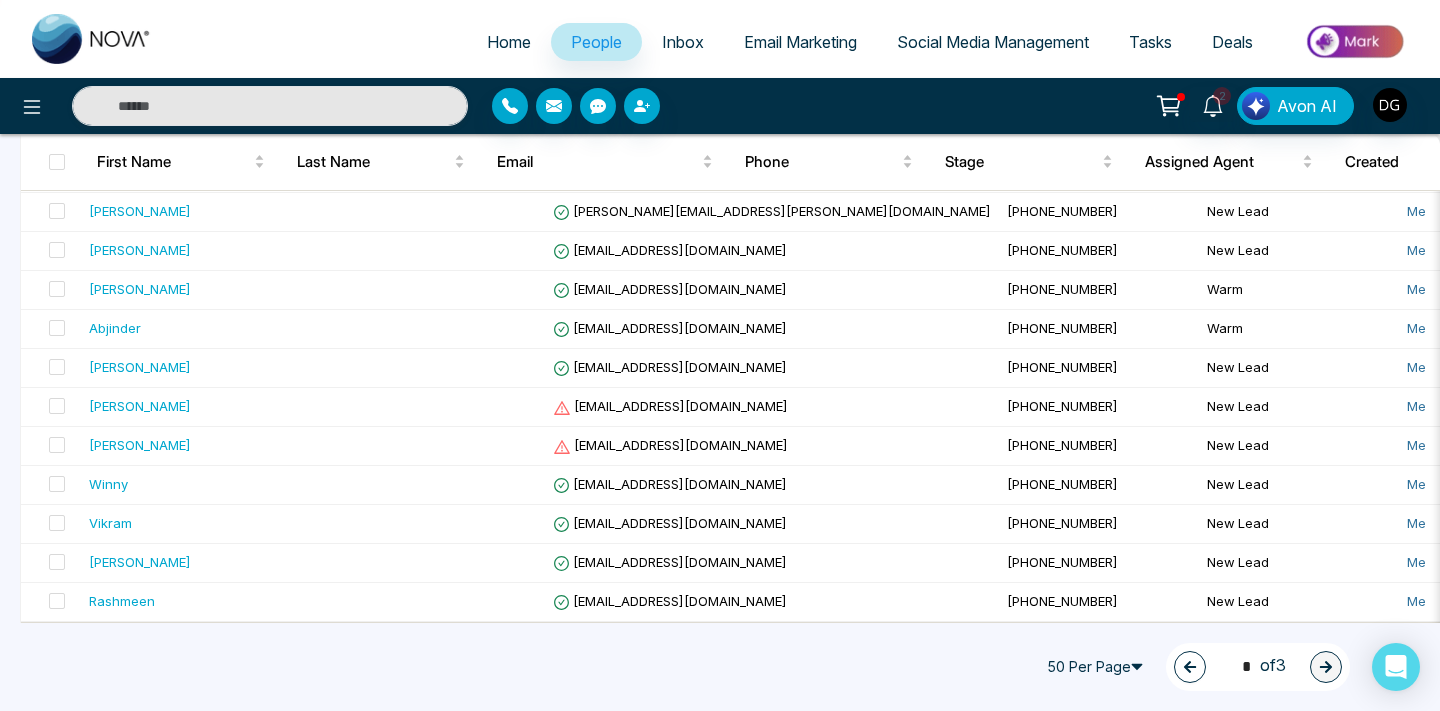 scroll, scrollTop: 1107, scrollLeft: 0, axis: vertical 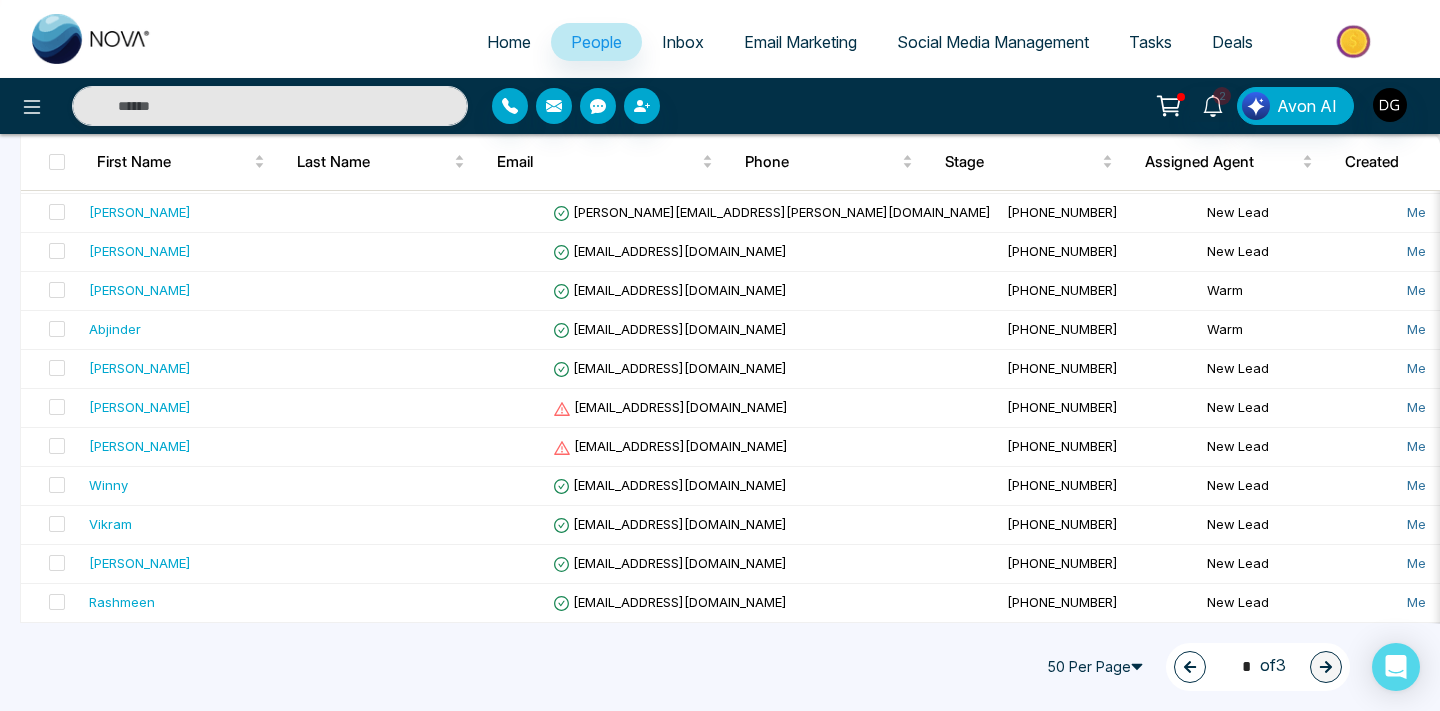 click 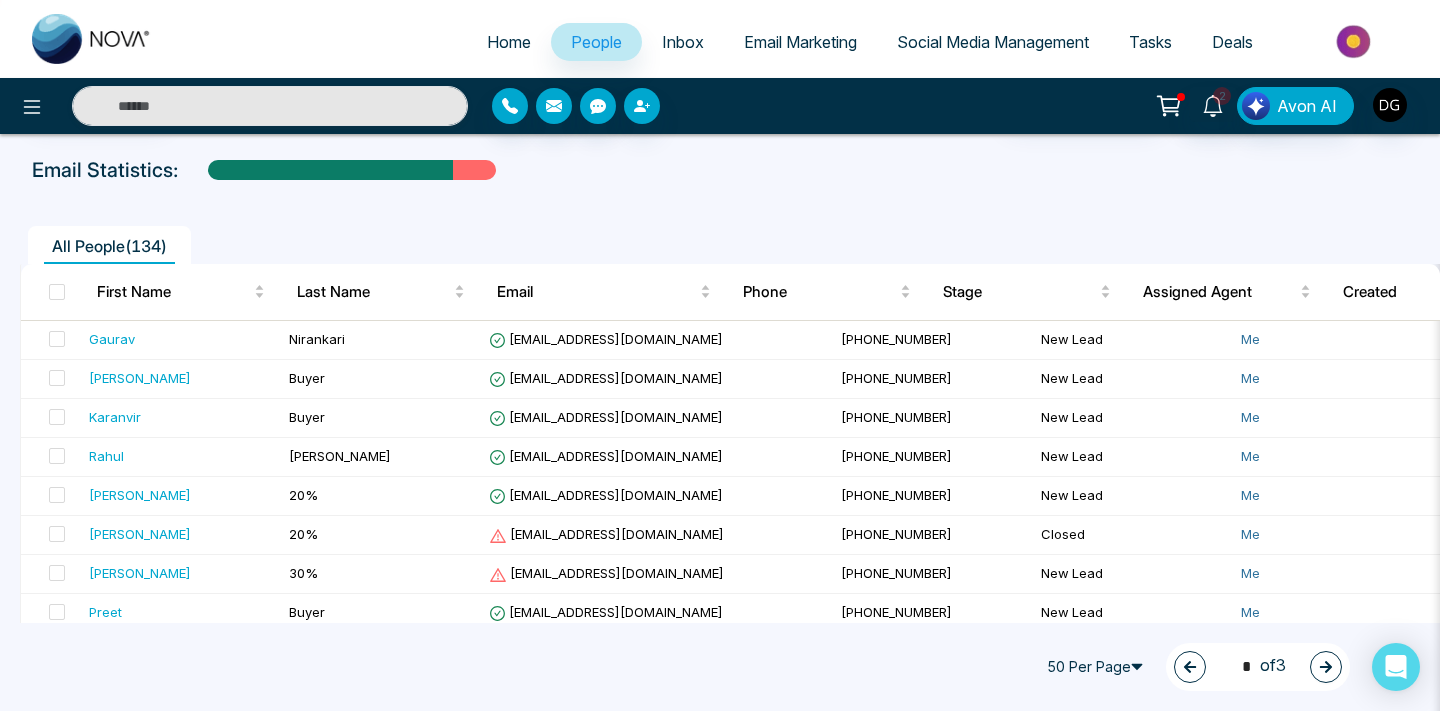 scroll, scrollTop: 0, scrollLeft: 0, axis: both 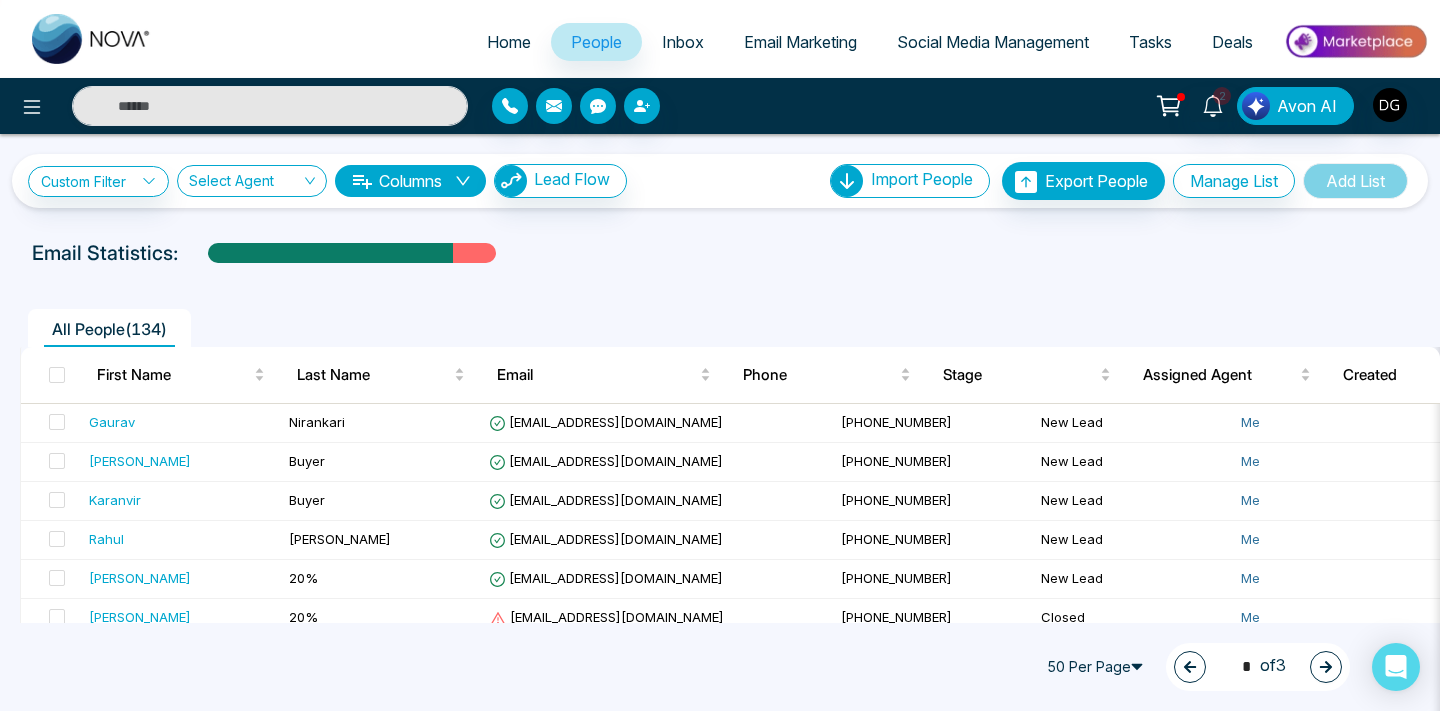 click at bounding box center [1190, 667] 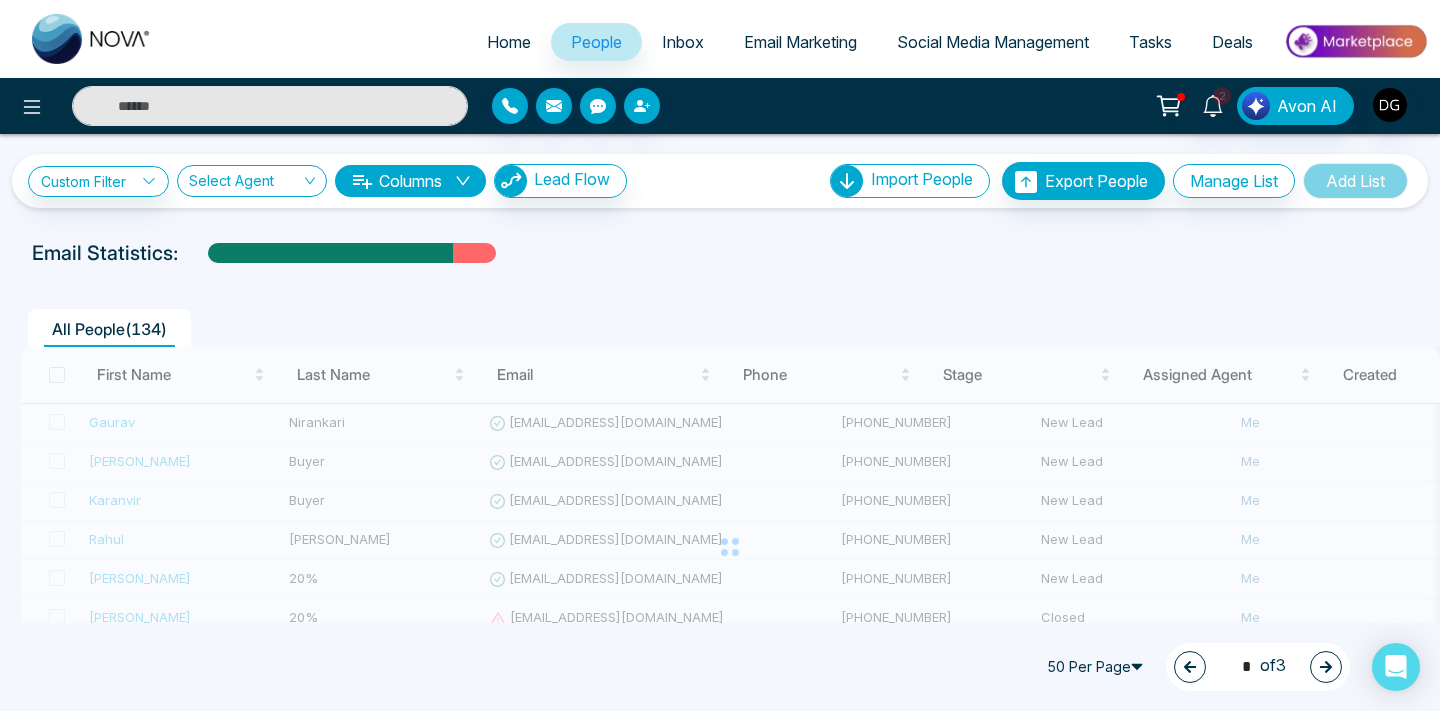 type on "*" 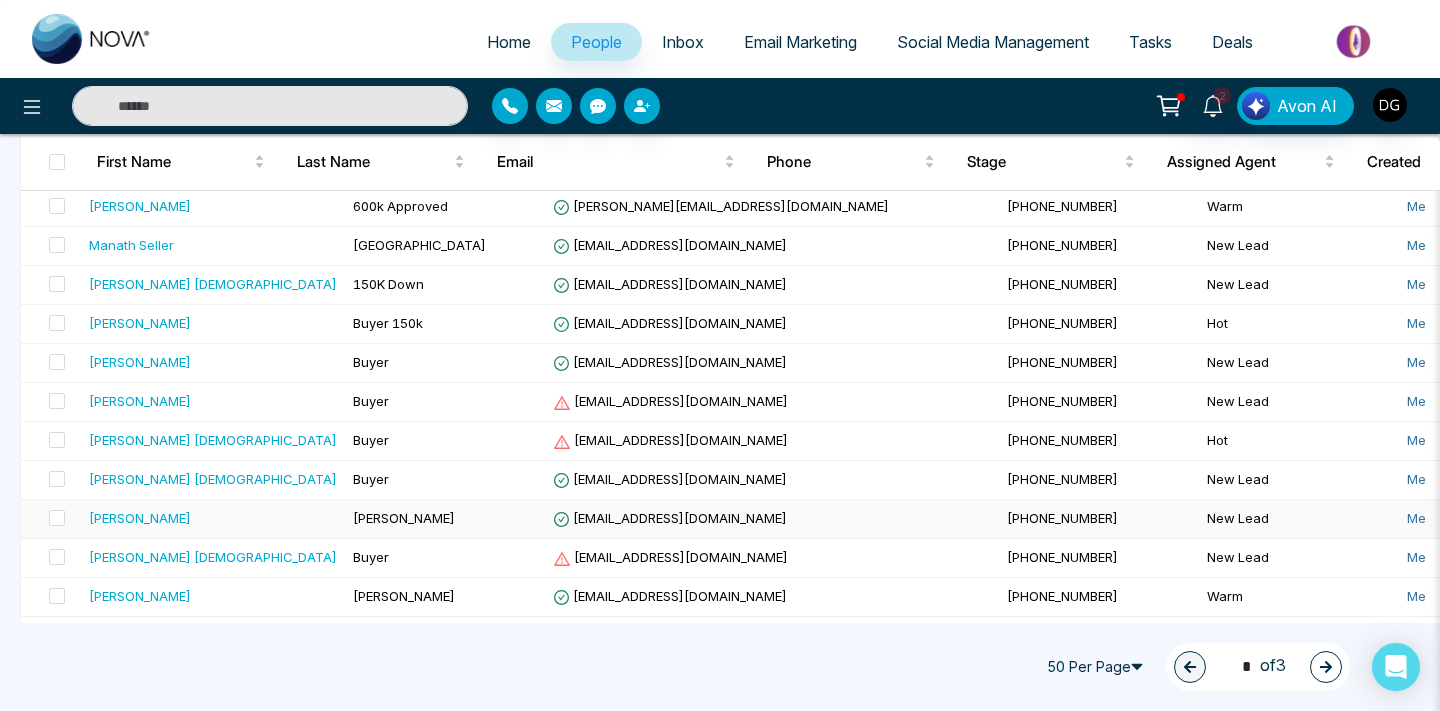 scroll, scrollTop: 1341, scrollLeft: 0, axis: vertical 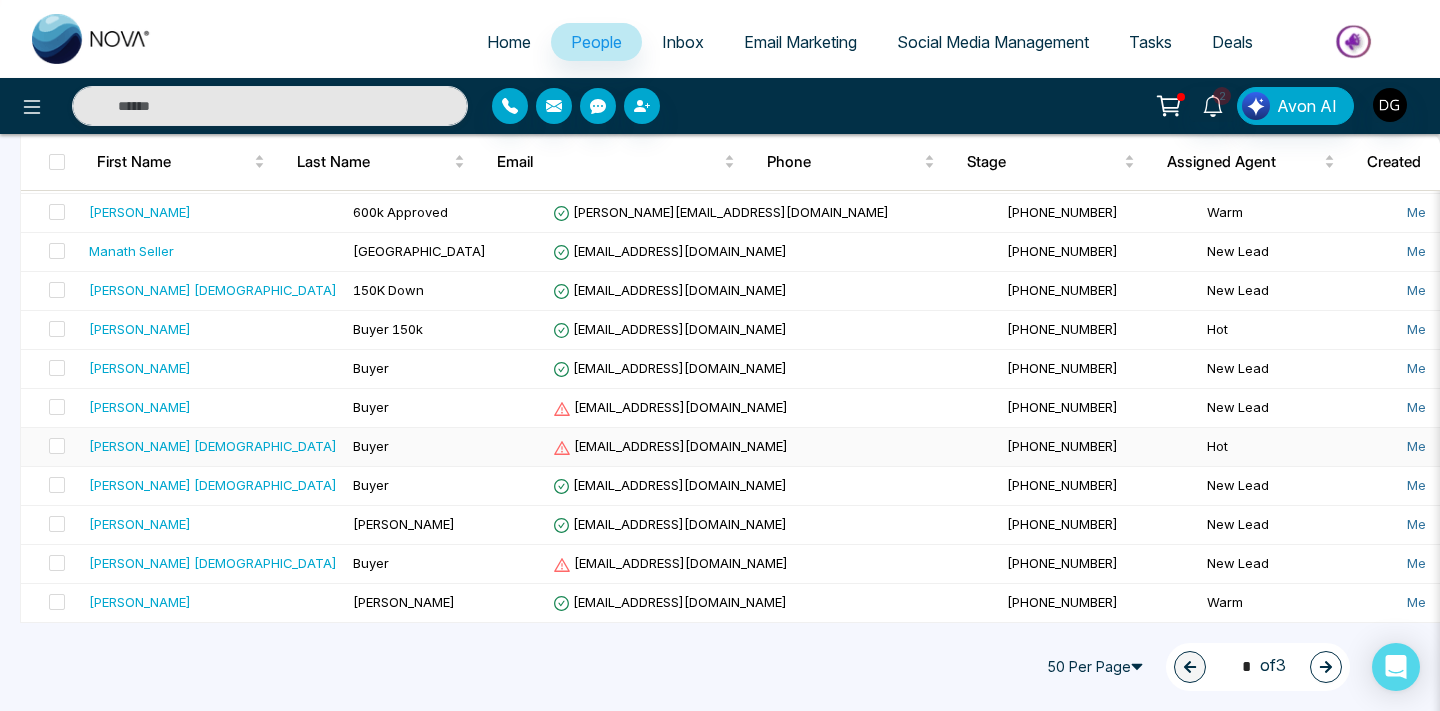 click on "Buyer" at bounding box center [445, 447] 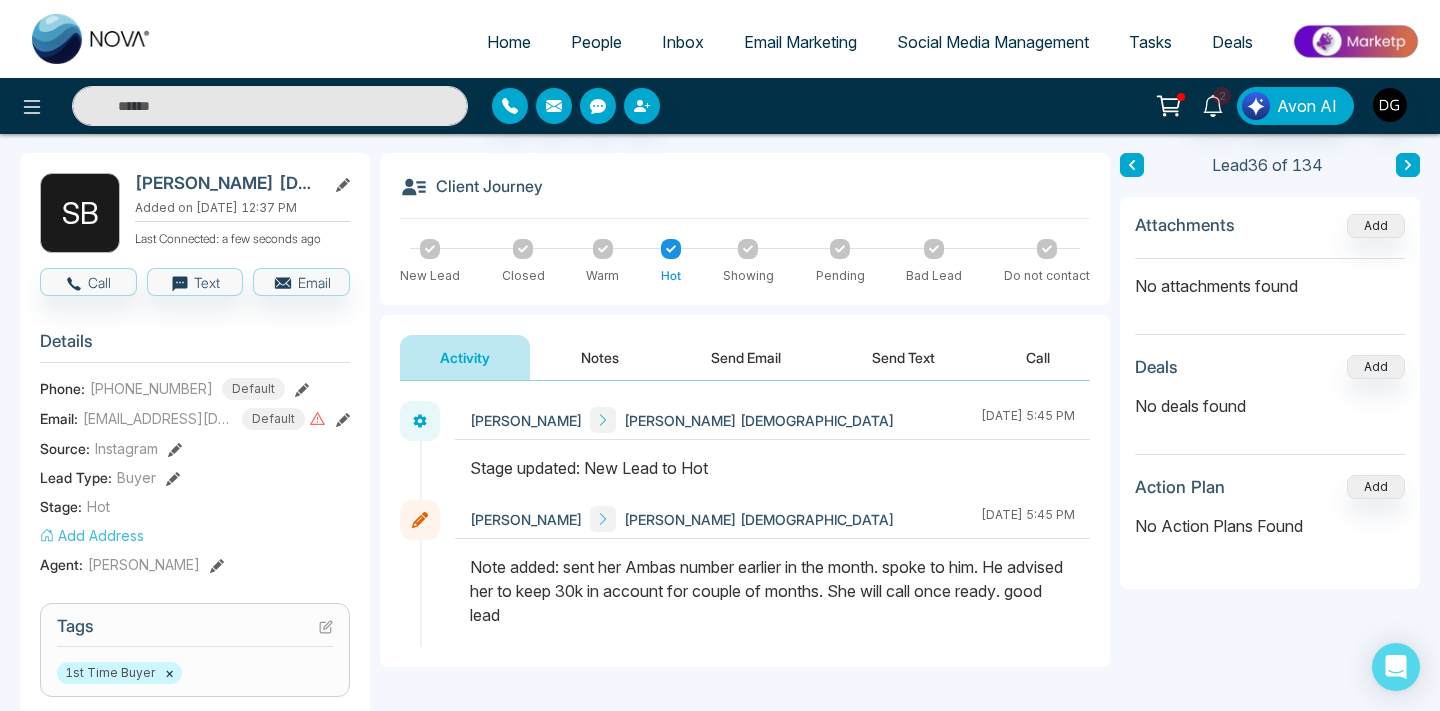 scroll, scrollTop: 77, scrollLeft: 0, axis: vertical 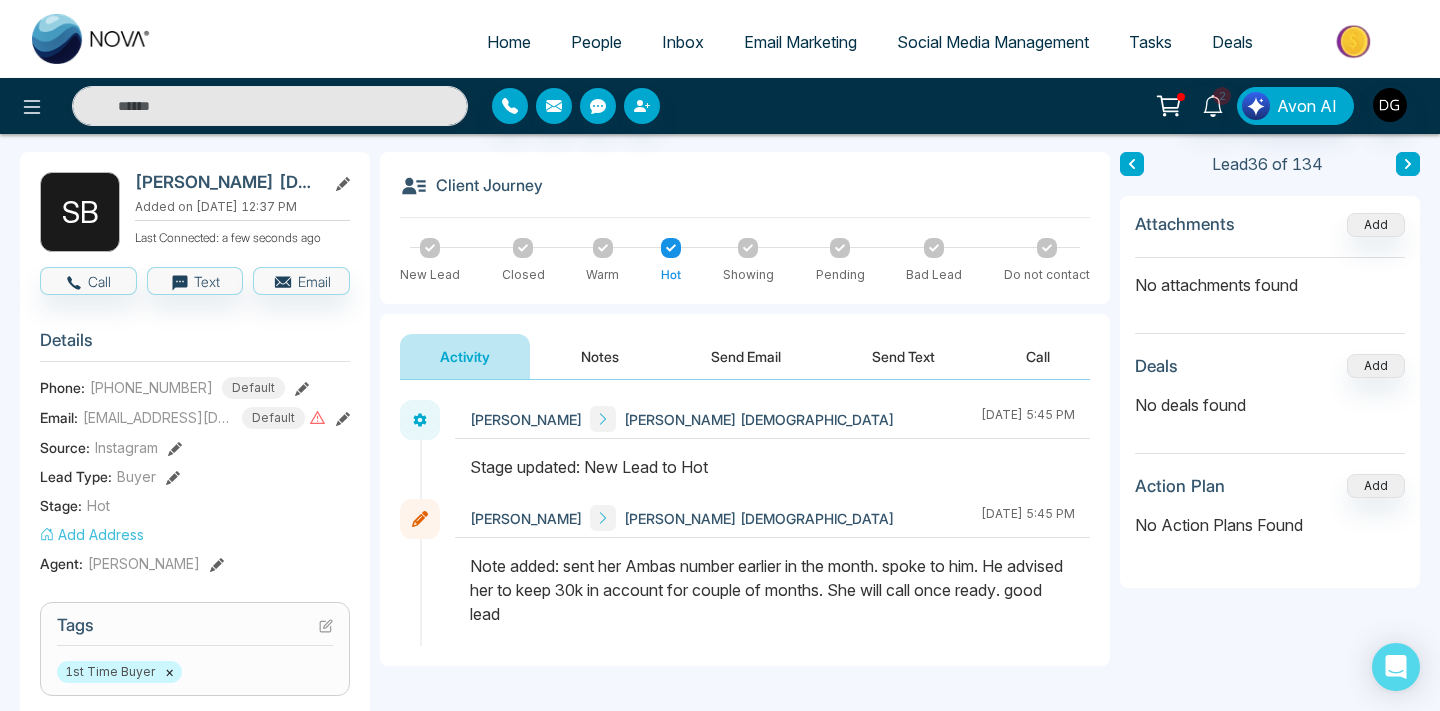 click on "Notes" at bounding box center [600, 356] 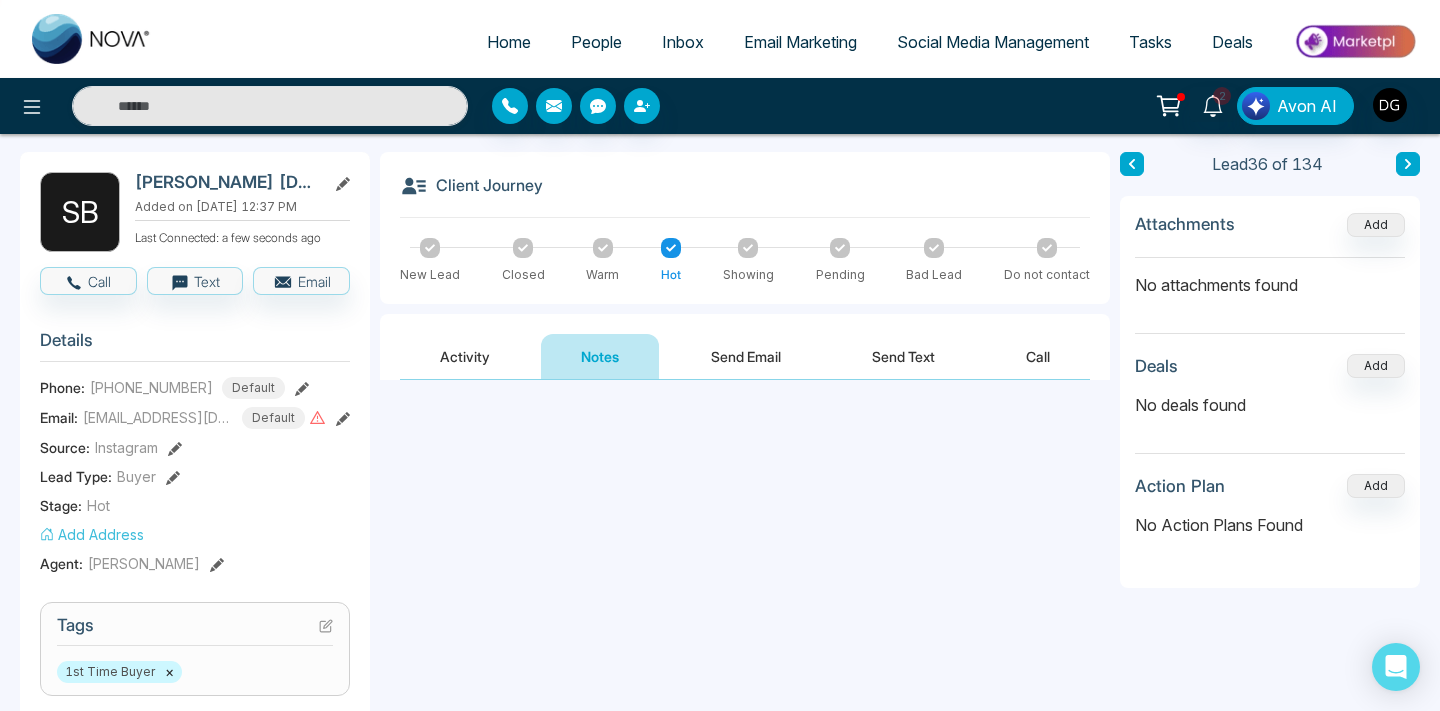 scroll, scrollTop: 0, scrollLeft: 0, axis: both 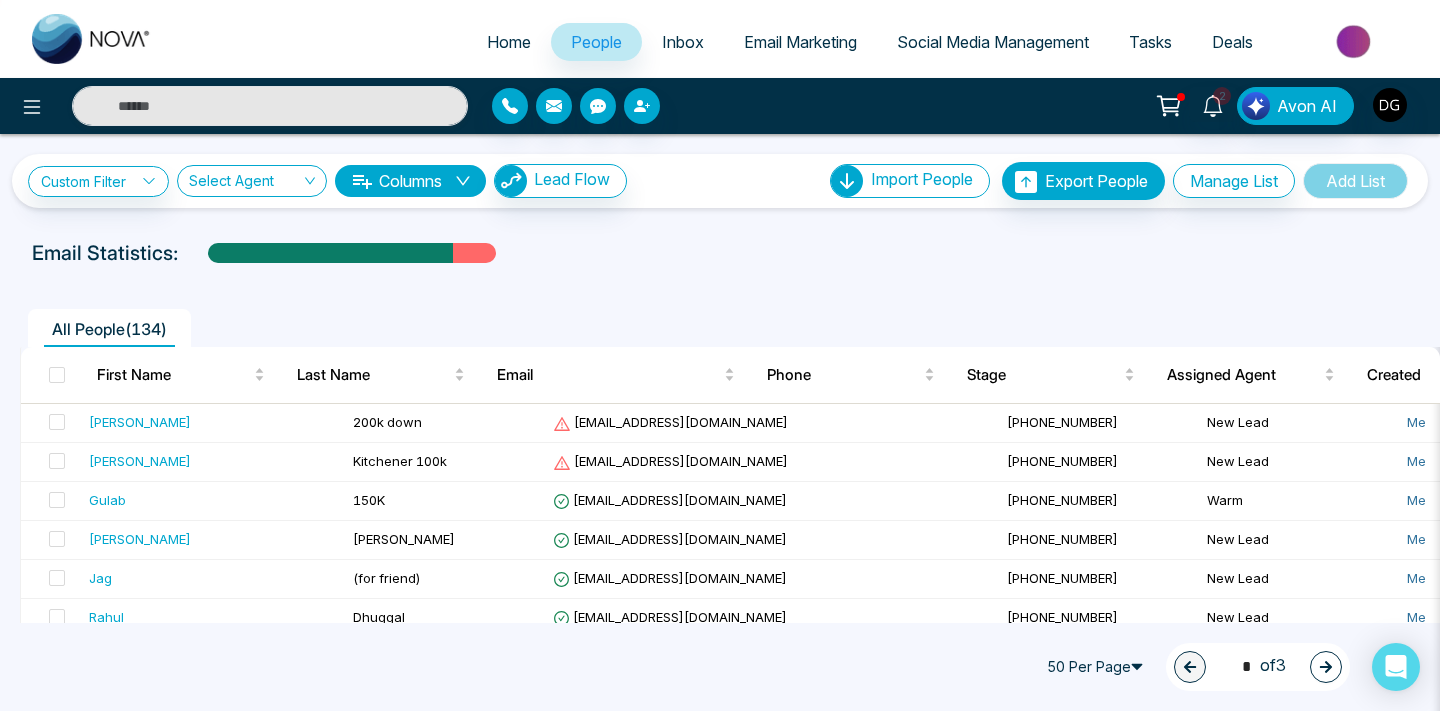 click on "People" at bounding box center [596, 42] 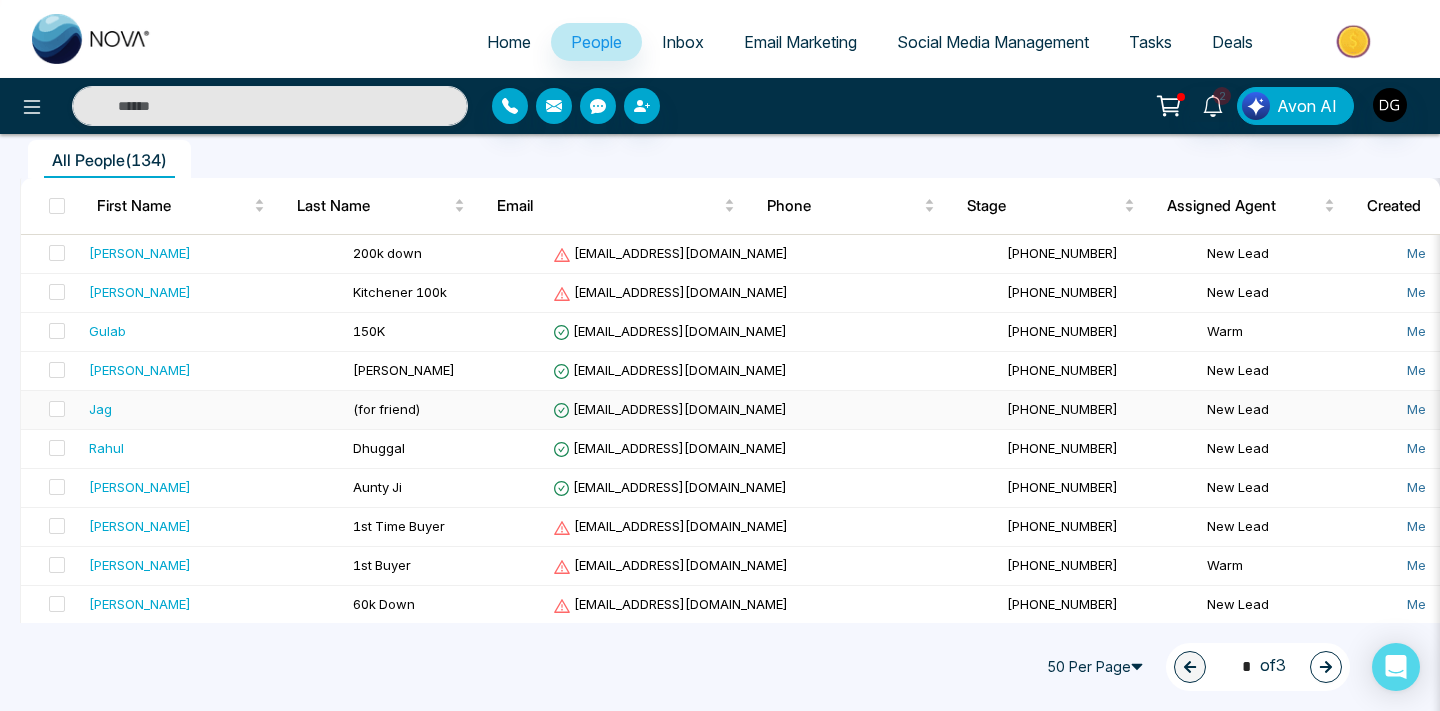 scroll, scrollTop: 174, scrollLeft: 0, axis: vertical 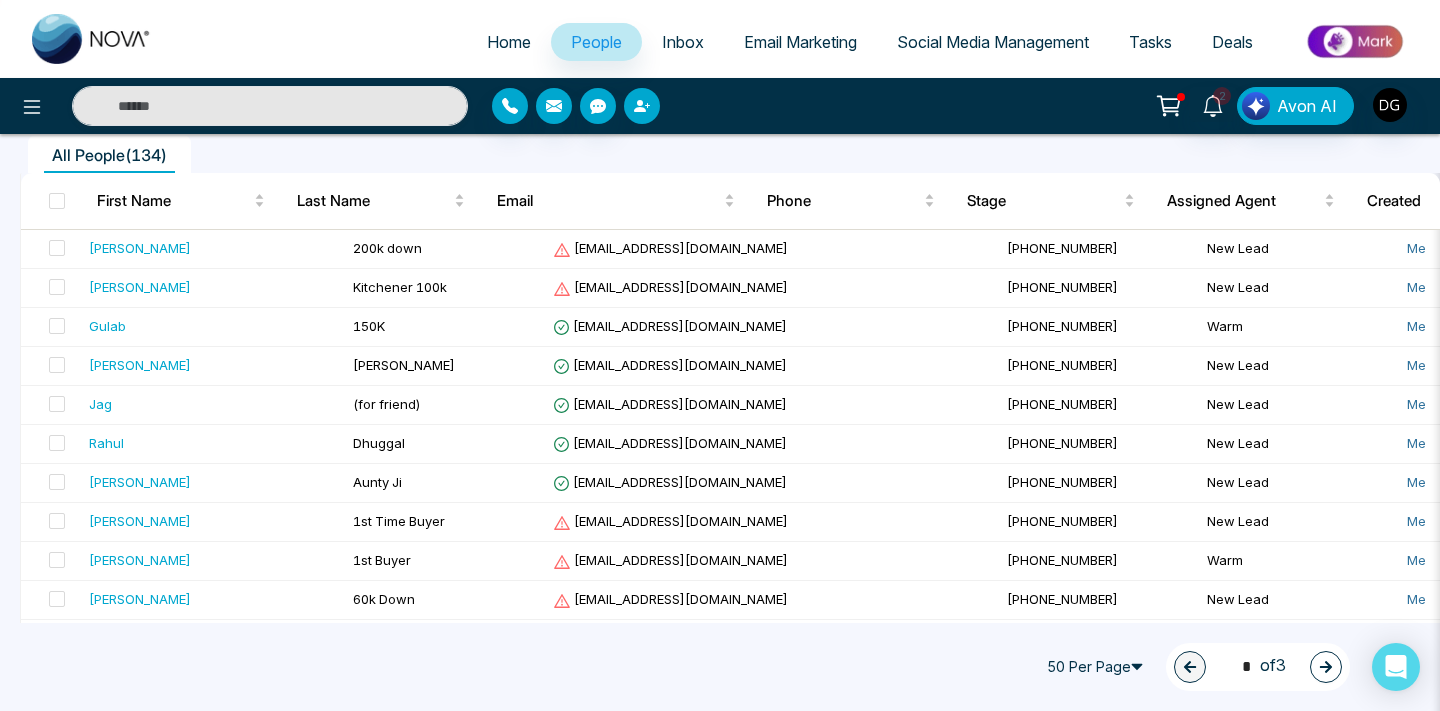click 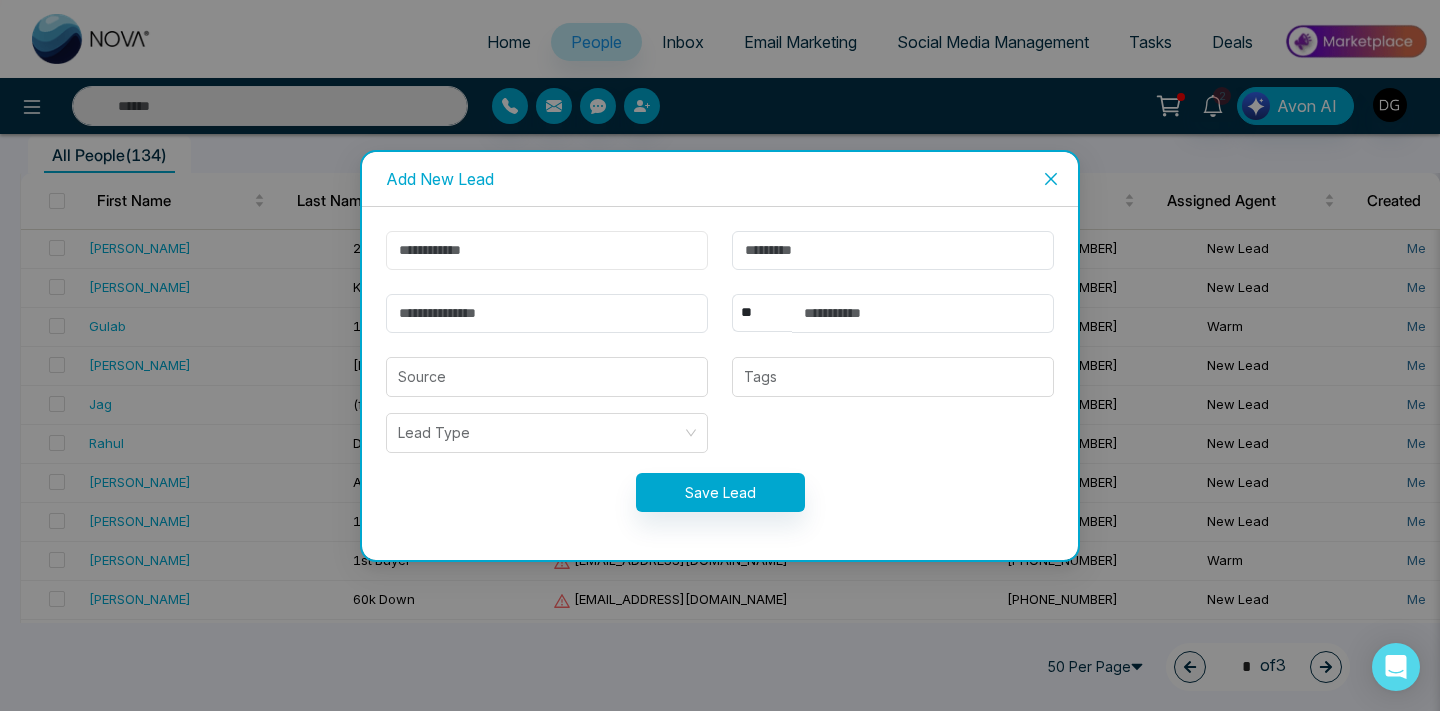click at bounding box center (547, 250) 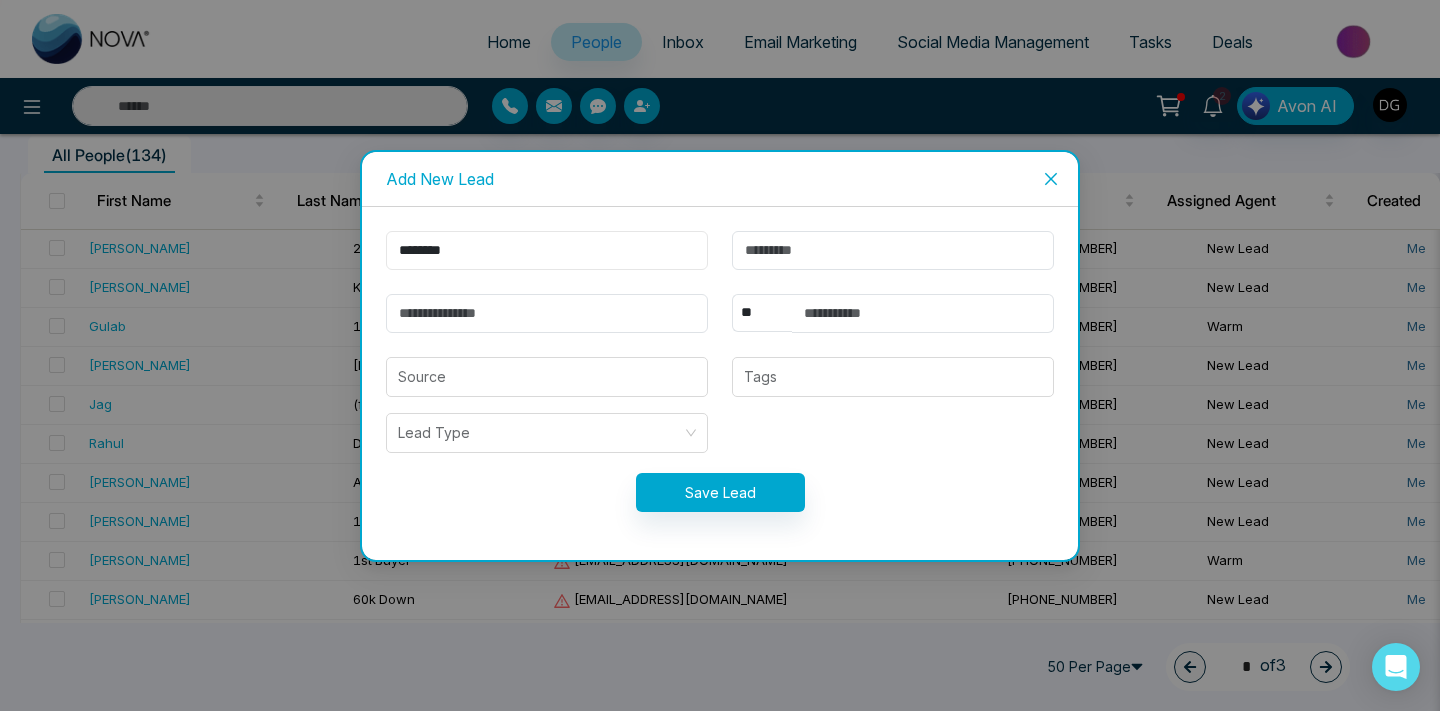 type on "*******" 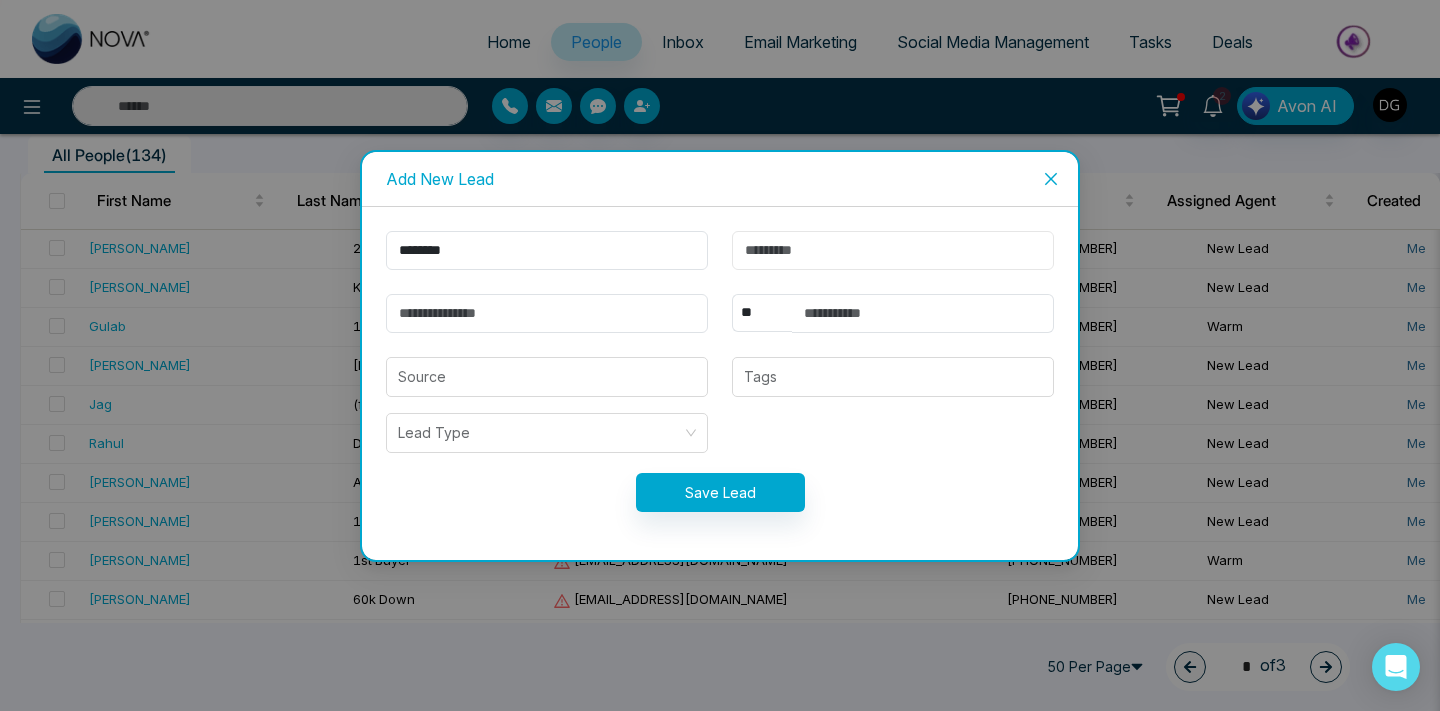 click at bounding box center (893, 250) 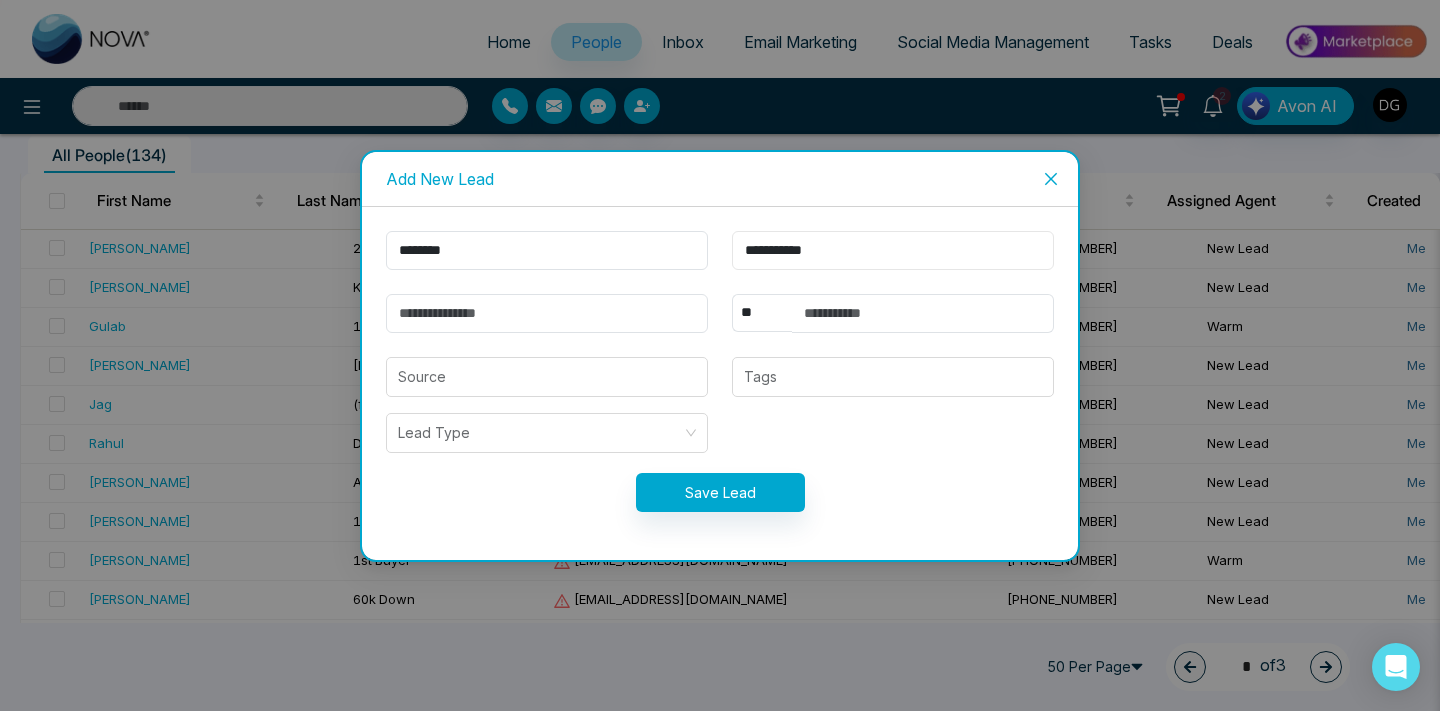 type on "**********" 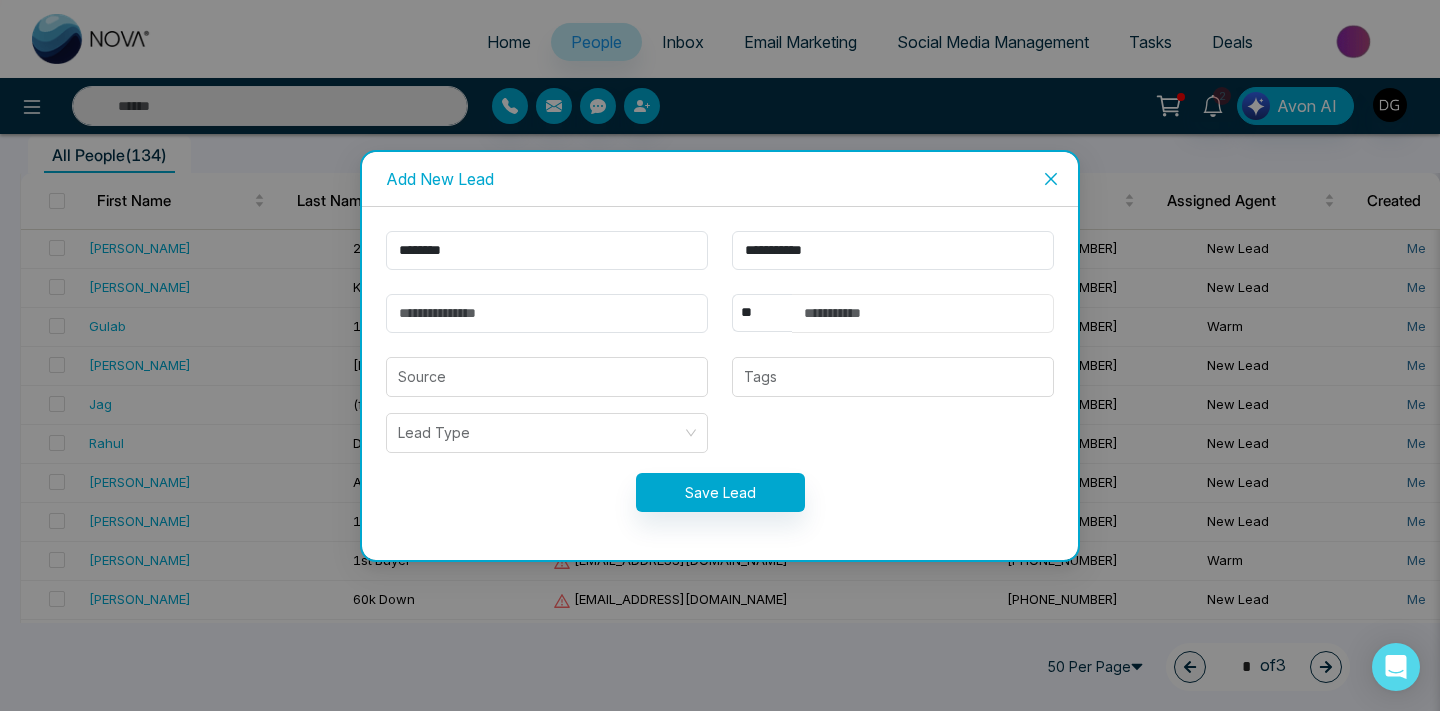 click at bounding box center (923, 313) 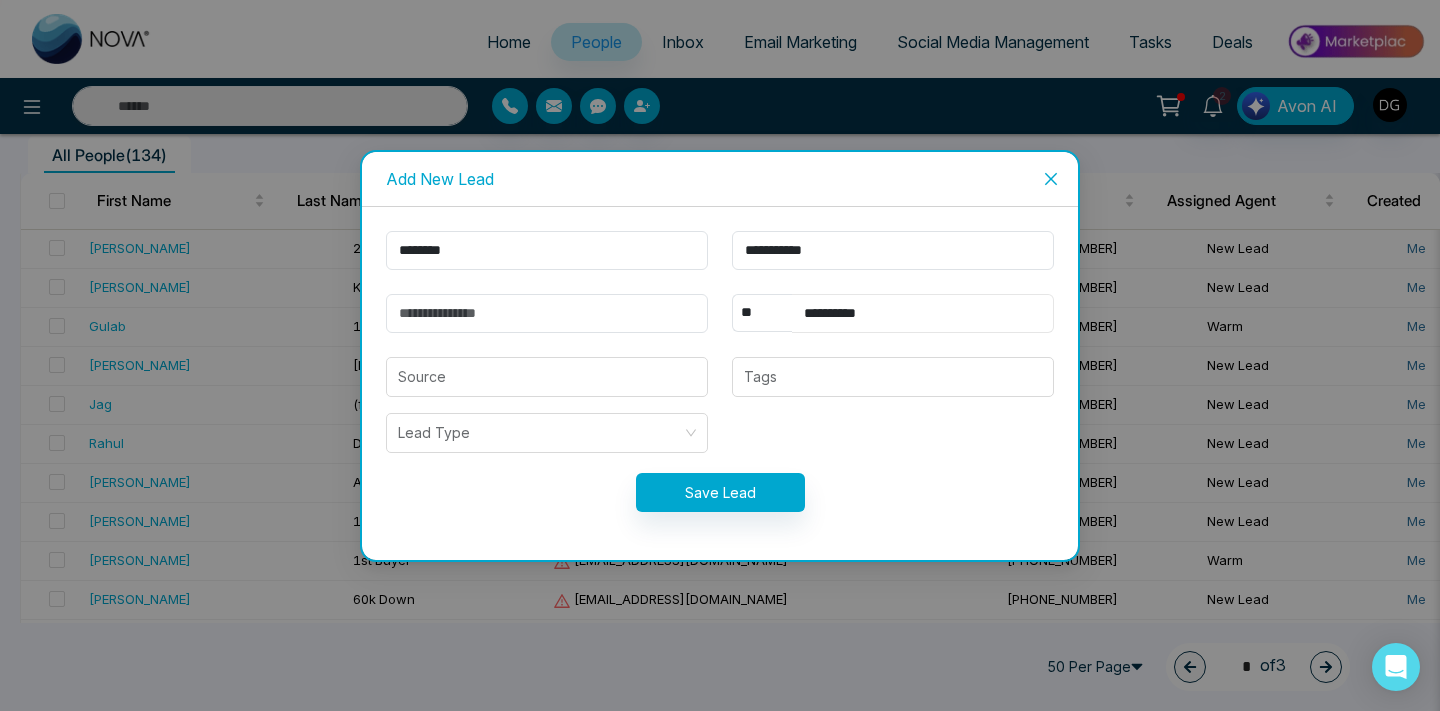 click on "**********" at bounding box center (923, 313) 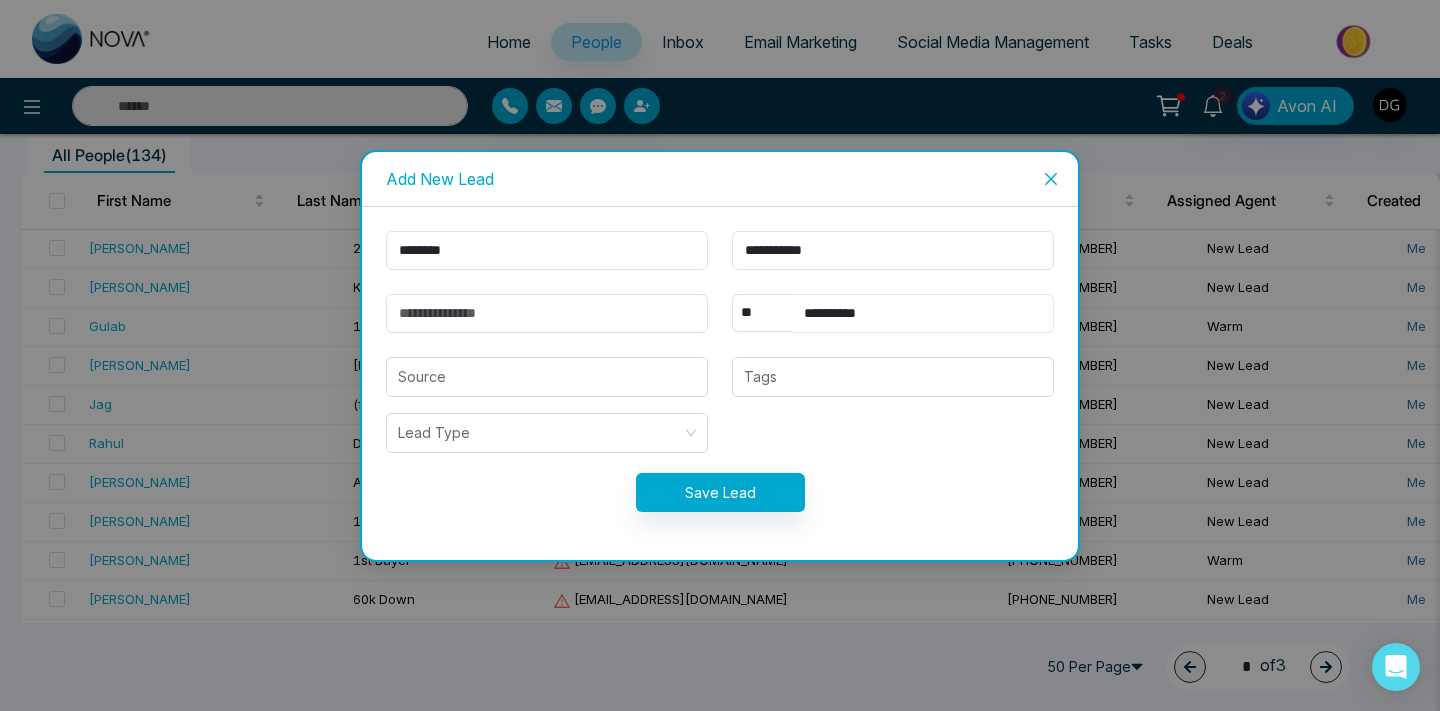 click on "**********" at bounding box center [923, 313] 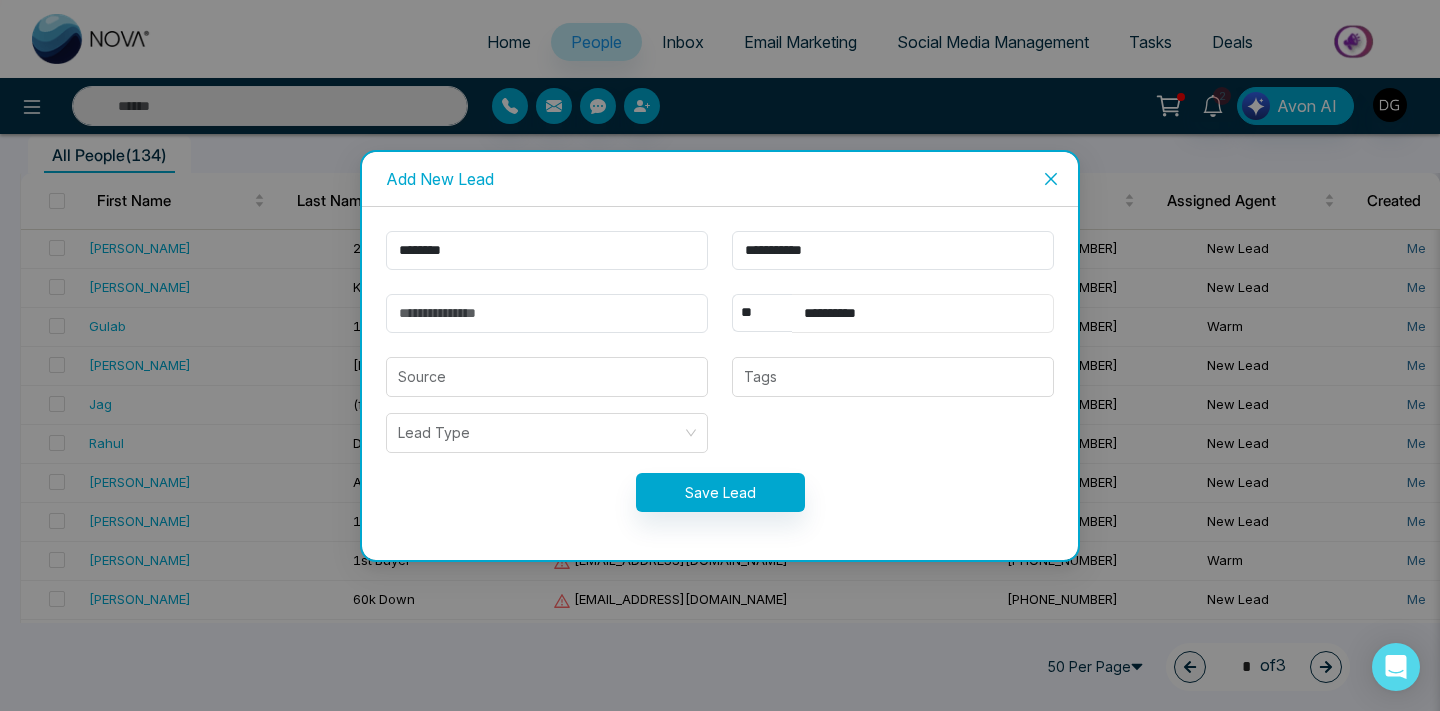 click on "**********" at bounding box center (923, 313) 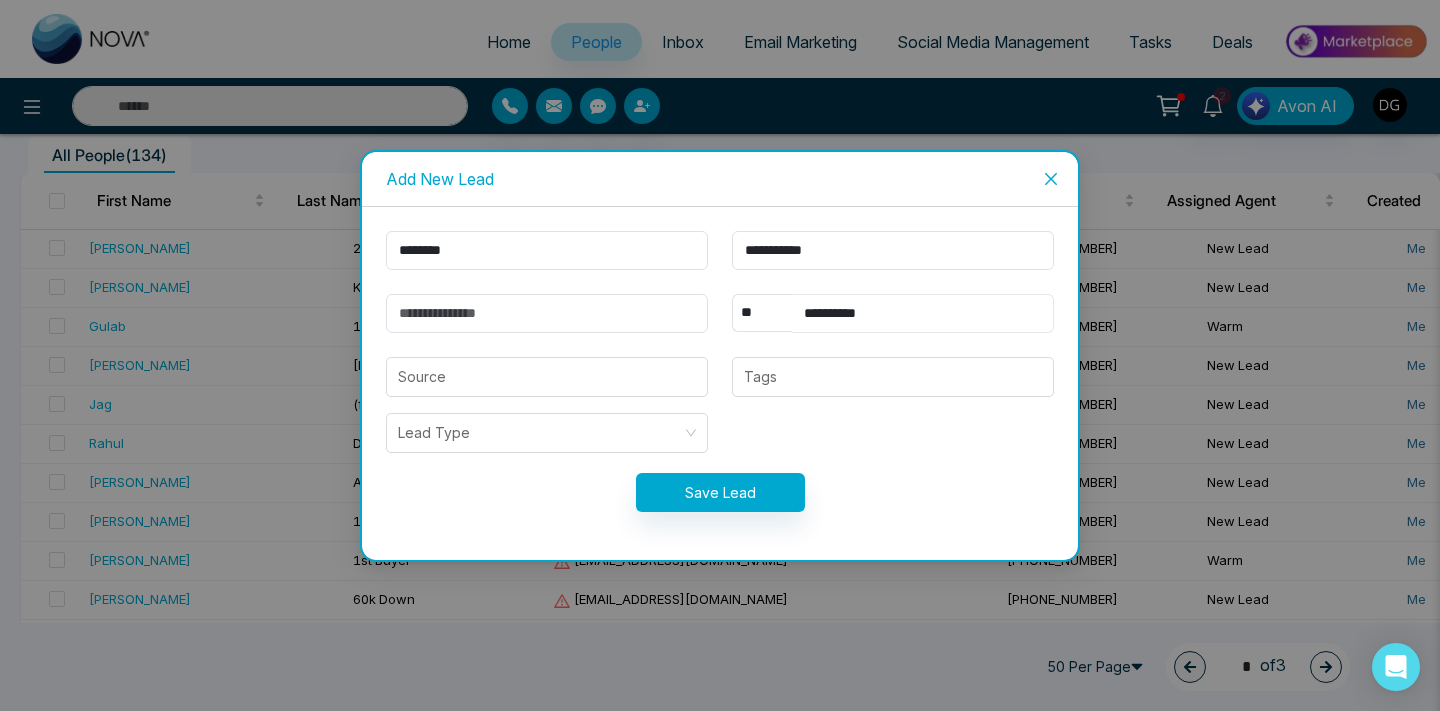 type on "**********" 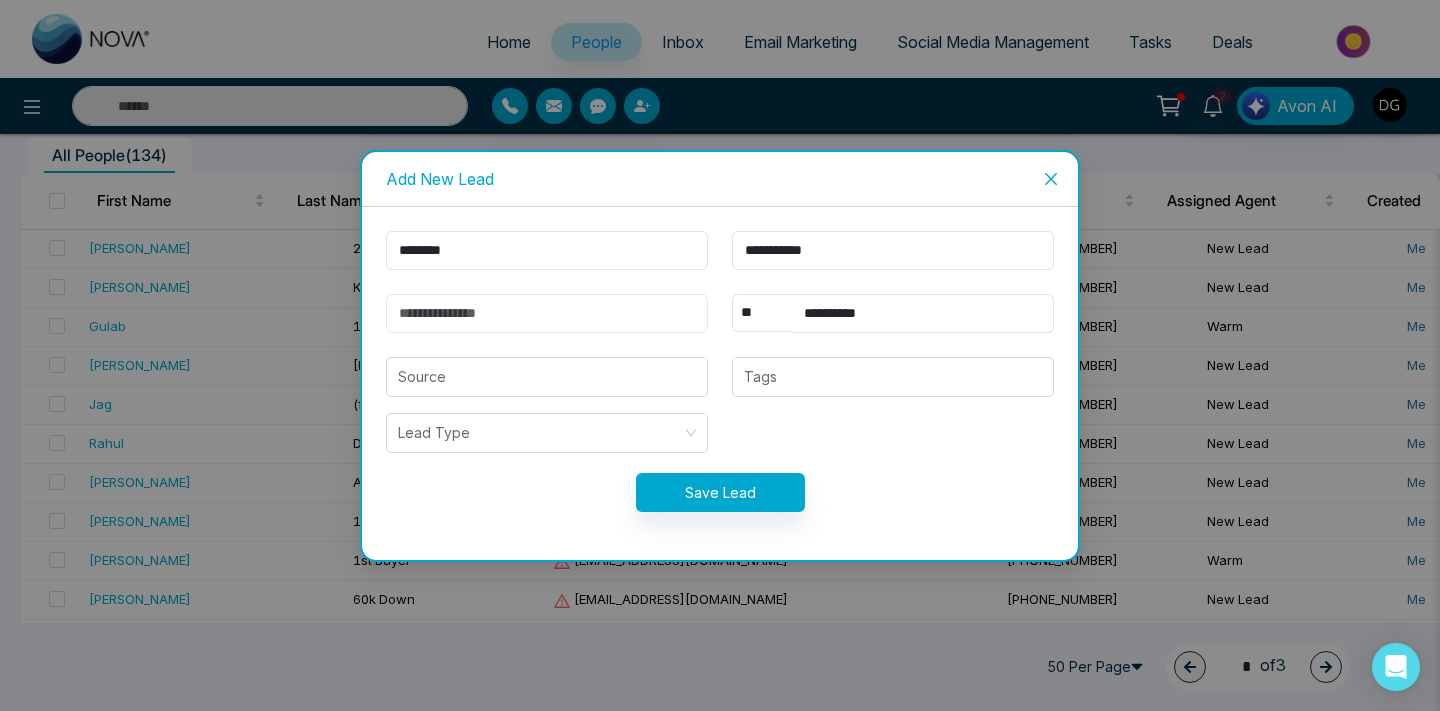 click at bounding box center [547, 313] 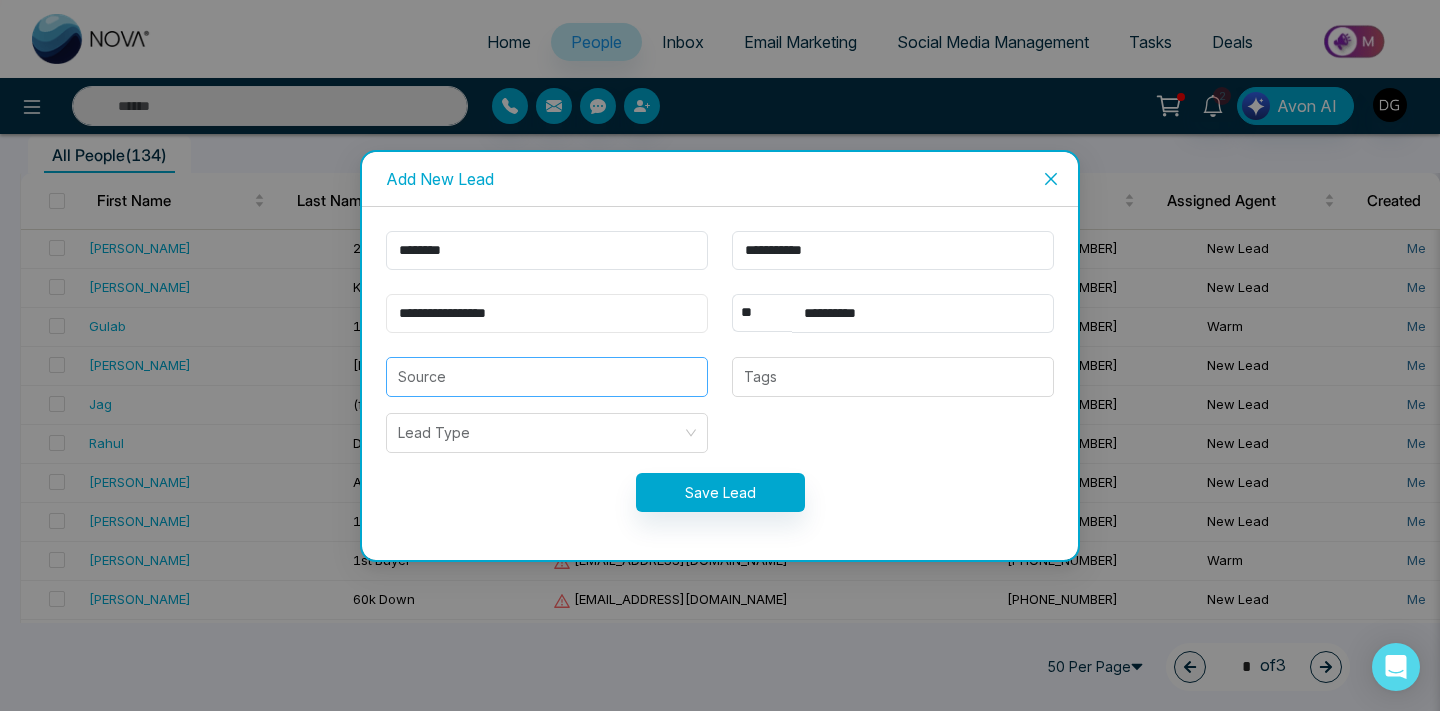 type on "**********" 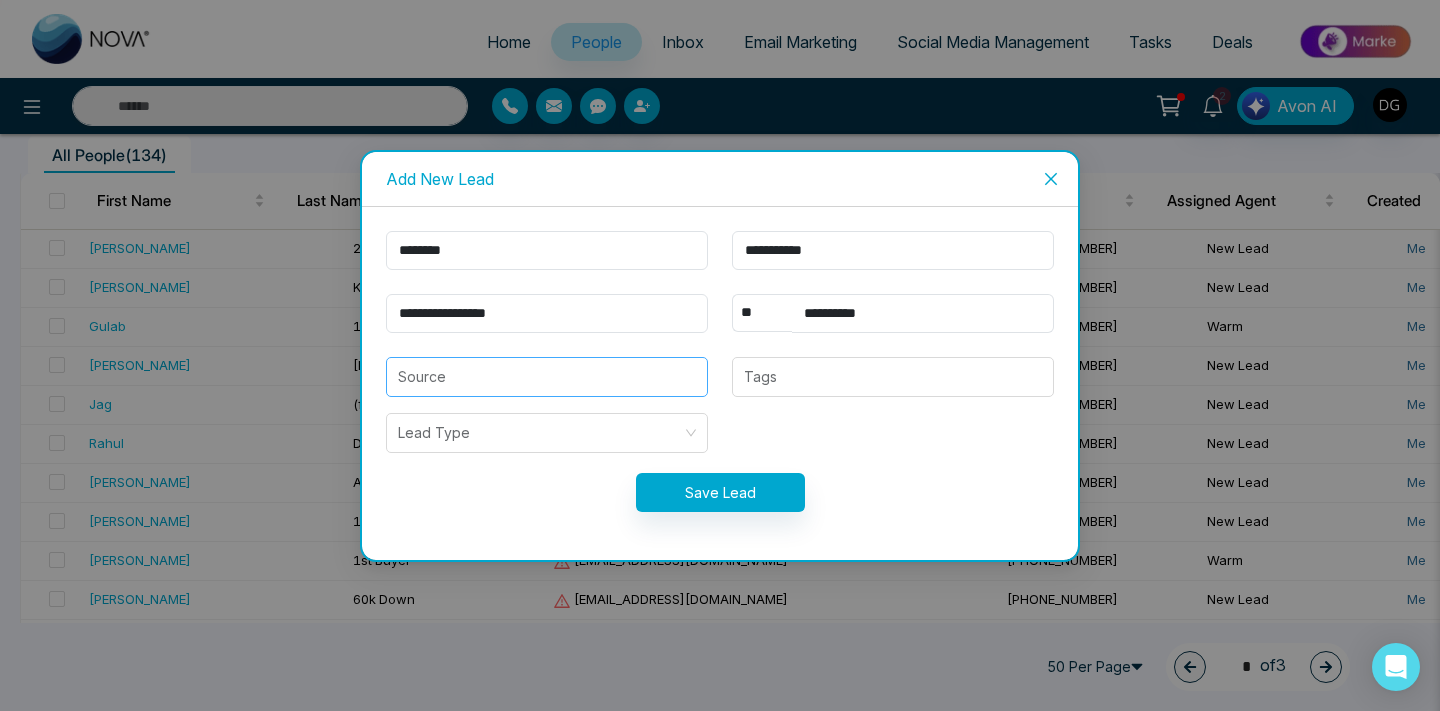 click at bounding box center [547, 377] 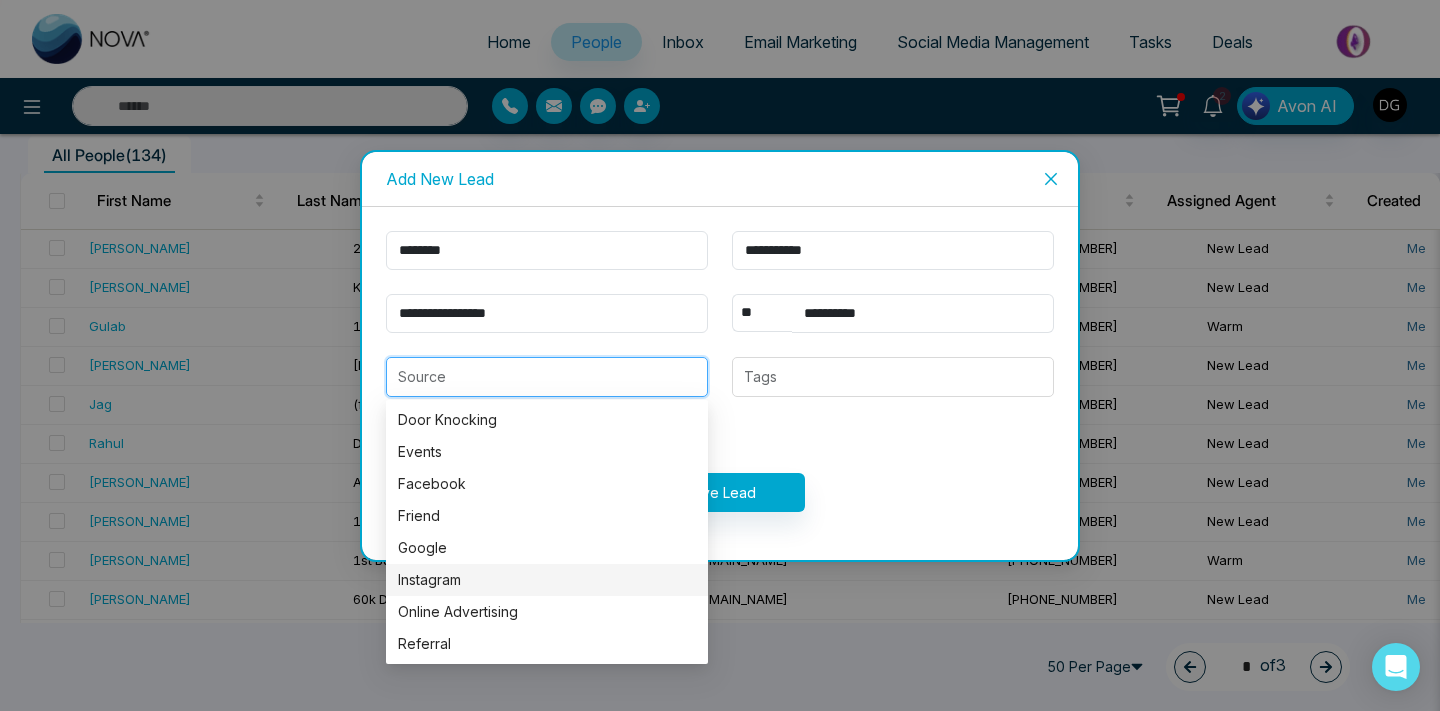 click on "Instagram" at bounding box center [547, 580] 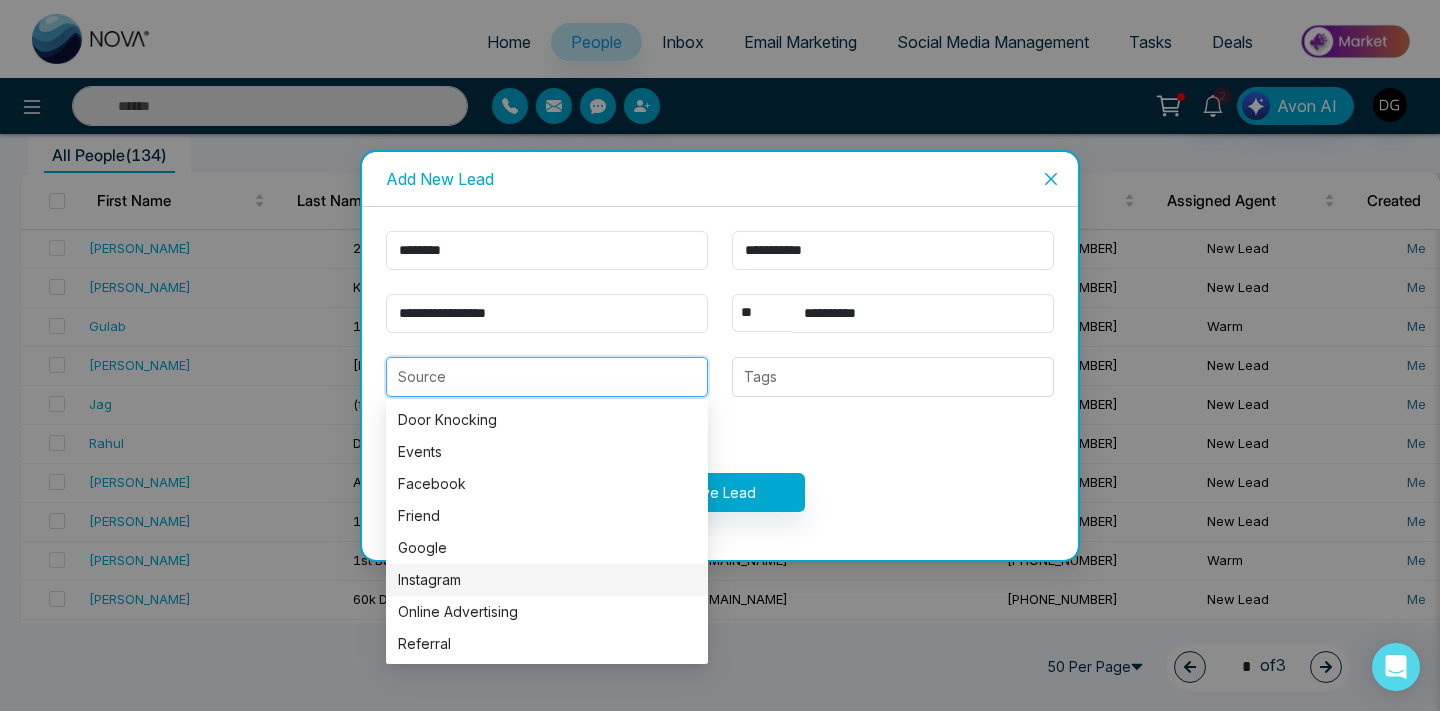 type on "*********" 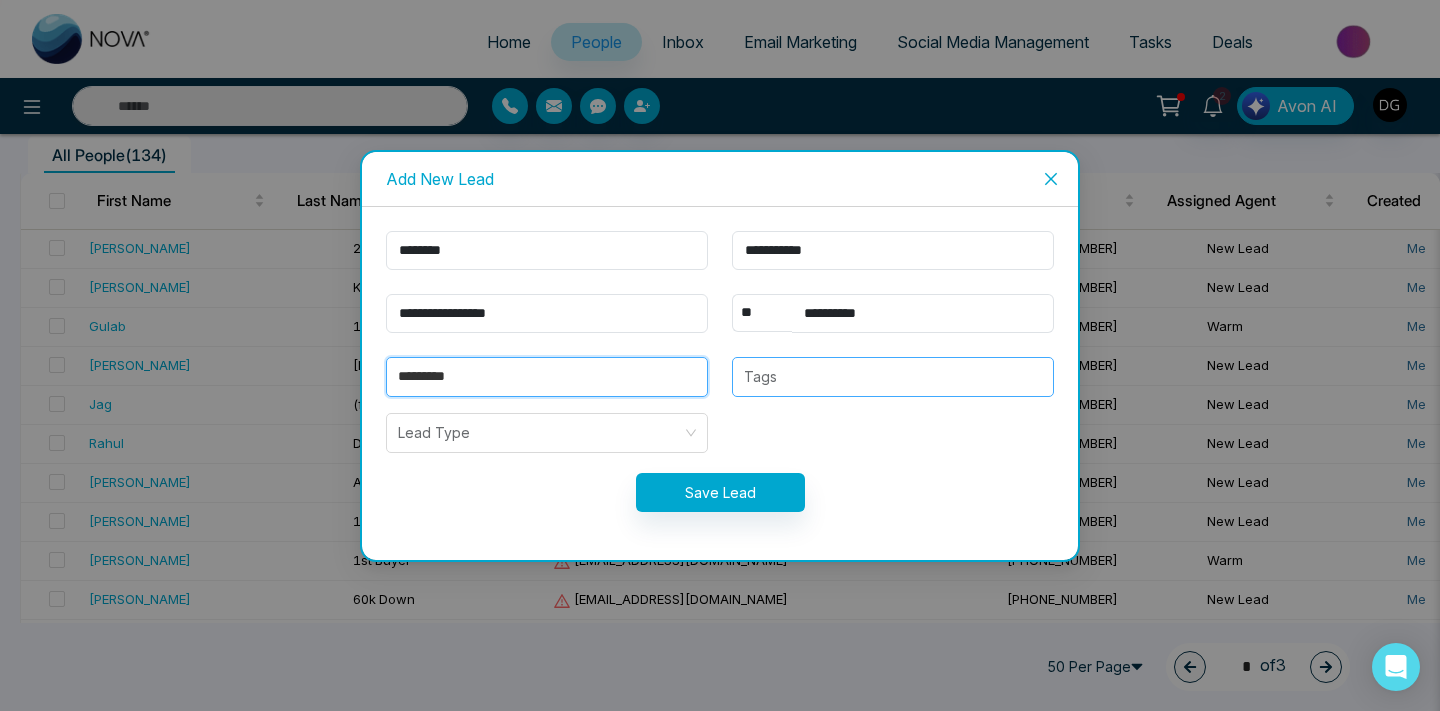 click on "Tags" at bounding box center [893, 377] 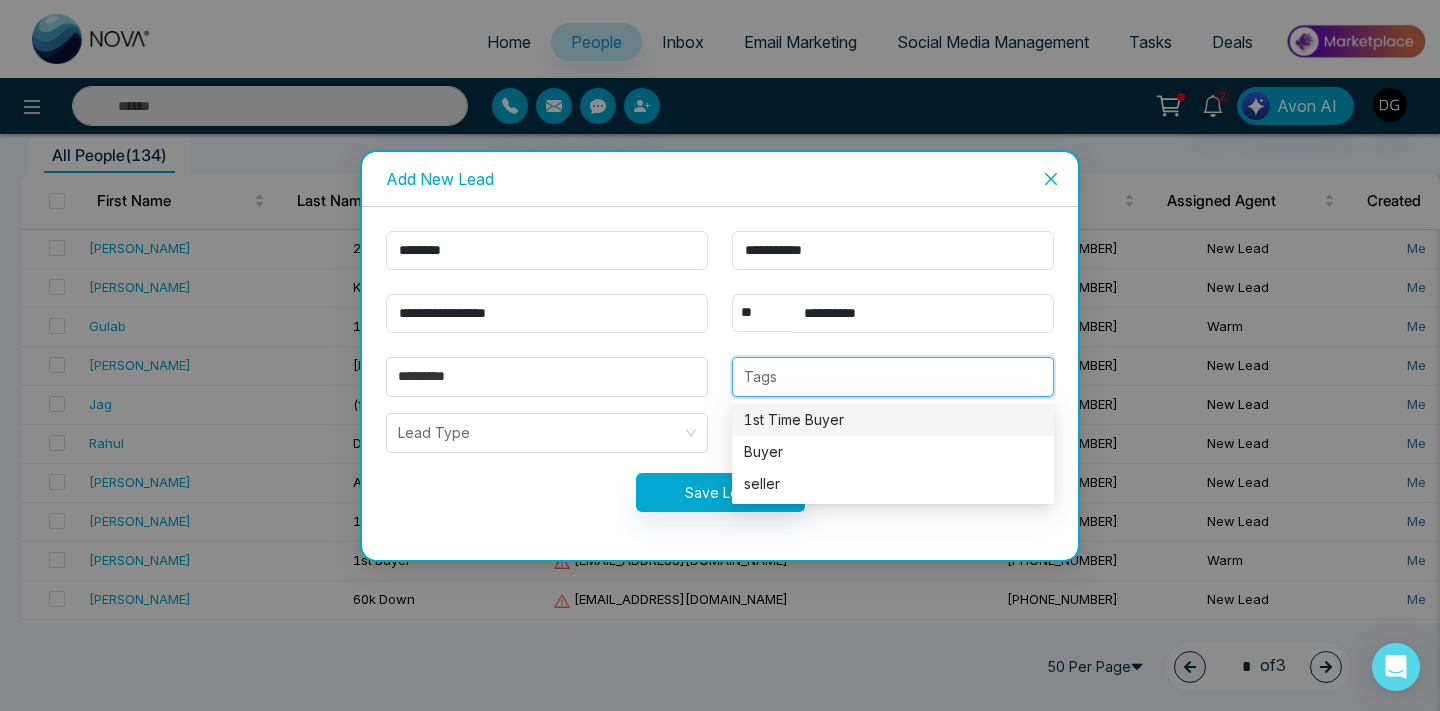 click on "1st Time Buyer" at bounding box center (893, 420) 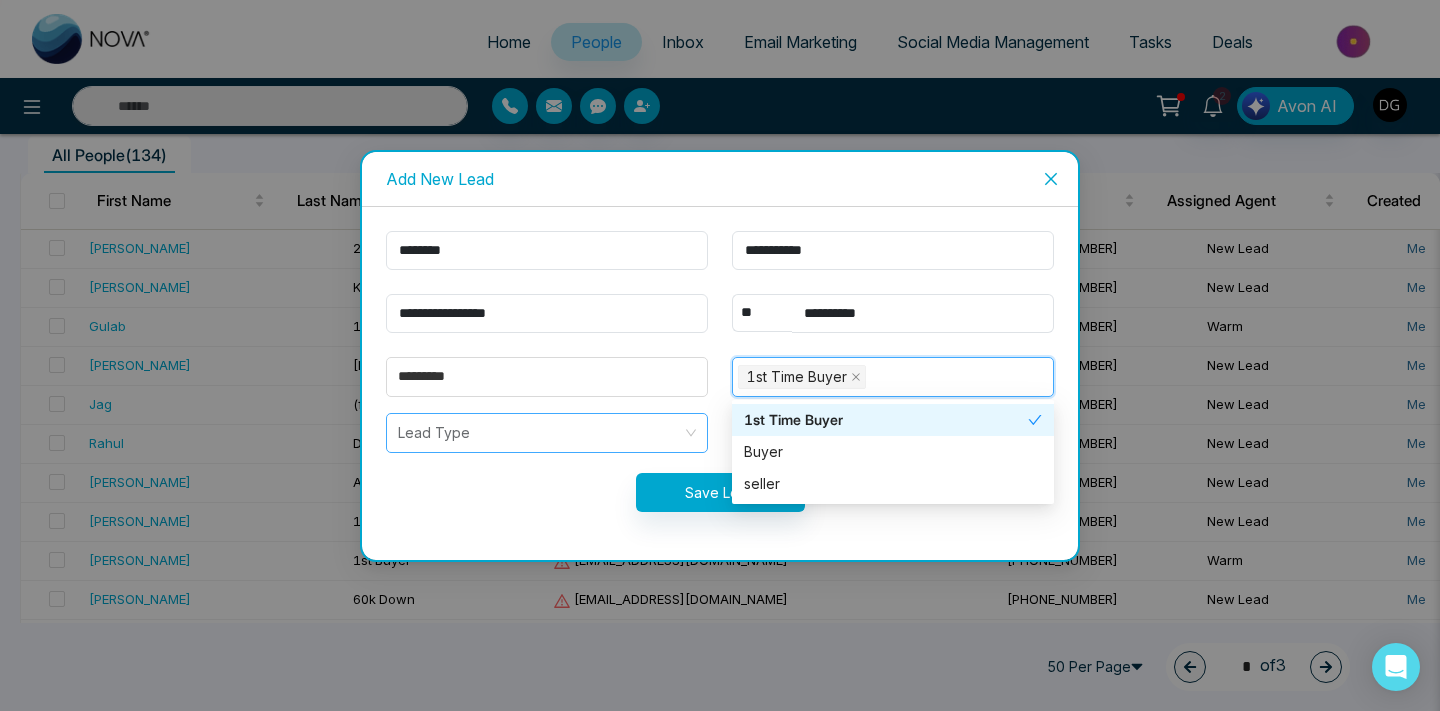 click at bounding box center (540, 433) 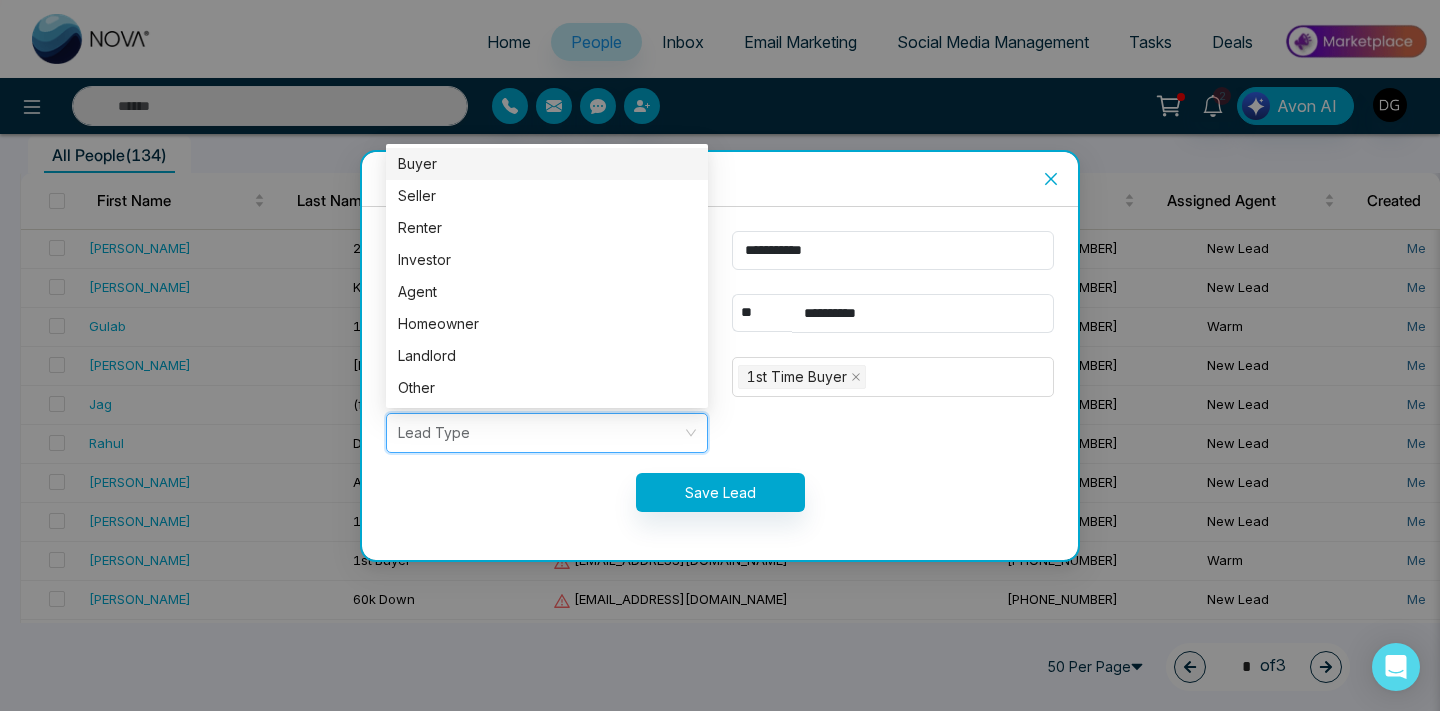 click on "Buyer" at bounding box center (547, 164) 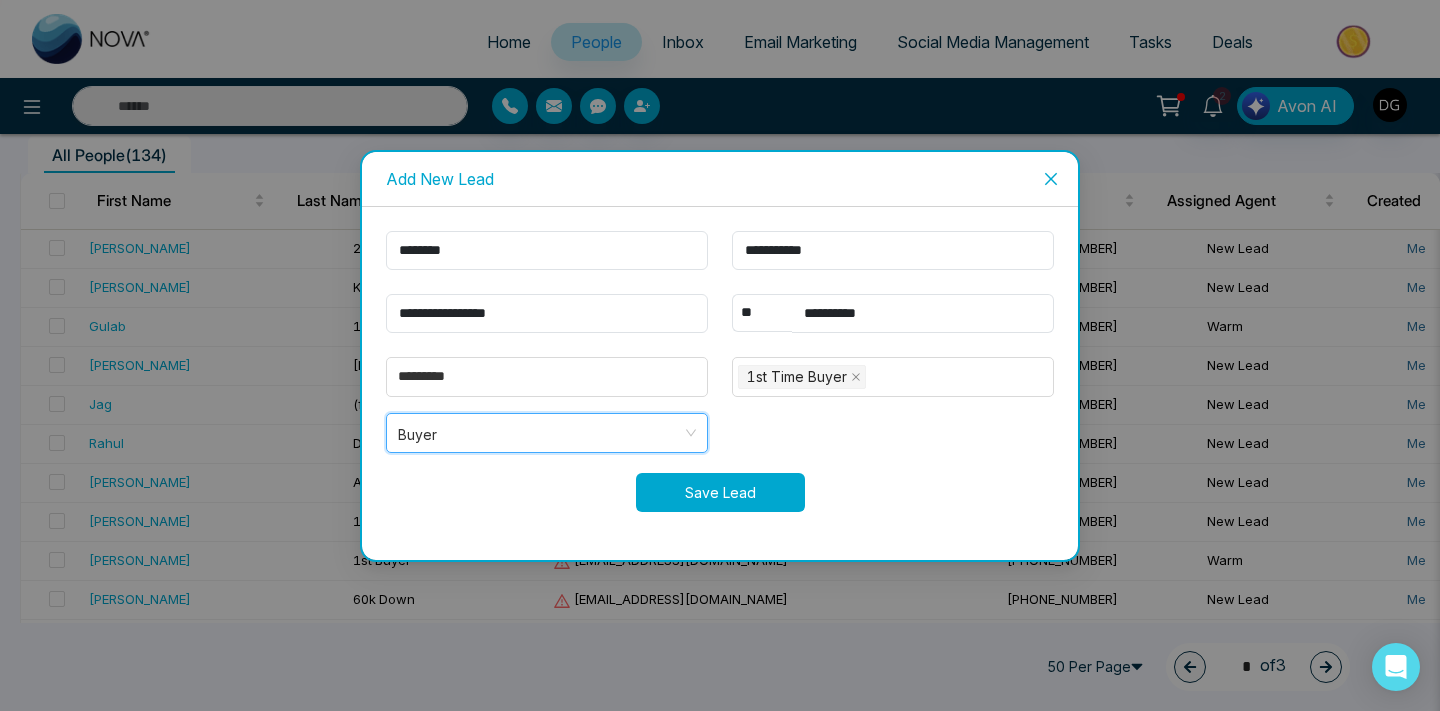click on "Save Lead" at bounding box center (720, 492) 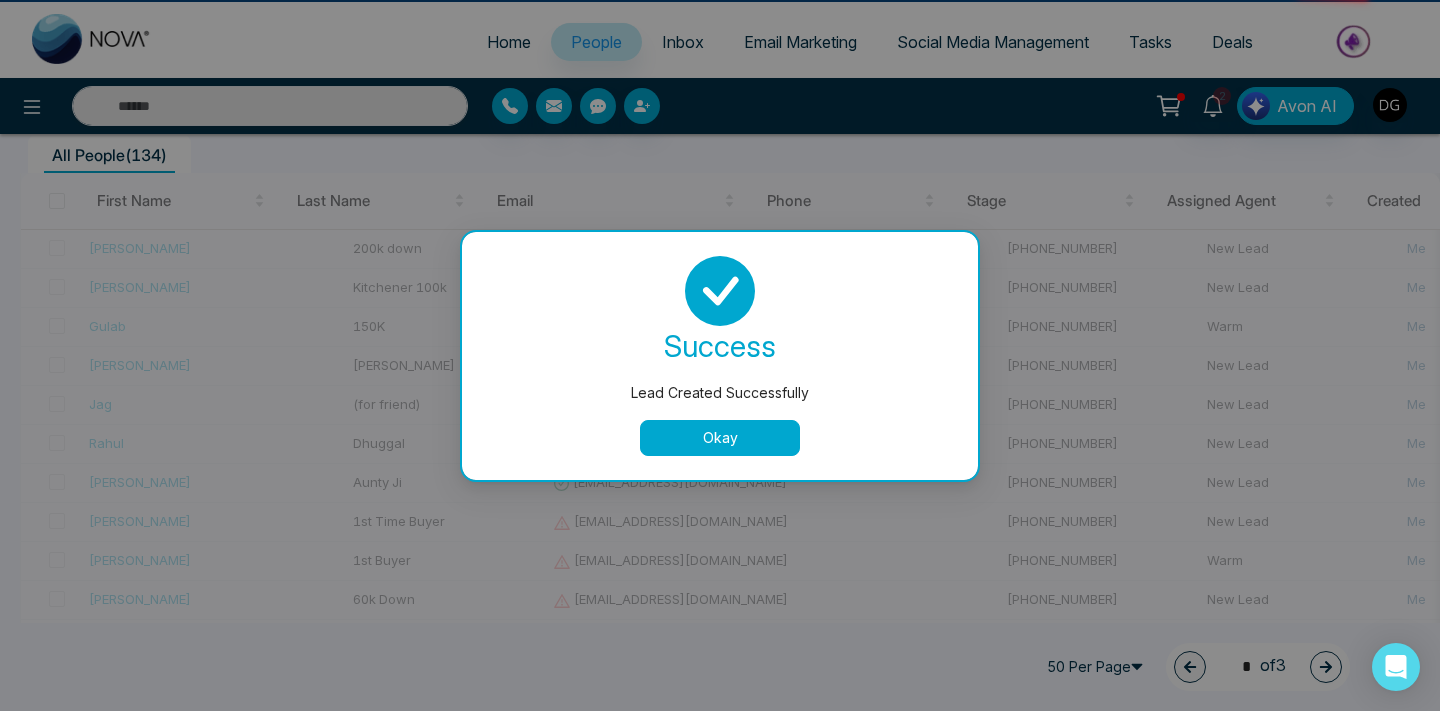 scroll, scrollTop: 0, scrollLeft: 0, axis: both 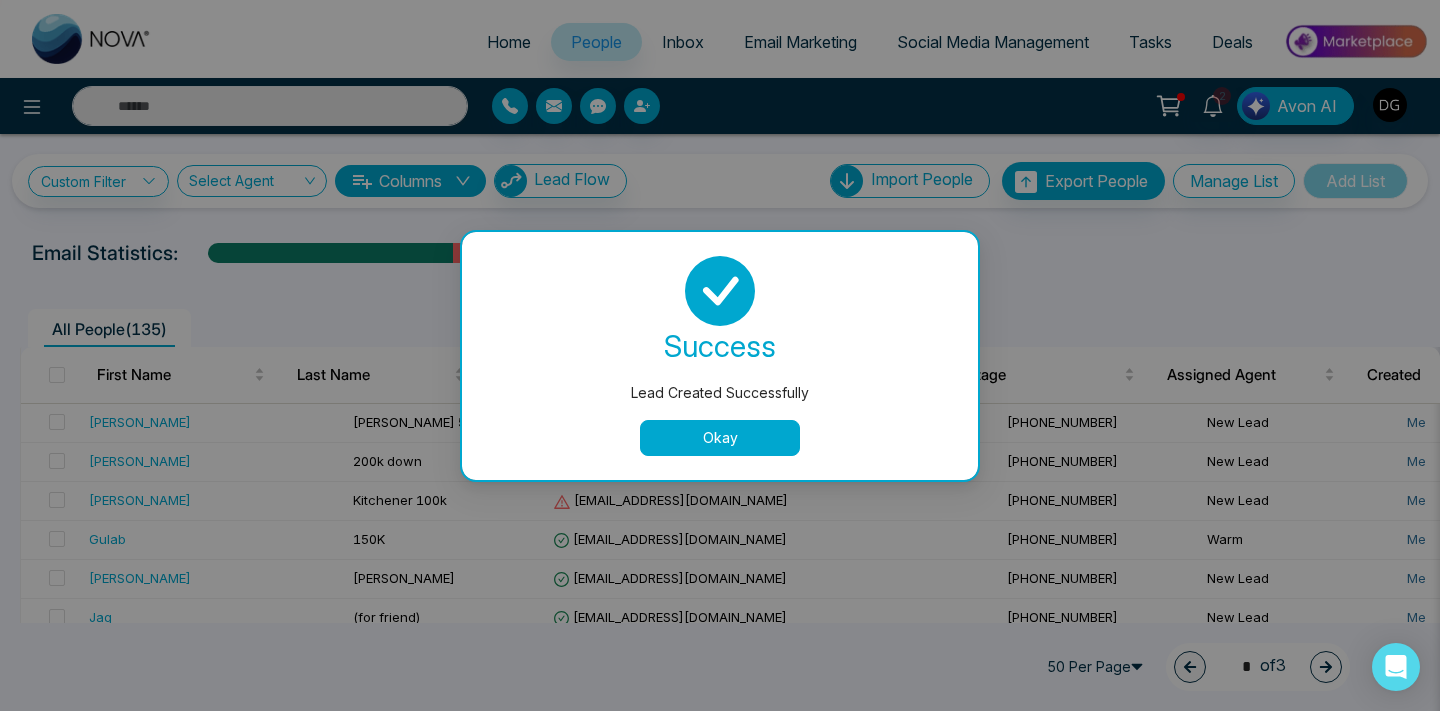 click on "Okay" at bounding box center (720, 438) 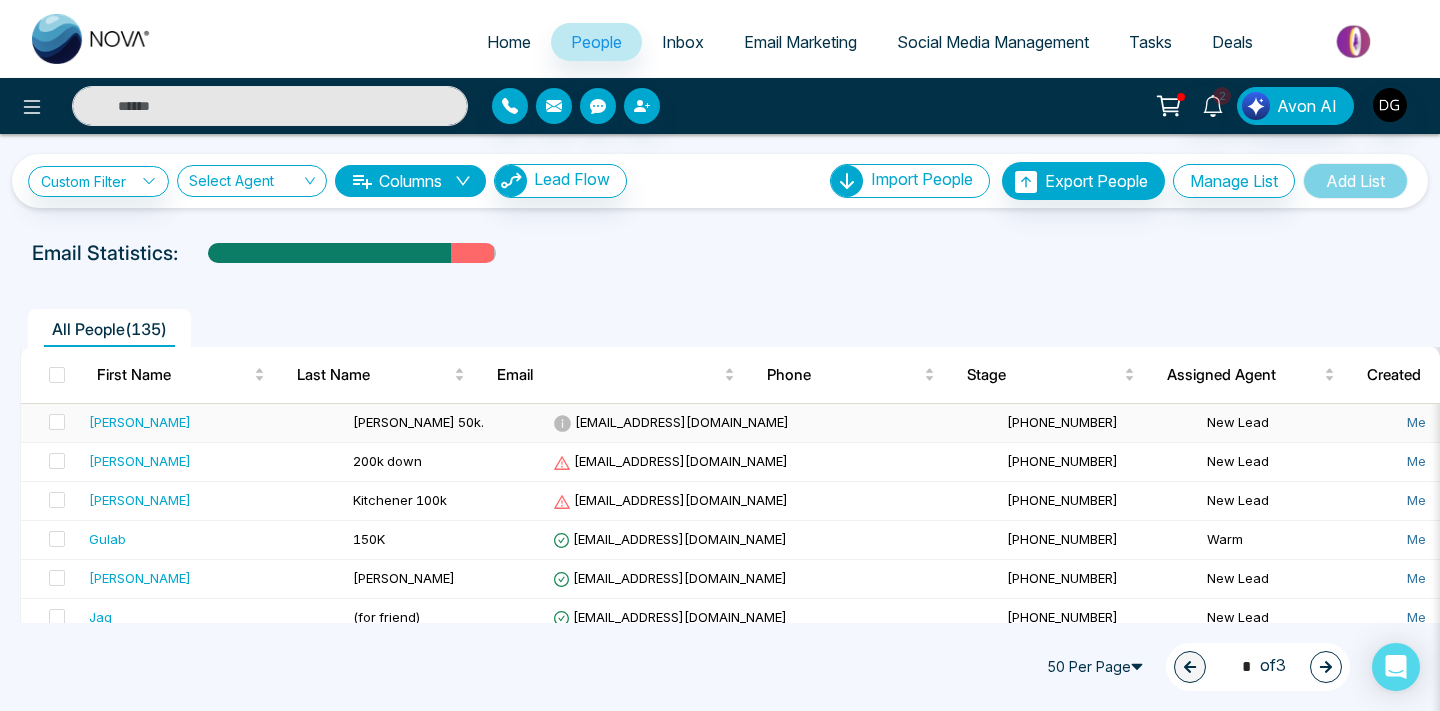 click on "[PERSON_NAME] 50k." at bounding box center (445, 423) 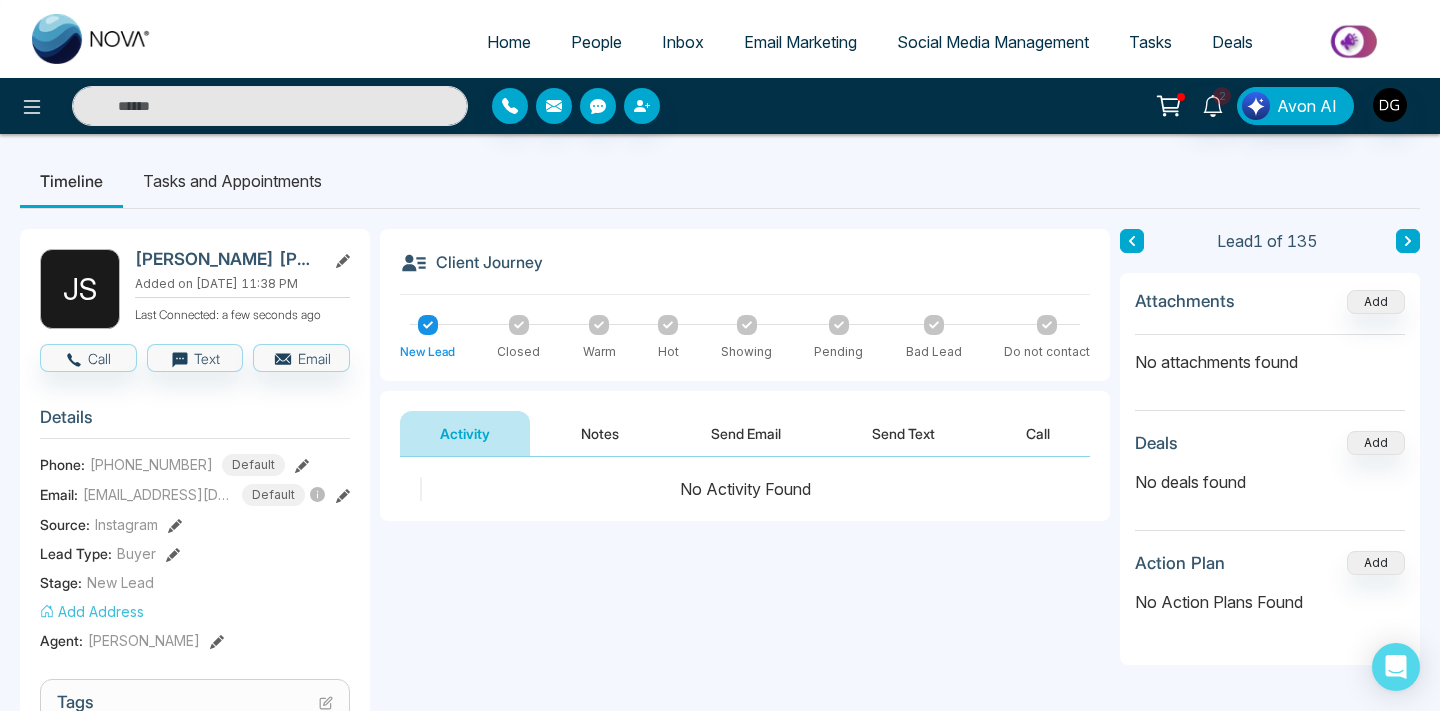 click 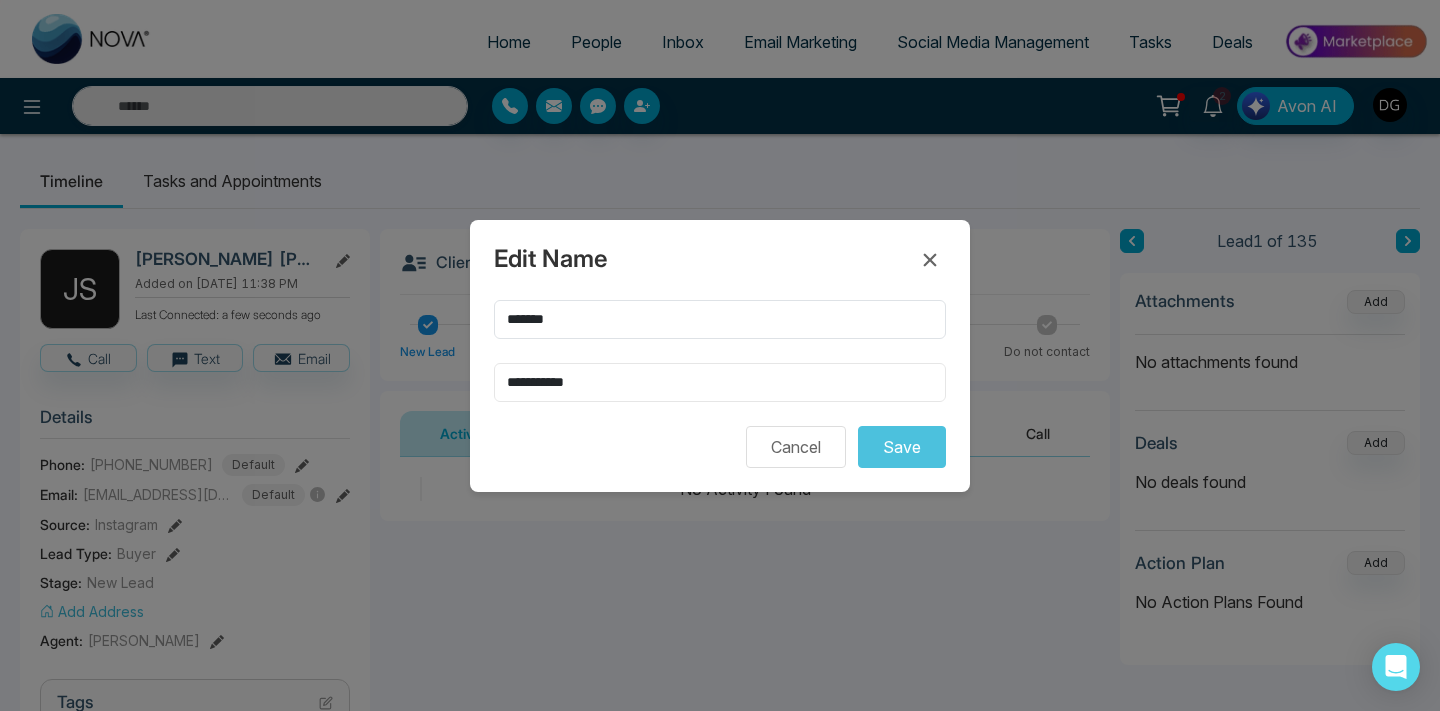 click on "**********" at bounding box center [720, 382] 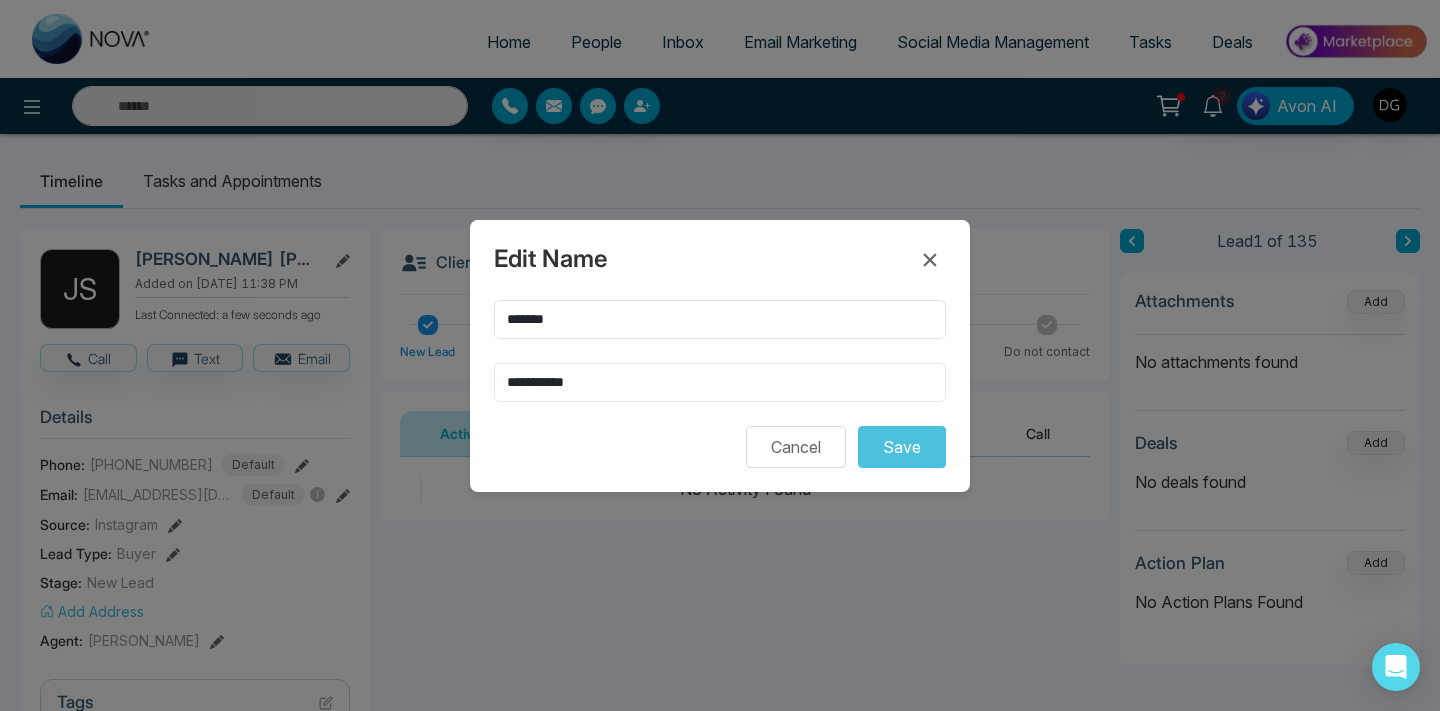 click on "**********" at bounding box center [720, 382] 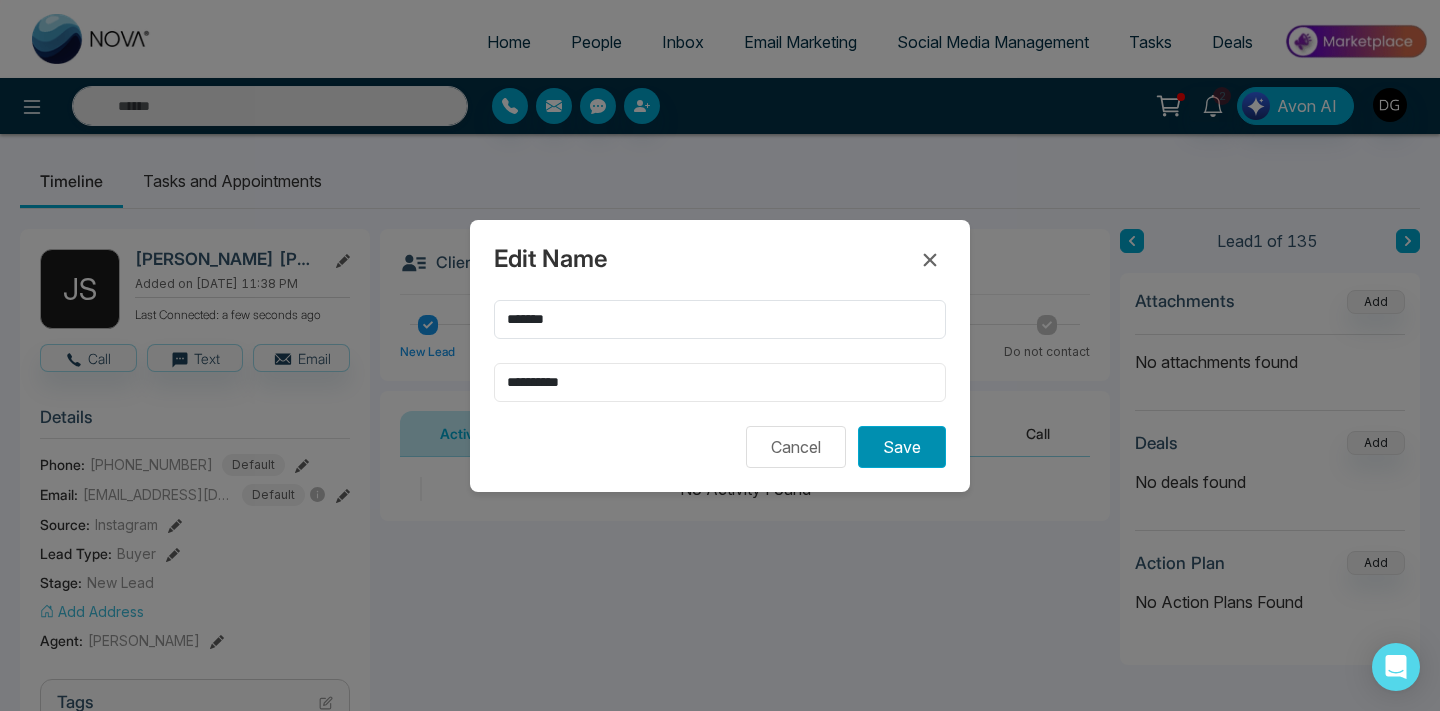 type on "**********" 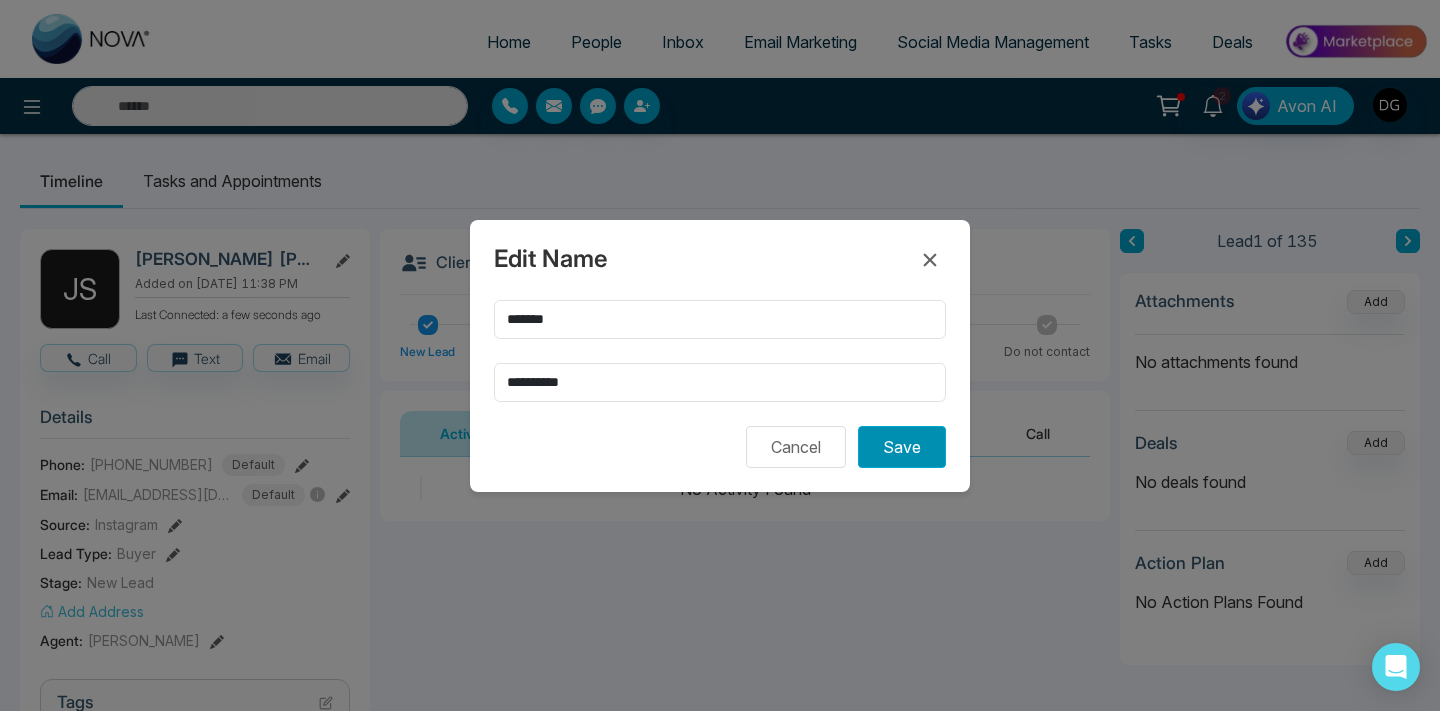 click on "Save" at bounding box center [902, 447] 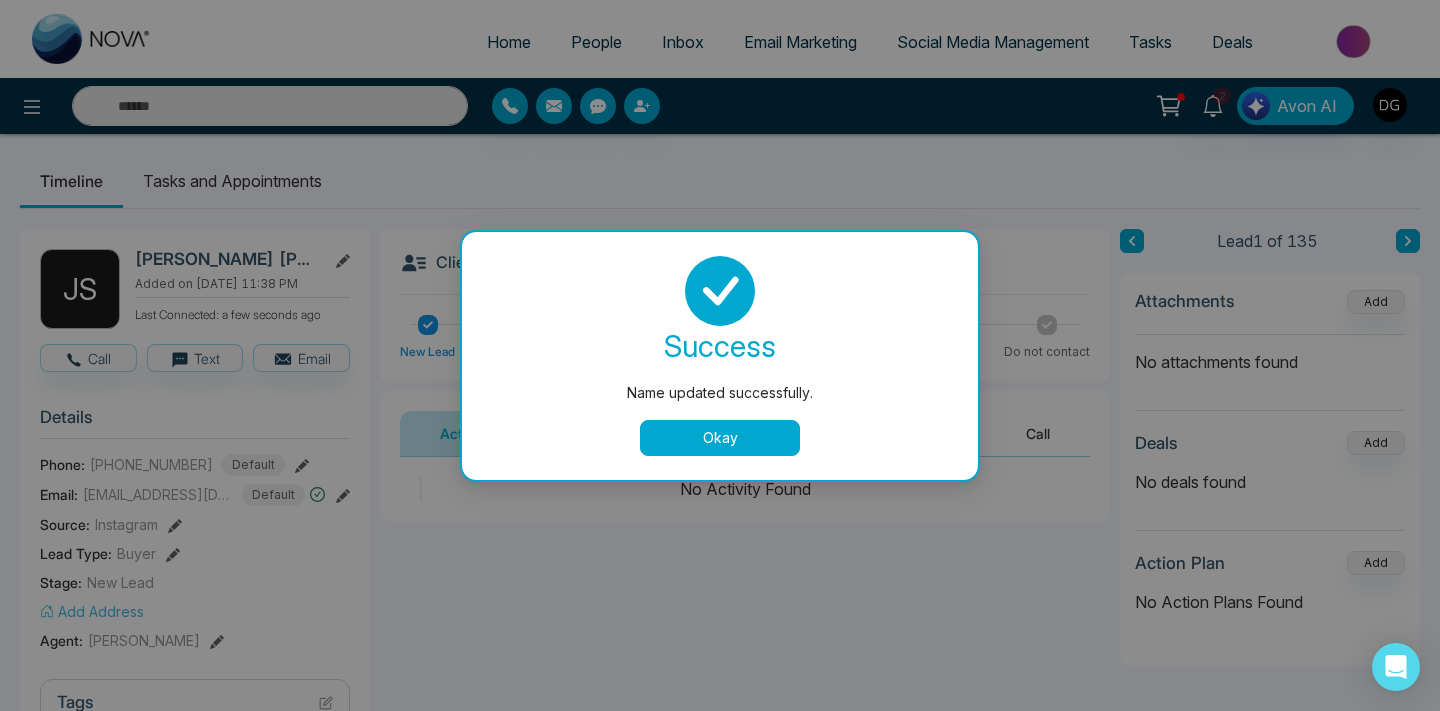 click on "Okay" at bounding box center [720, 438] 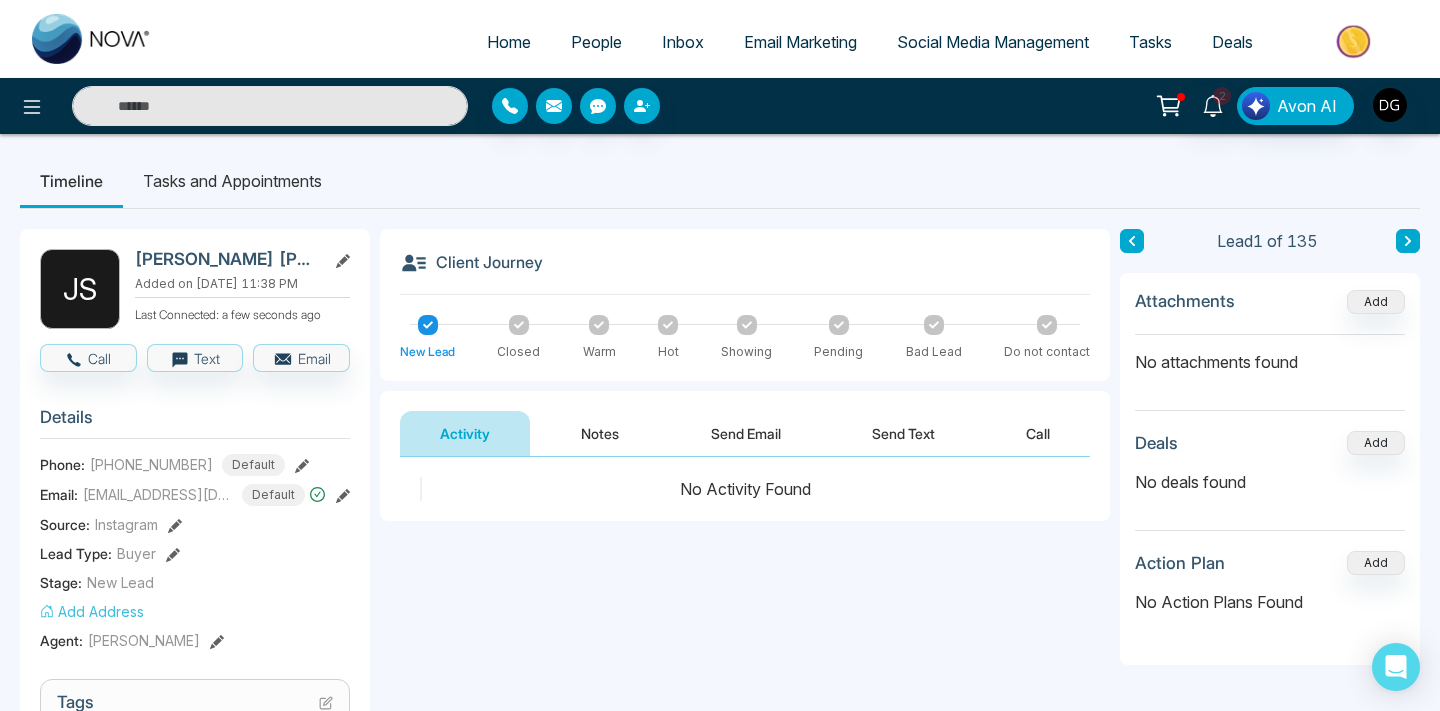 click on "People" at bounding box center (596, 42) 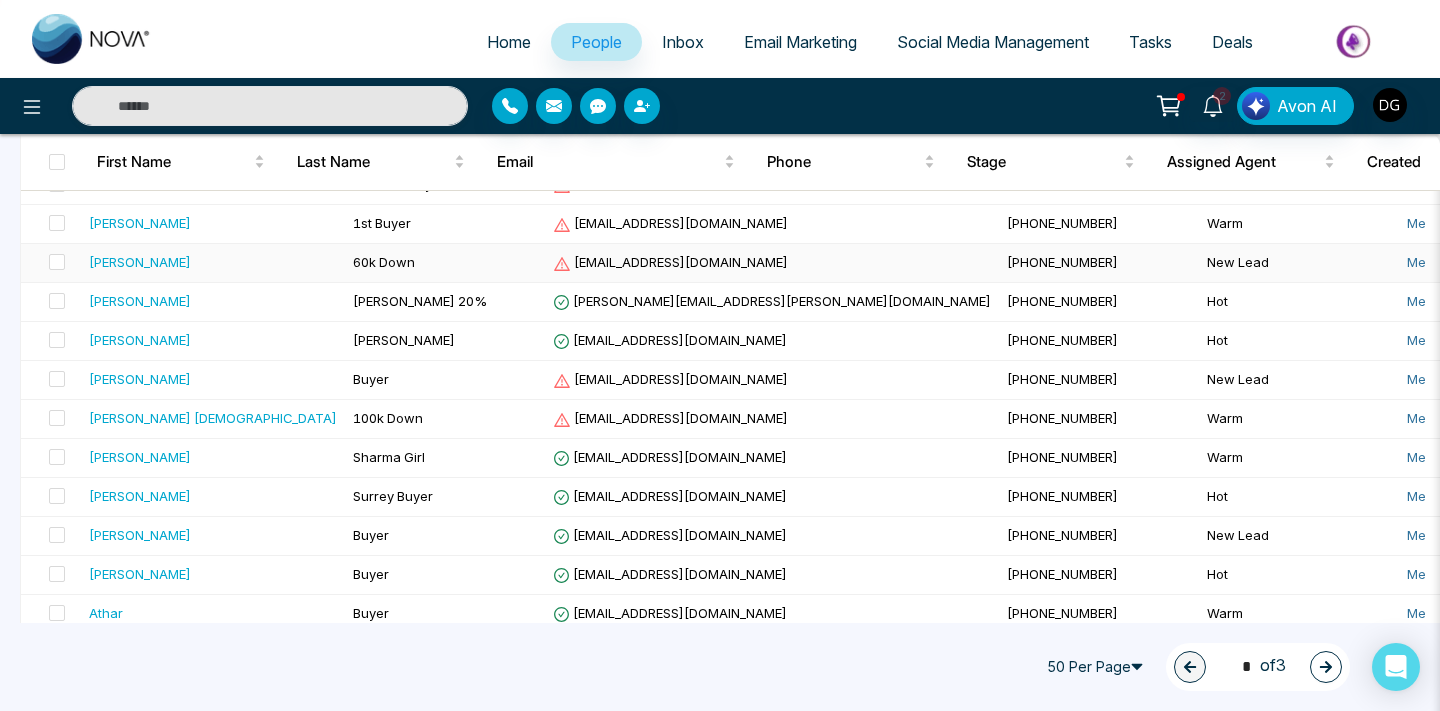 scroll, scrollTop: 557, scrollLeft: 0, axis: vertical 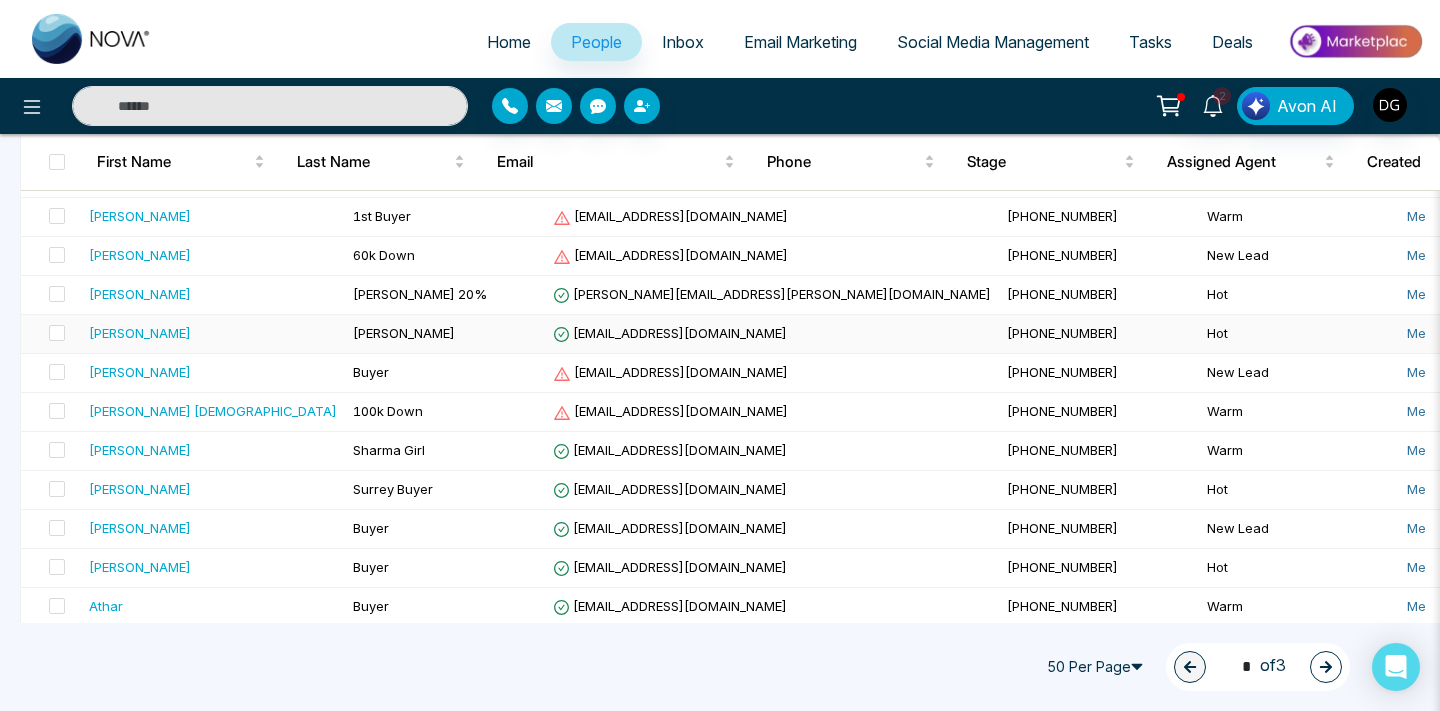 click on "[PERSON_NAME]" at bounding box center [213, 334] 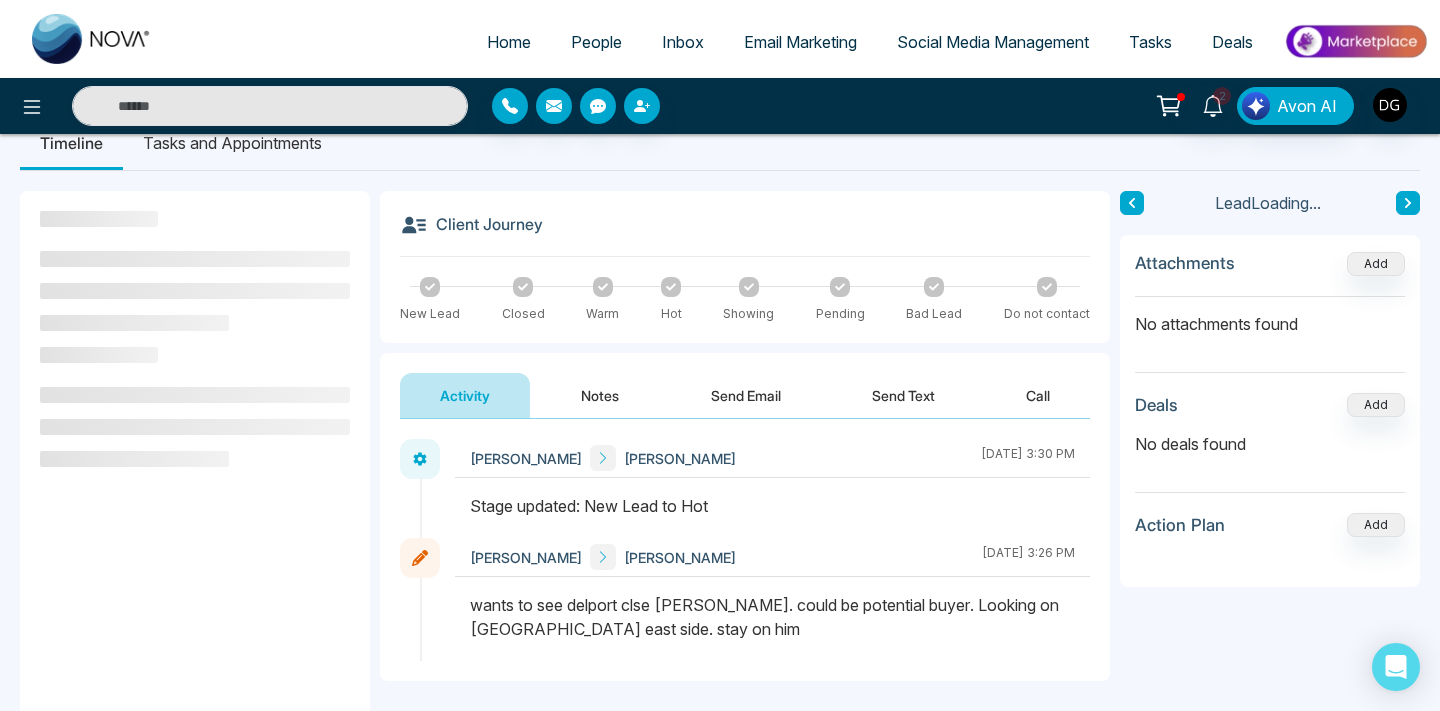 scroll, scrollTop: 63, scrollLeft: 0, axis: vertical 